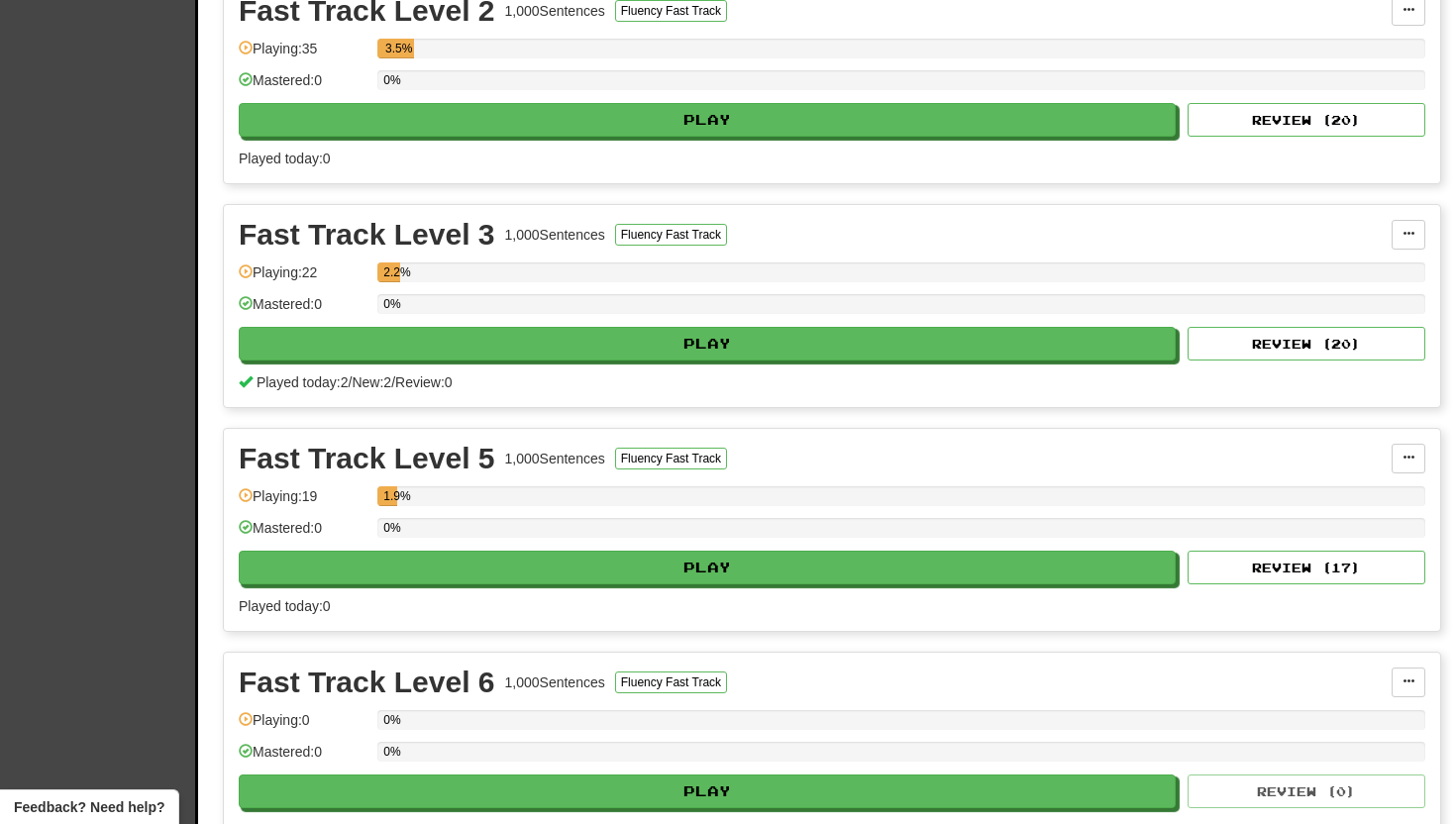 scroll, scrollTop: 768, scrollLeft: 0, axis: vertical 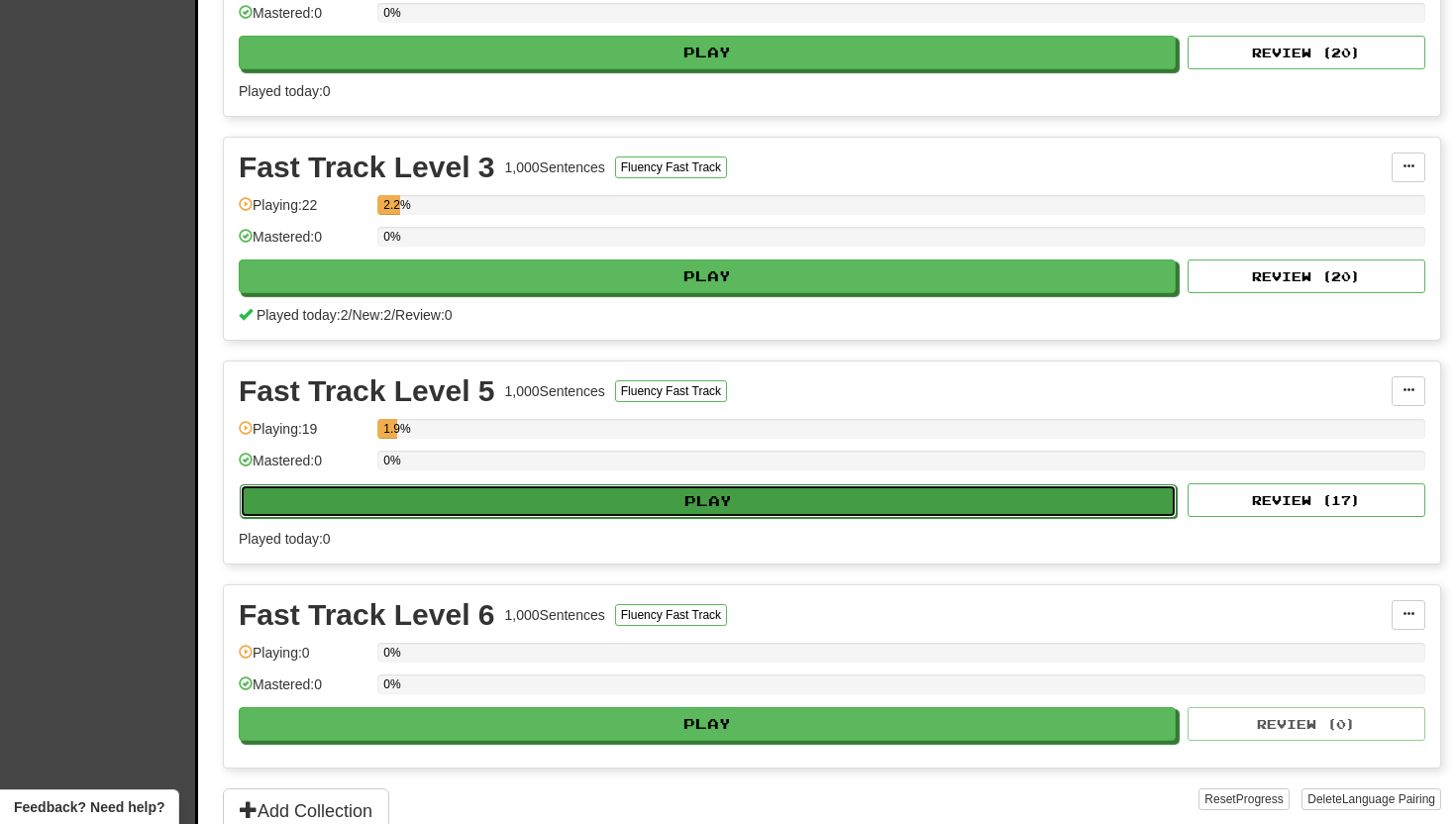 click on "Play" at bounding box center [708, 501] 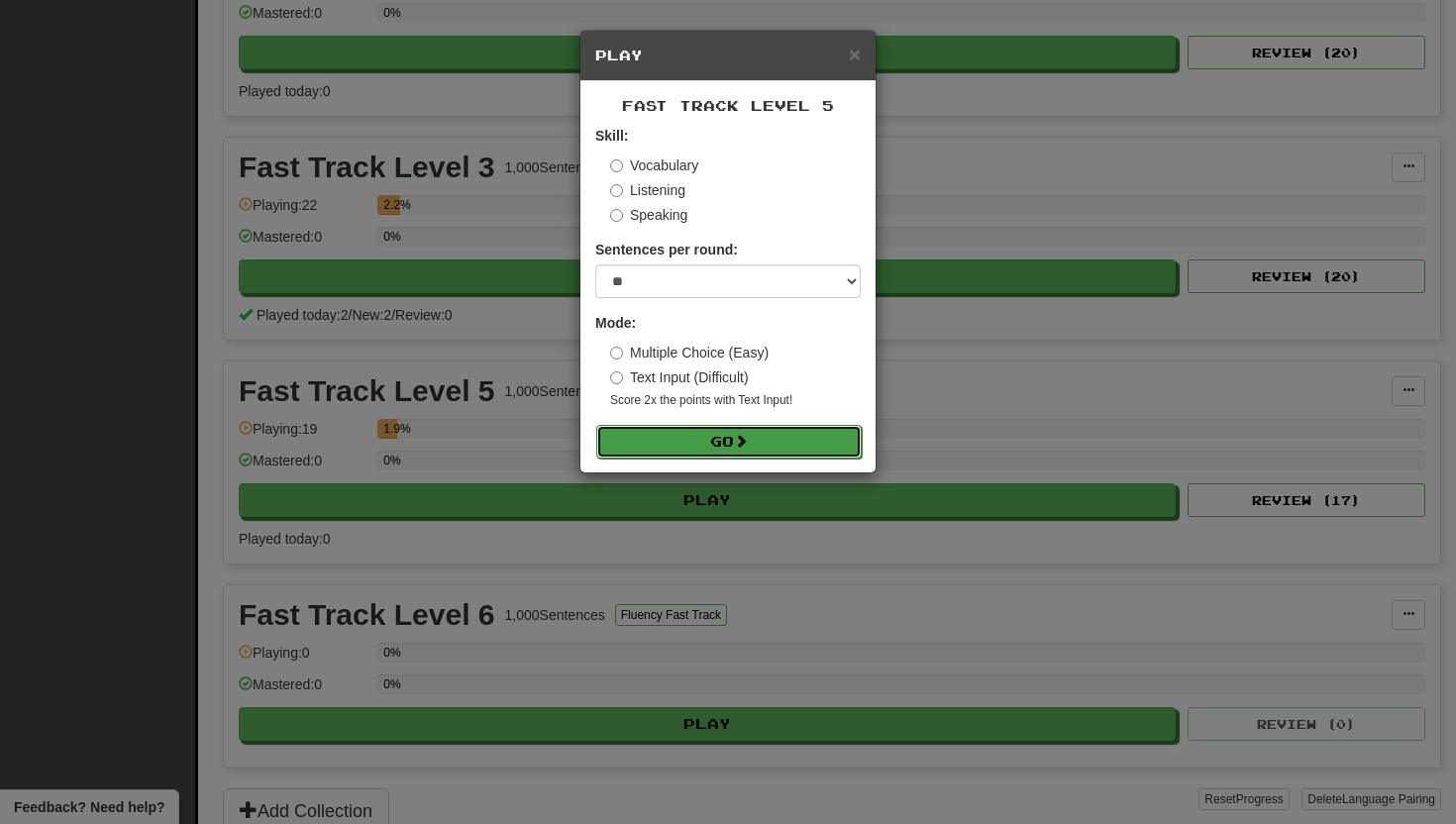 click on "Go" at bounding box center [729, 442] 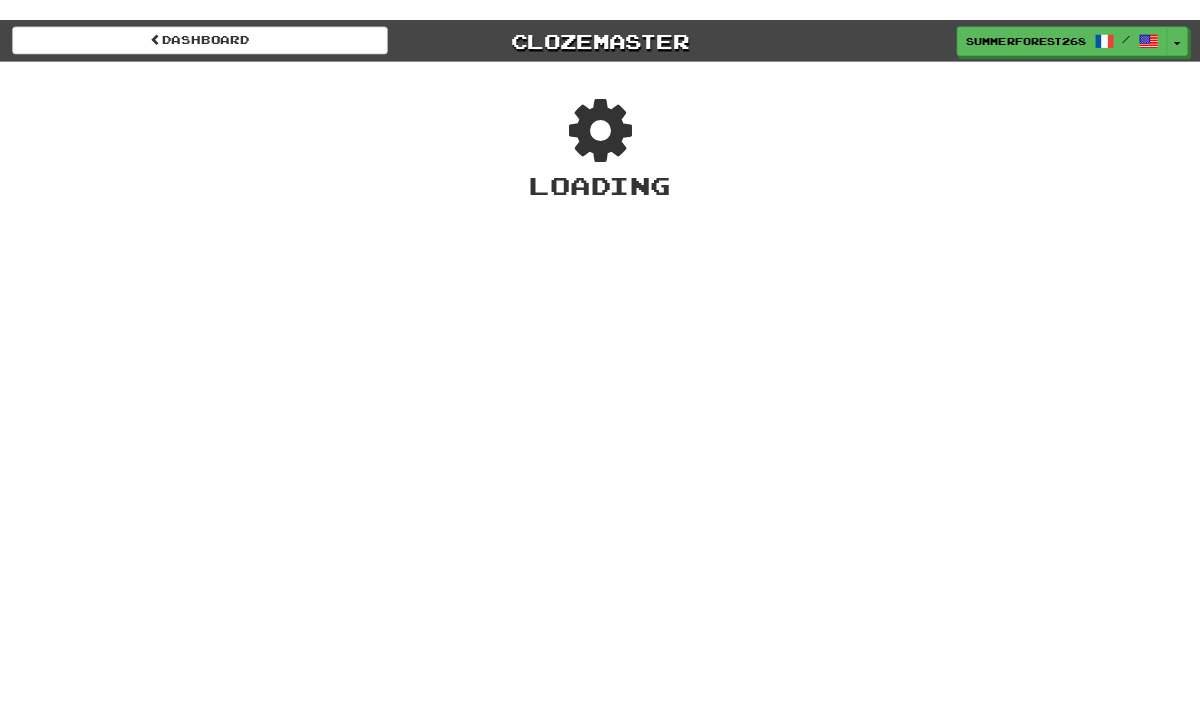 scroll, scrollTop: 0, scrollLeft: 0, axis: both 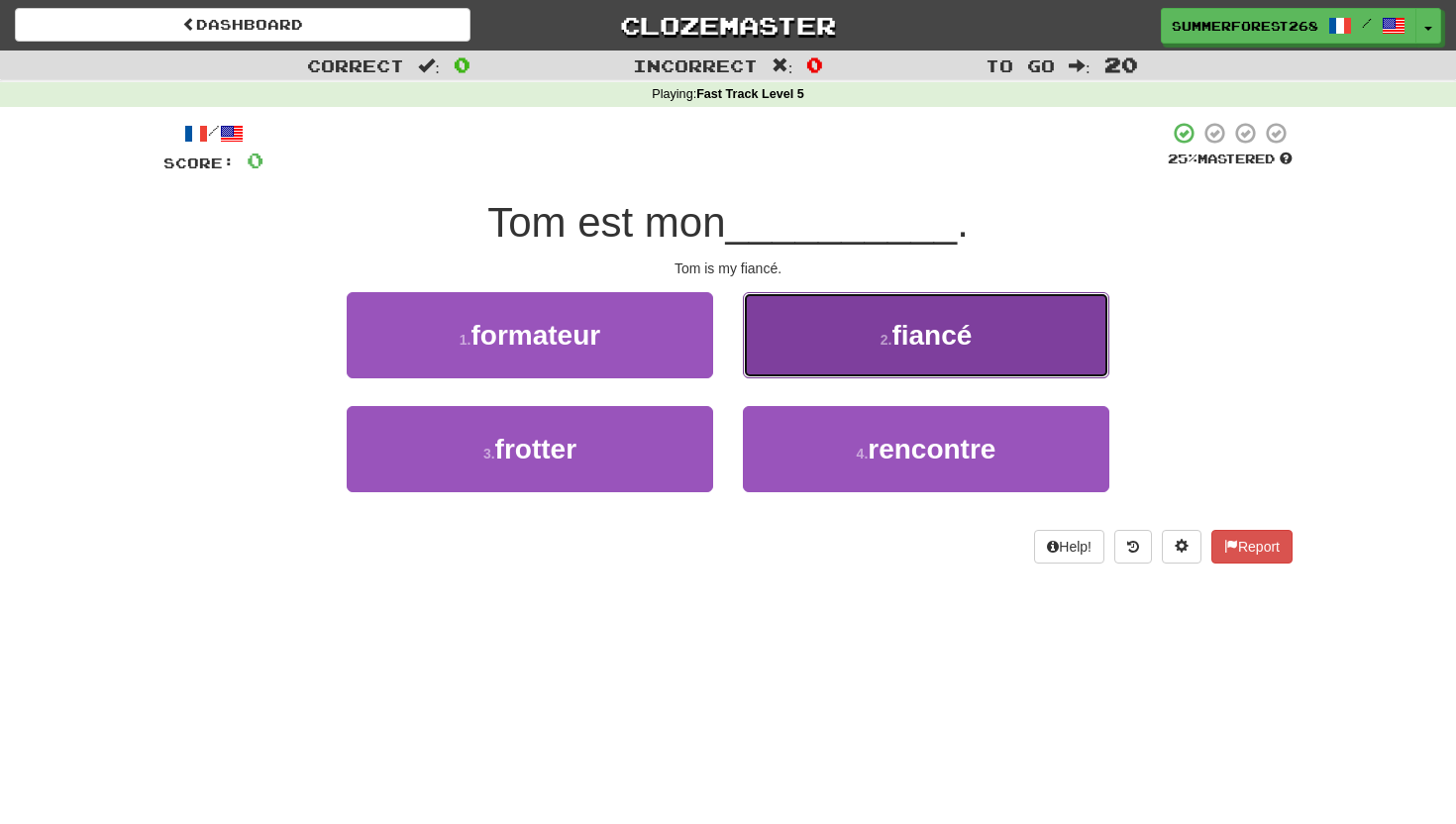 click on "2 .  fiancé" at bounding box center (926, 335) 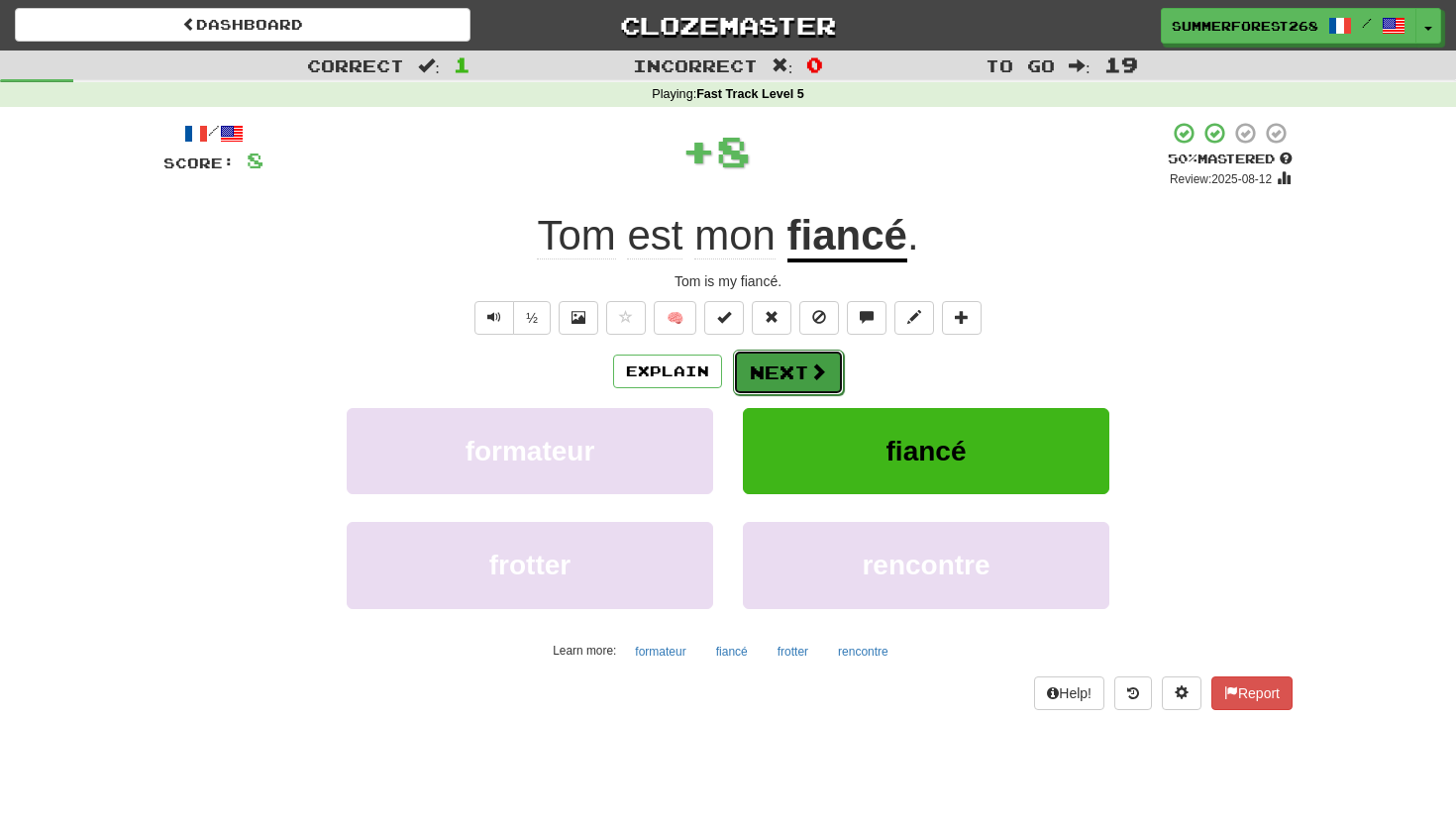 click on "Next" at bounding box center [788, 372] 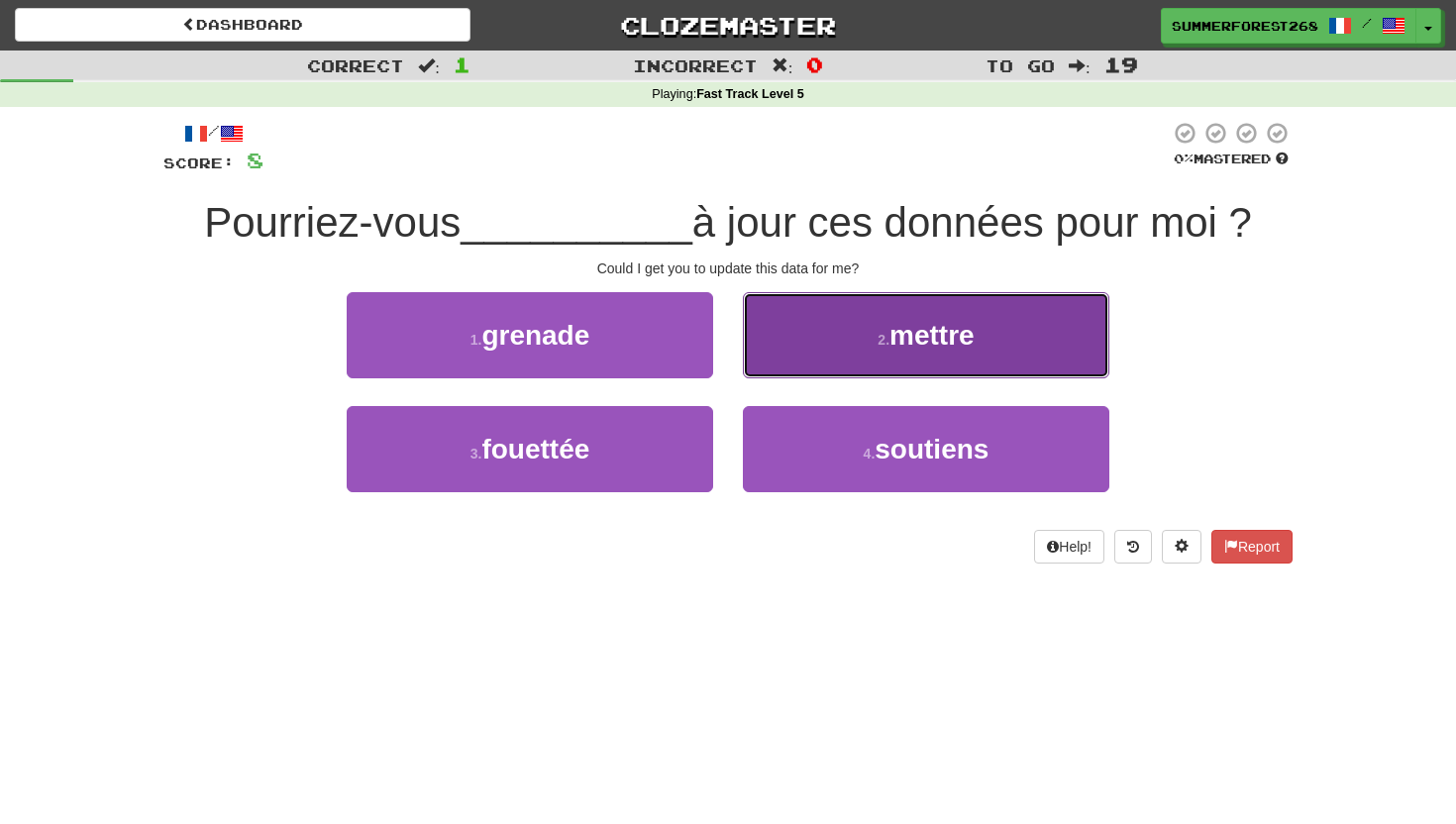 click on "2 .  mettre" at bounding box center (926, 335) 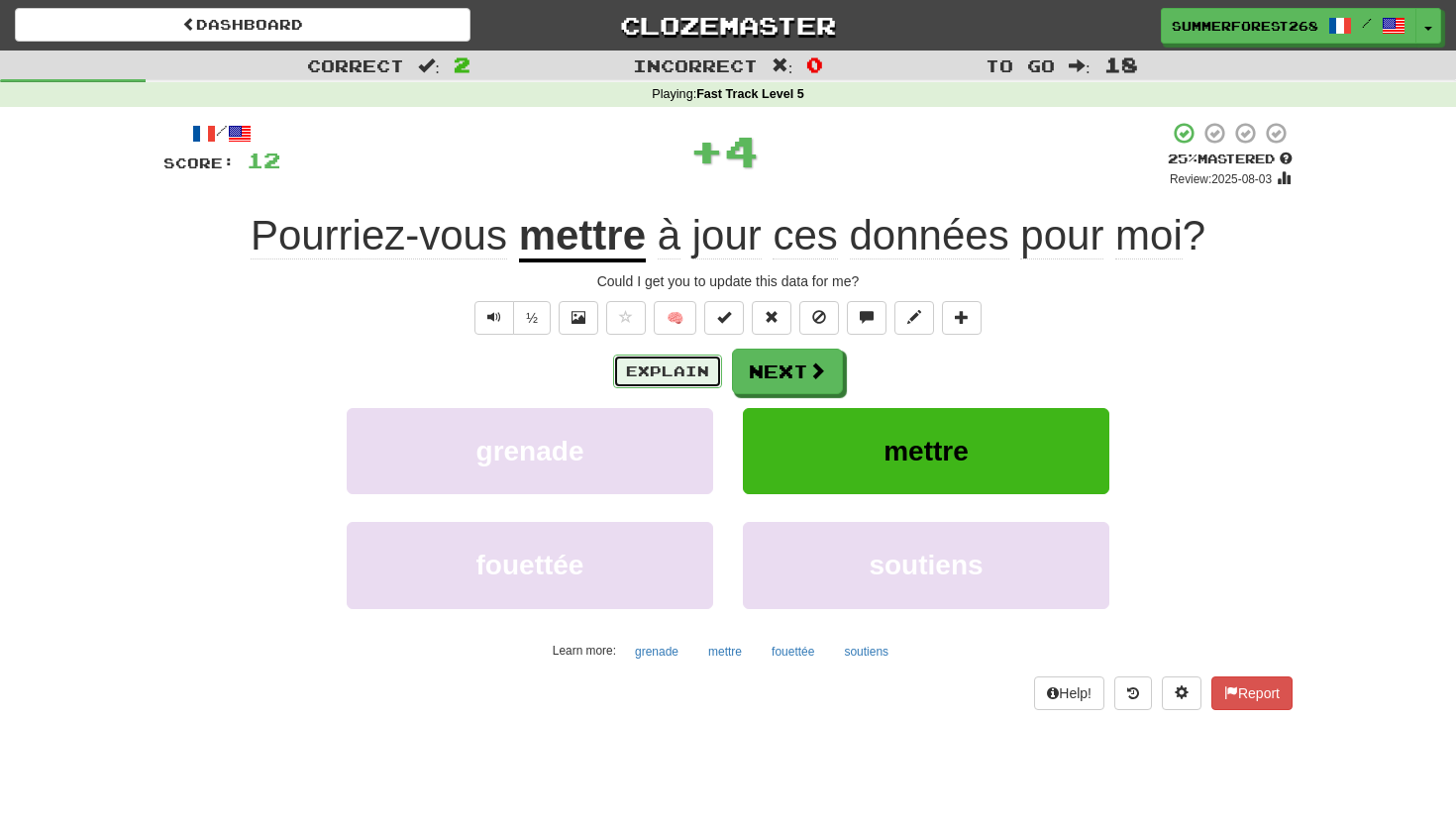 click on "Explain" at bounding box center (668, 371) 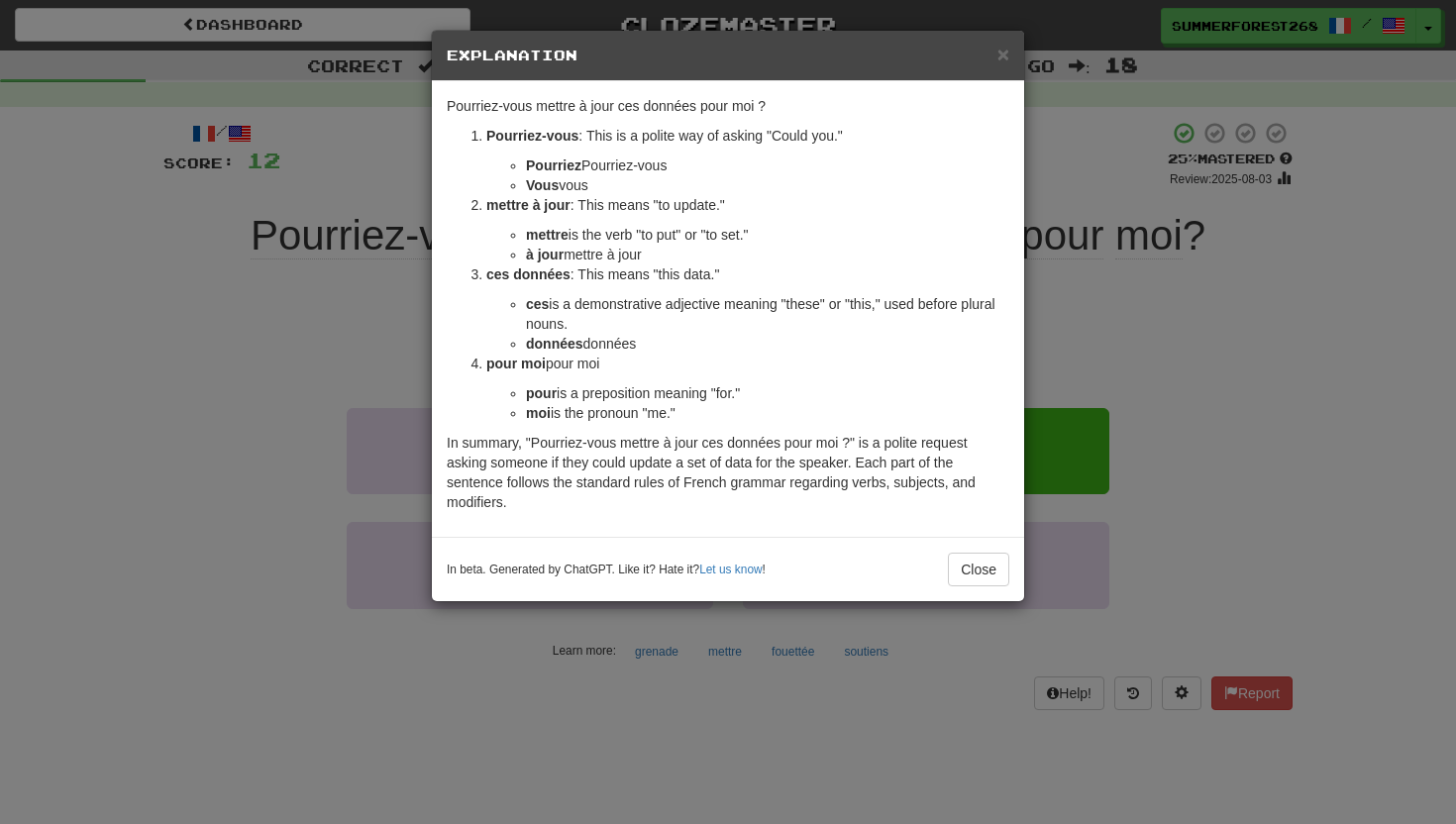 click on "× Explanation Certainly! The French phrase "Pourriez-vous mettre à jour ces données pour moi ?" translates to "Could you update this data for me?" in English. Let's break down the sentence to understand its components and grammar:
Pourriez-vous : This is a polite way of asking "Could you."
Pourriez  is the conditional present form of the verb "pouvoir" (to be able to).
Vous  is the formal or plural "you". In French, using "vous" instead of the informal "tu" is a sign of respect or formality.
mettre à jour : This means "to update."
mettre  is the verb "to put" or "to set."
à jour  literally means "to day" or "up to date." When combined, "mettre à jour" translates to "to update."
ces données : This means "this data."
ces  is a demonstrative adjective meaning "these" or "this," used before plural nouns.
données  is the plural form of the noun "donnée," which means "data" or "data sets."
pour moi : This means "for me."
pour
moi  is the pronoun "me."" at bounding box center (728, 412) 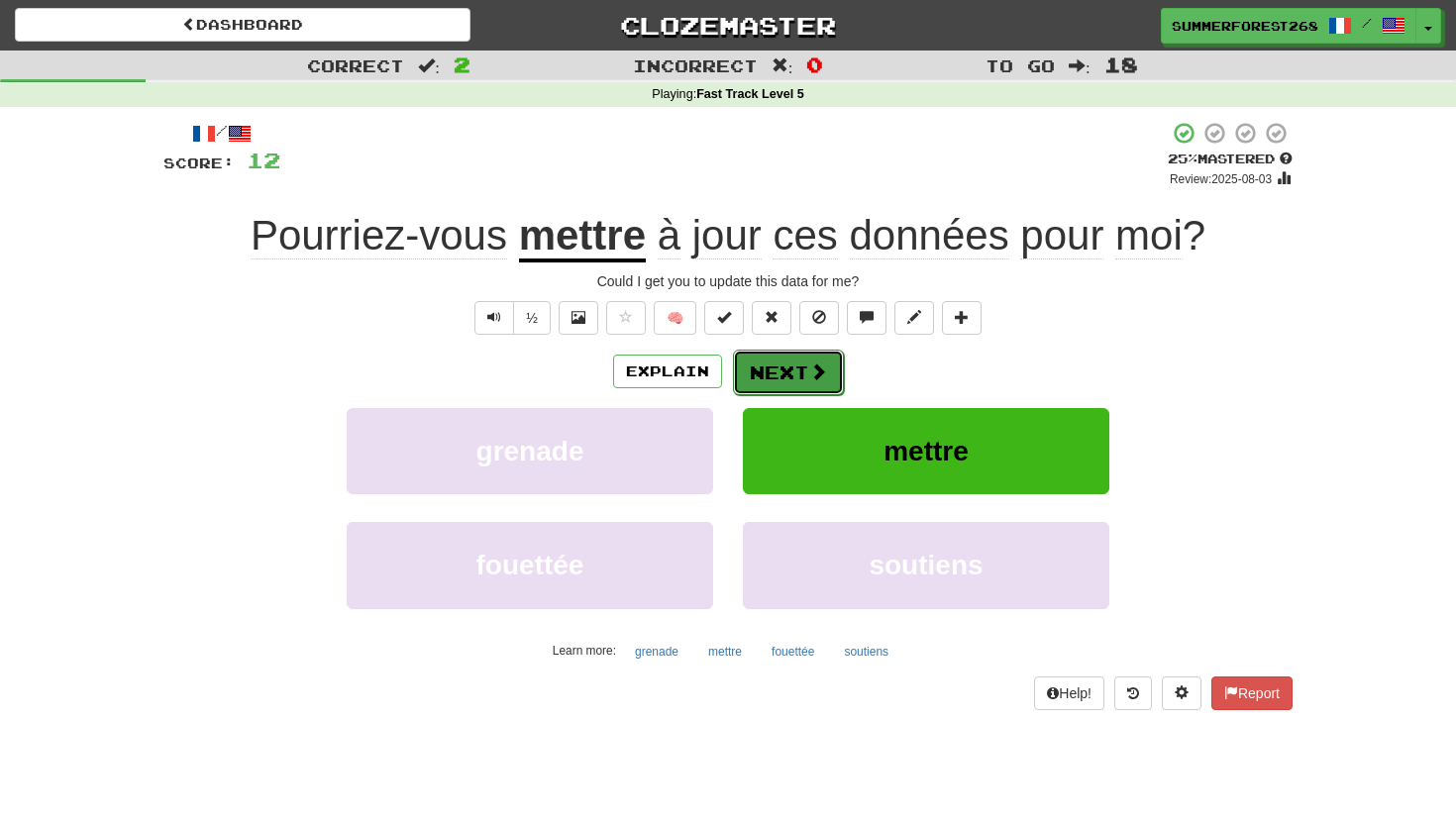 click at bounding box center [818, 371] 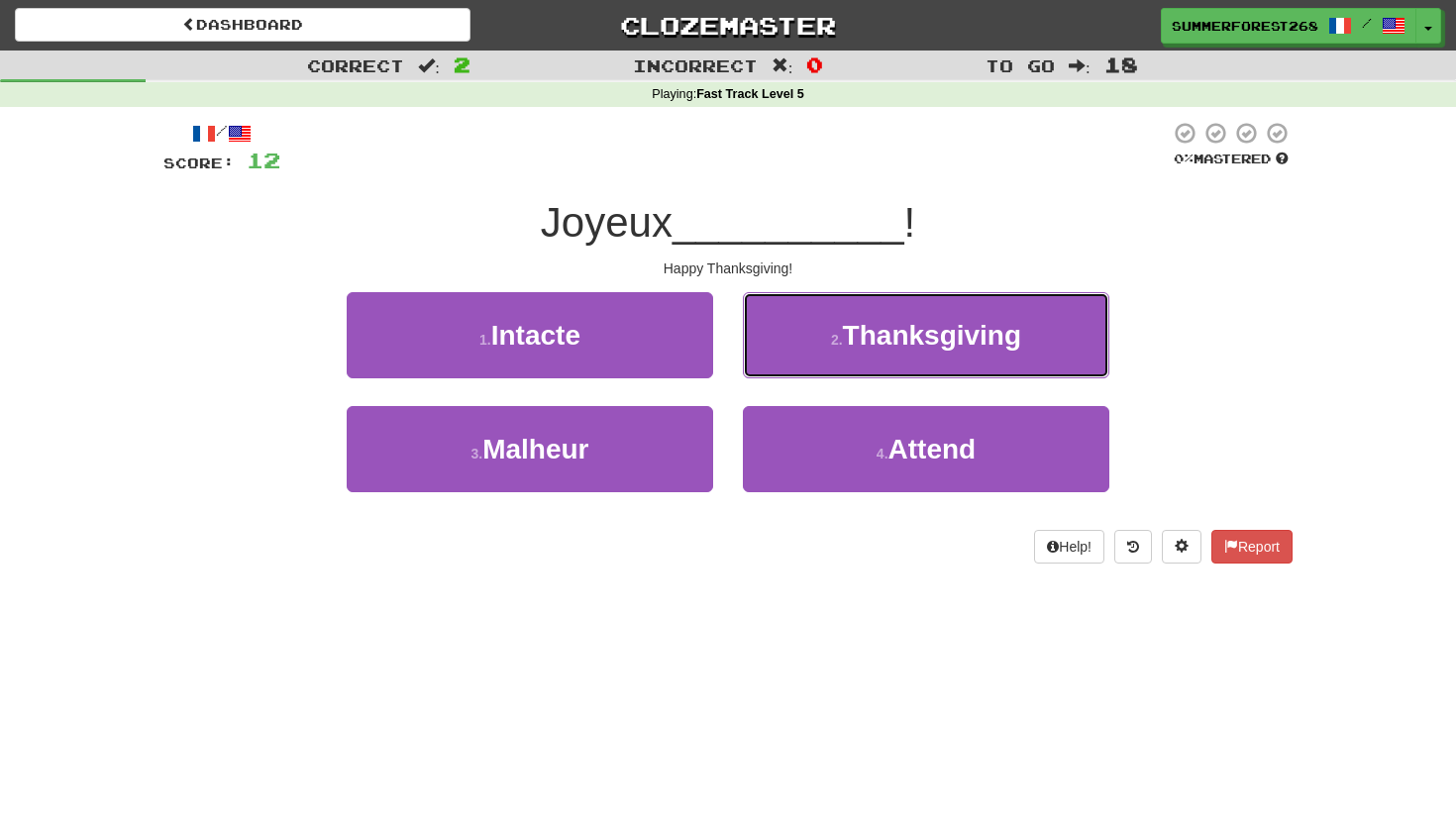 click on "2 .  Thanksgiving" at bounding box center (926, 335) 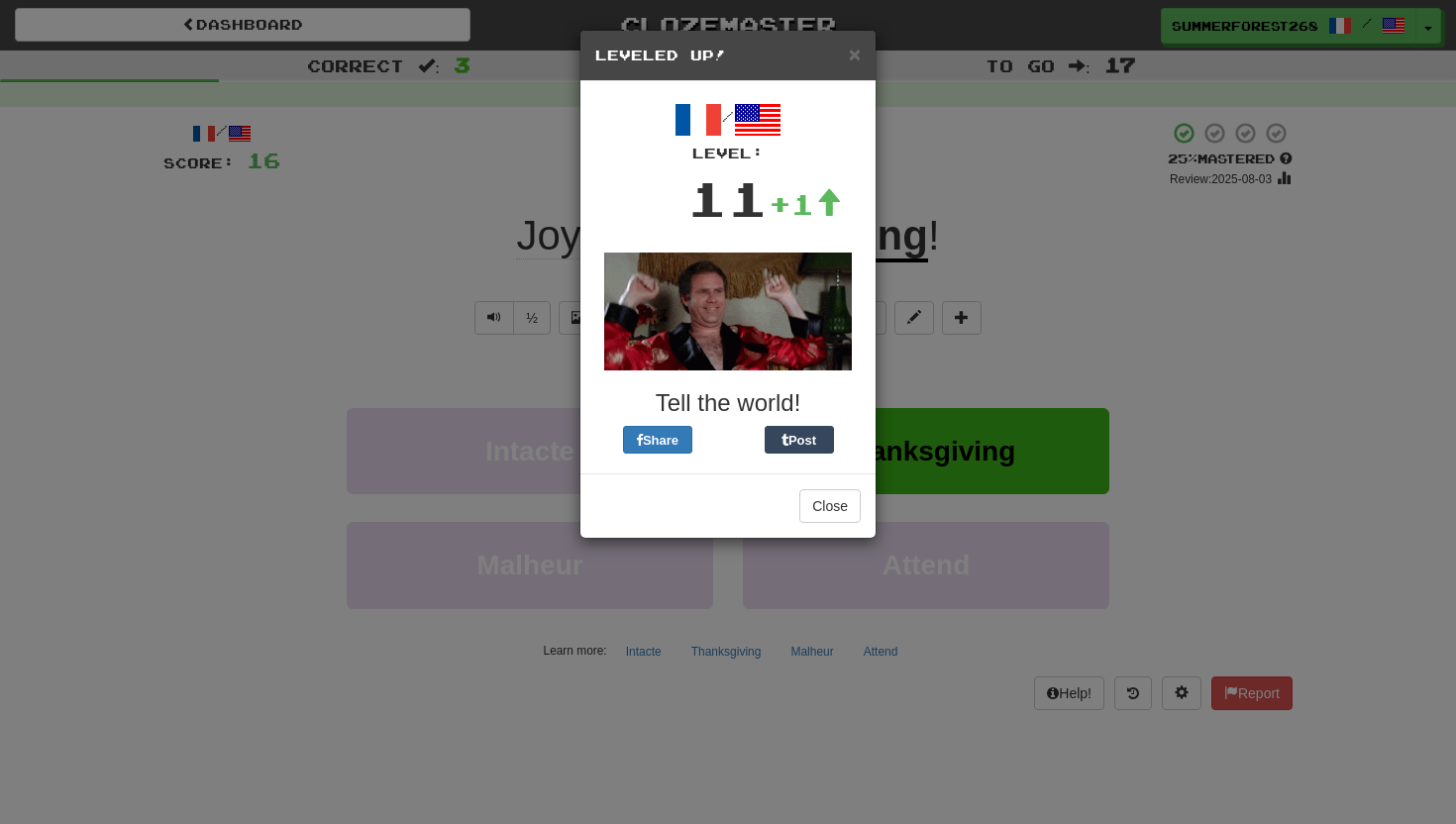 click on "× Leveled Up!  /  Level: 11 +1 Tell the world!  Share  Post Close" at bounding box center [728, 412] 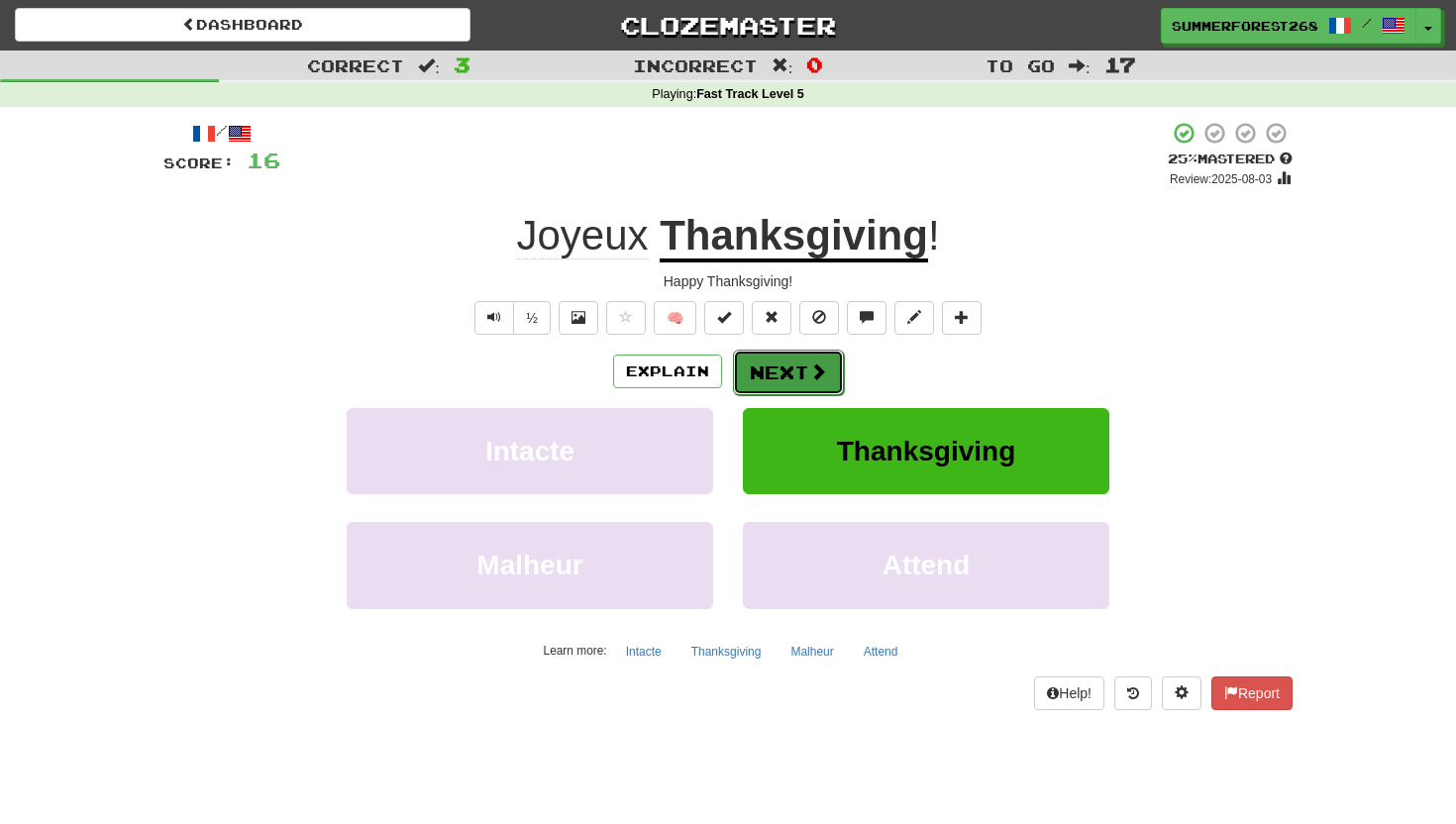 click on "Next" at bounding box center [788, 372] 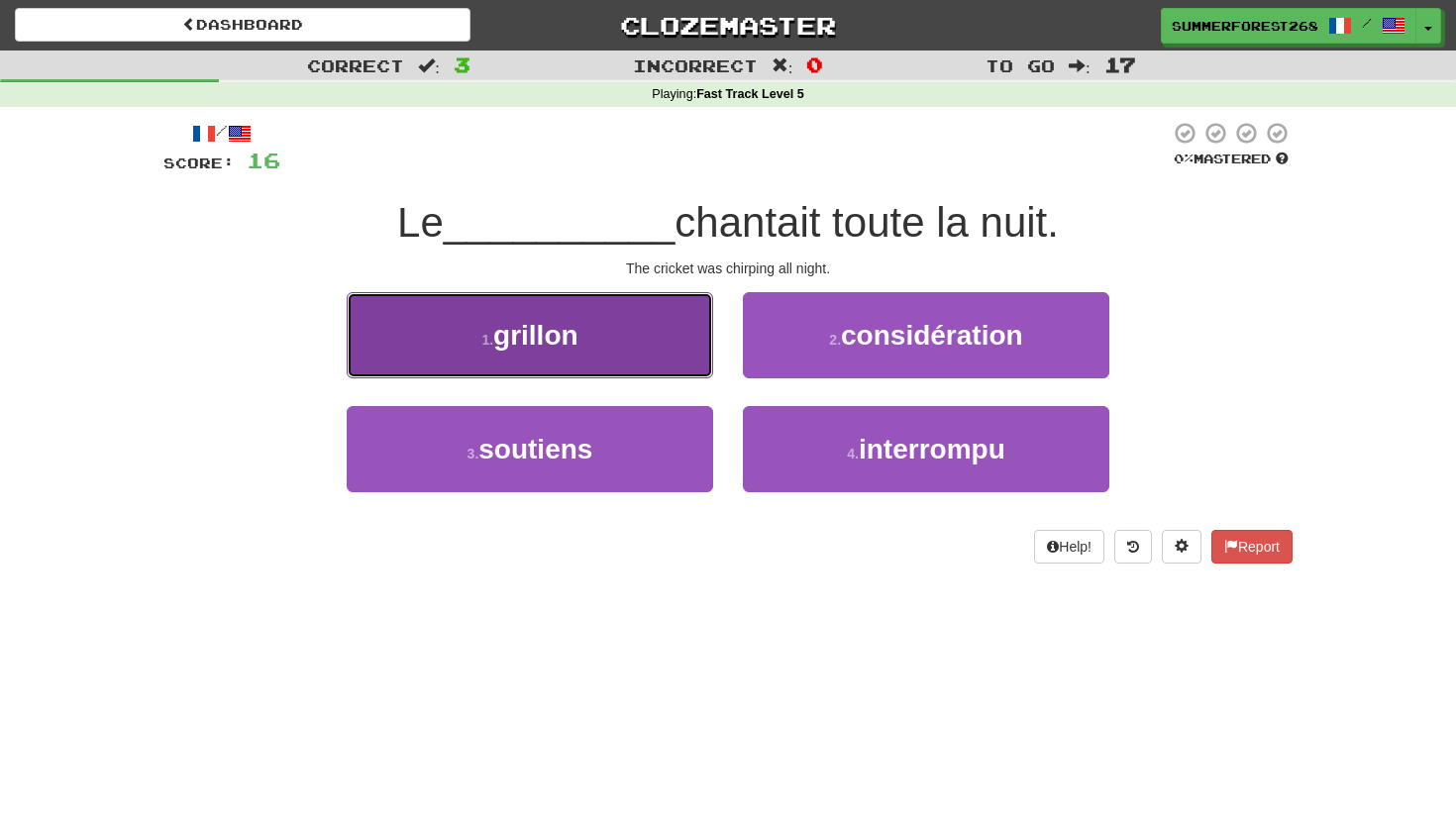 click on "1 .  grillon" at bounding box center (530, 335) 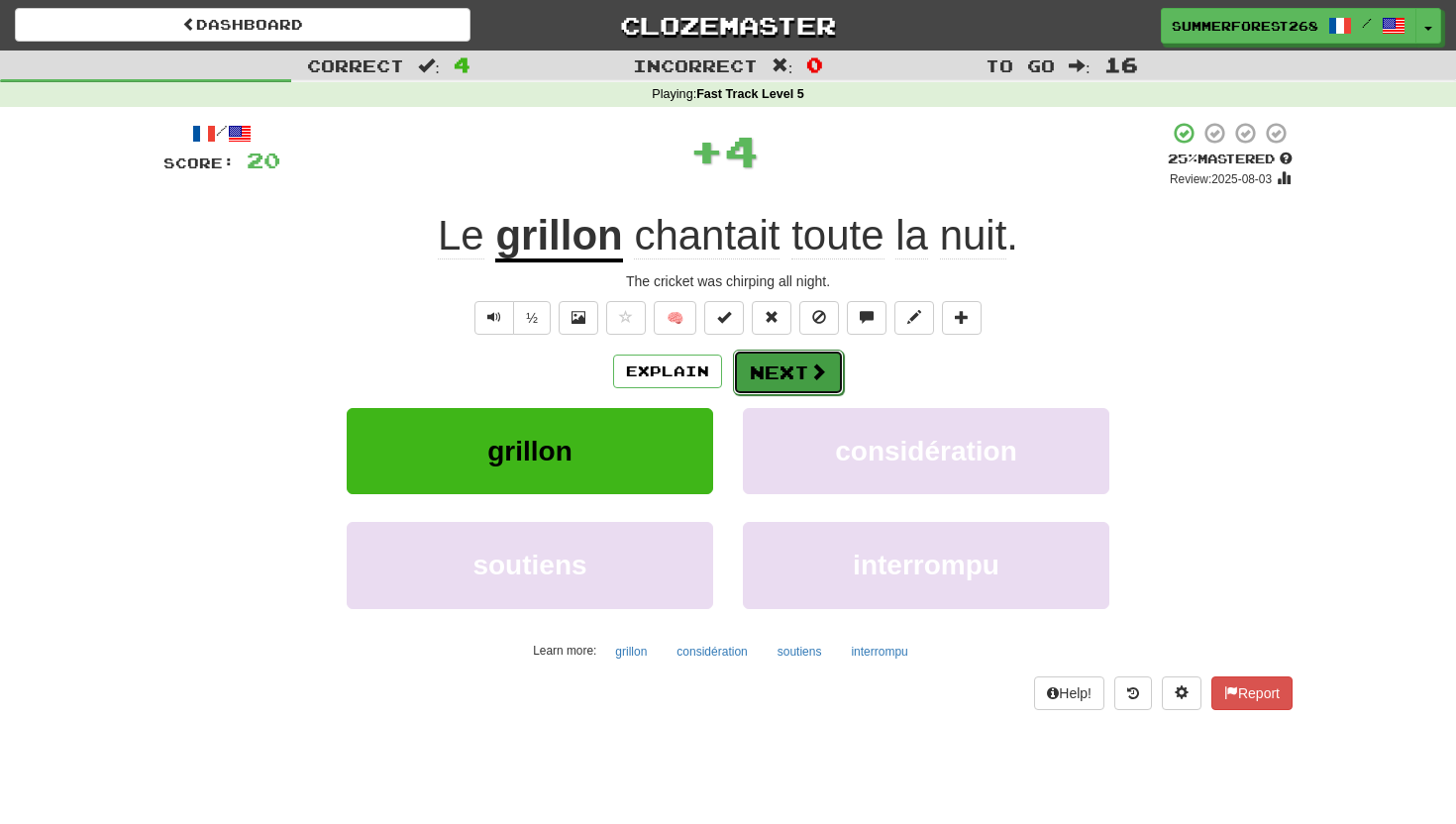 click on "Next" at bounding box center (788, 372) 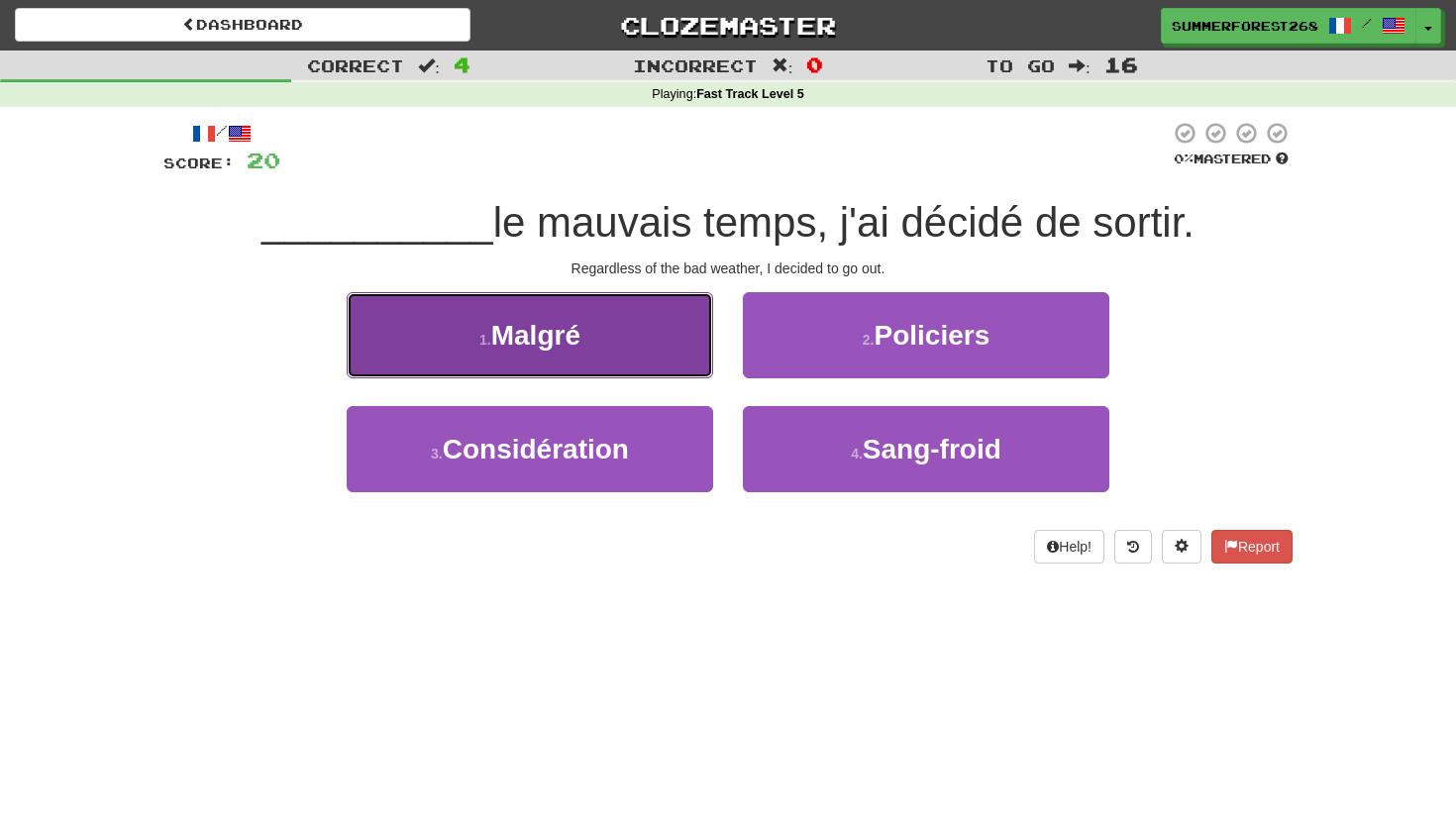 click on "1 .  Malgré" at bounding box center [530, 335] 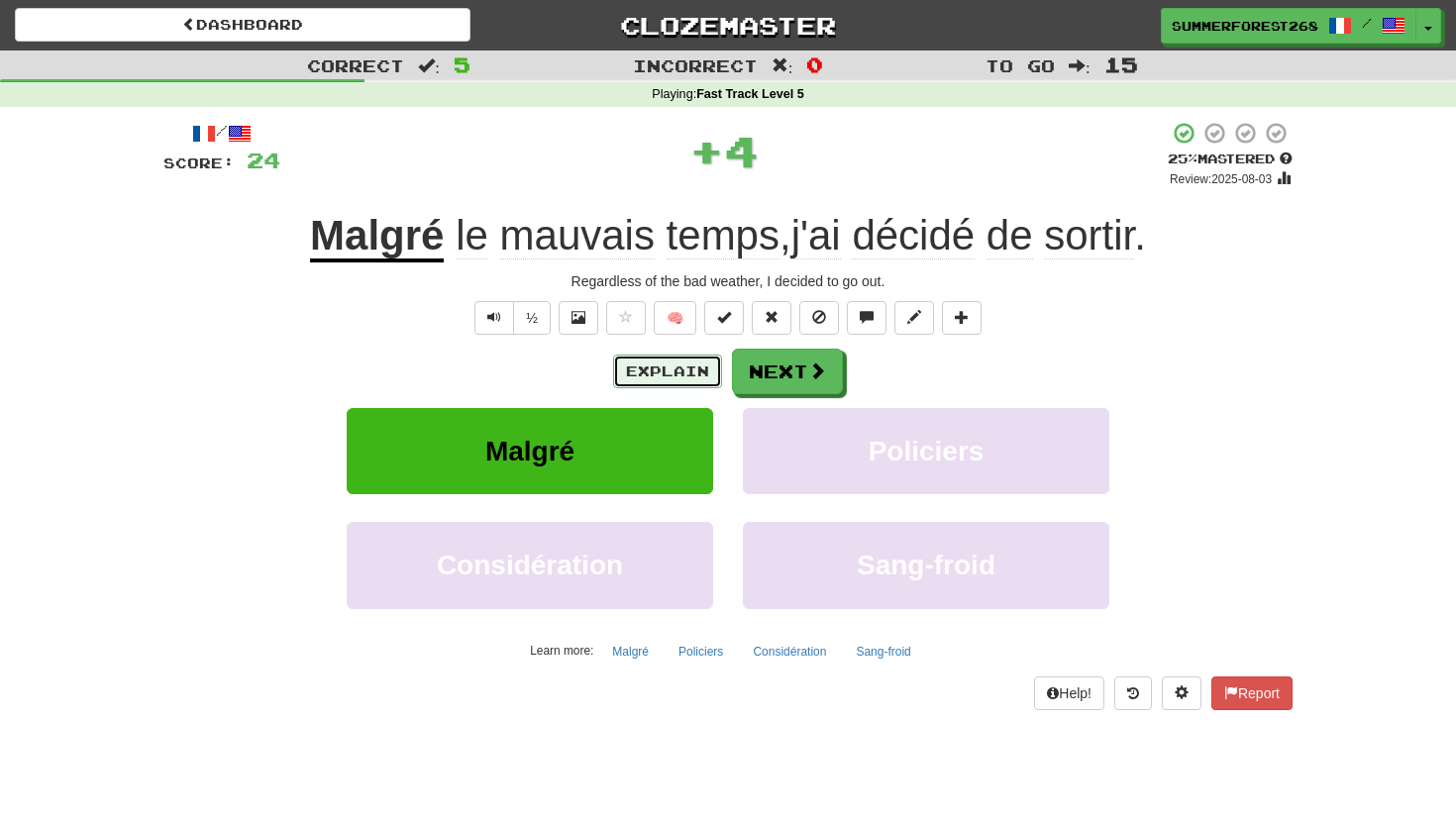 click on "Explain" at bounding box center (668, 371) 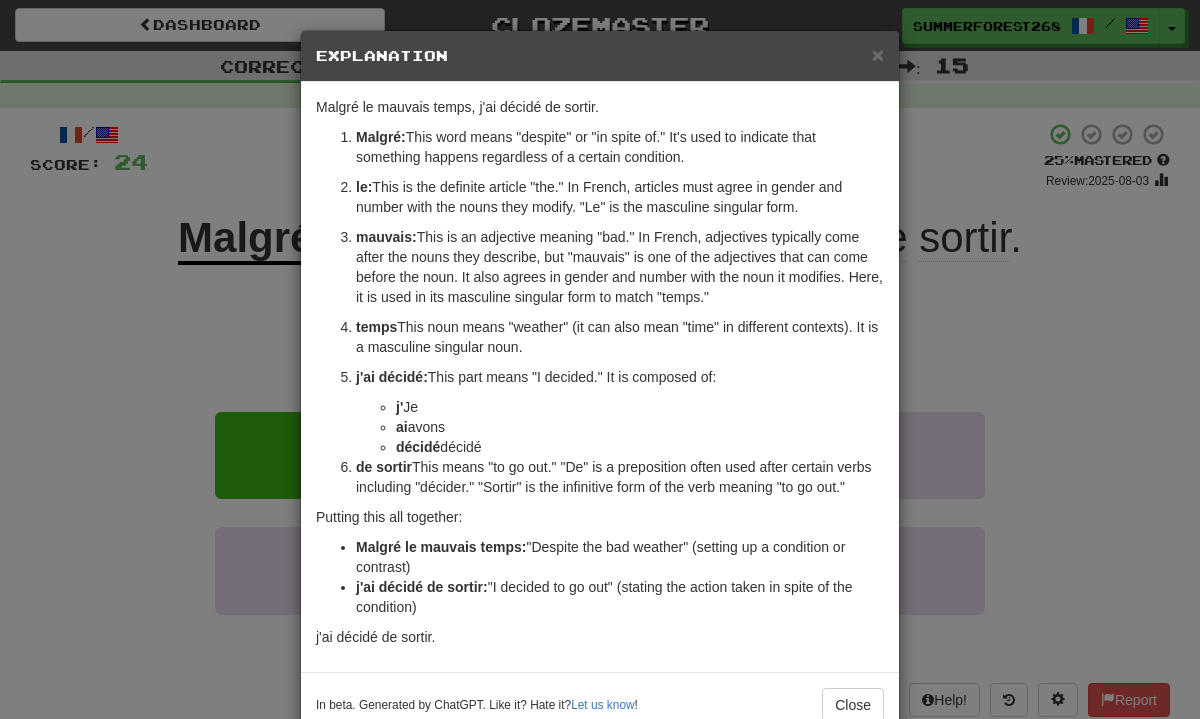 click on "× Explanation The French sentence "Malgré le mauvais temps, j'ai décidé de sortir." translates to "Despite the bad weather, I decided to go out." in English. Let's break it down for someone learning French:
Malgré:  This word means "despite" or "in spite of." It's used to indicate that something happens regardless of a certain condition.
le:  This is the definite article "the." In French, articles must agree in gender and number with the nouns they modify. "Le" is the masculine singular form.
mauvais:  This is an adjective meaning "bad." In French, adjectives typically come after the nouns they describe, but "mauvais" is one of the adjectives that can come before the noun. It also agrees in gender and number with the noun it modifies. Here, it is used in its masculine singular form to match "temps."
temps:  This noun means "weather" (it can also mean "time" in different contexts). It is a masculine singular noun.
j'ai décidé:
j'
ai
décidé
de sortir:" at bounding box center (600, 359) 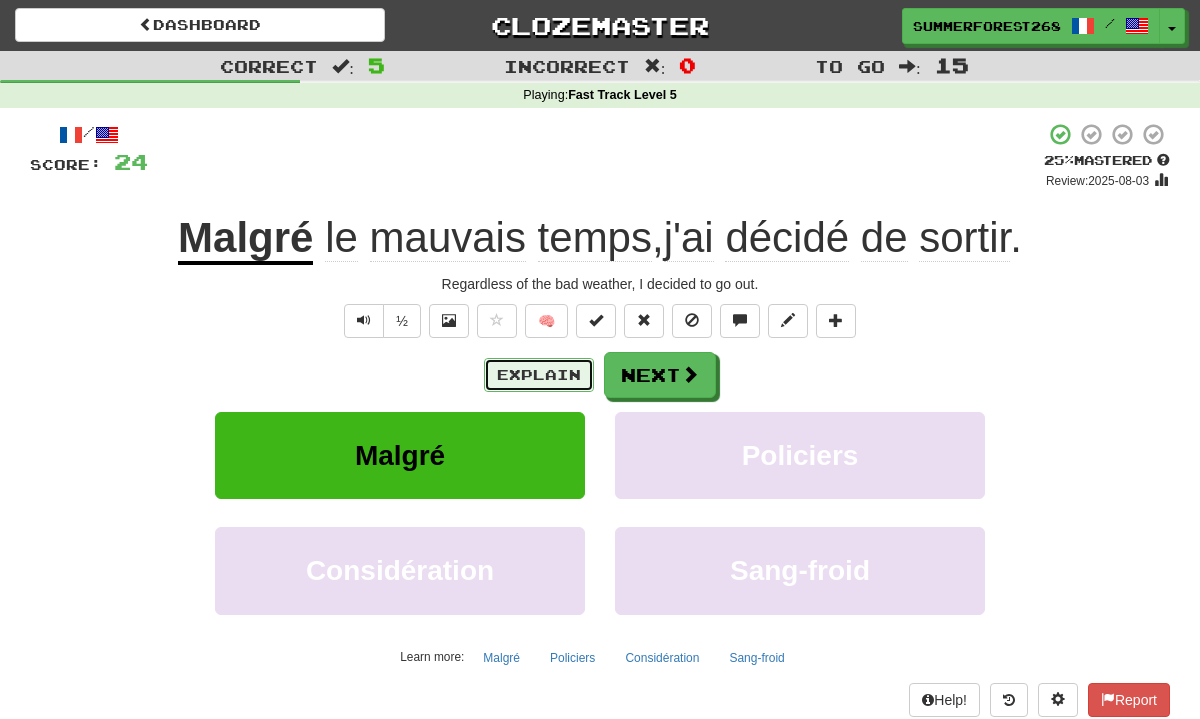 click on "Explain" at bounding box center (539, 375) 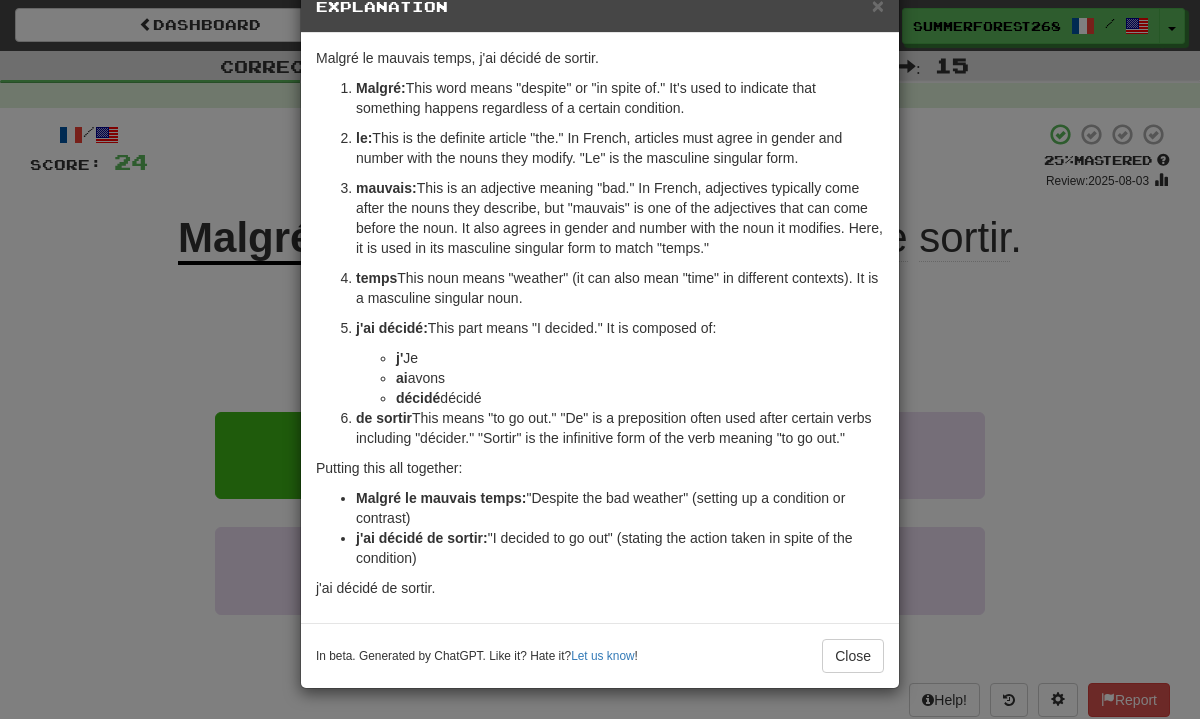 scroll, scrollTop: 86, scrollLeft: 0, axis: vertical 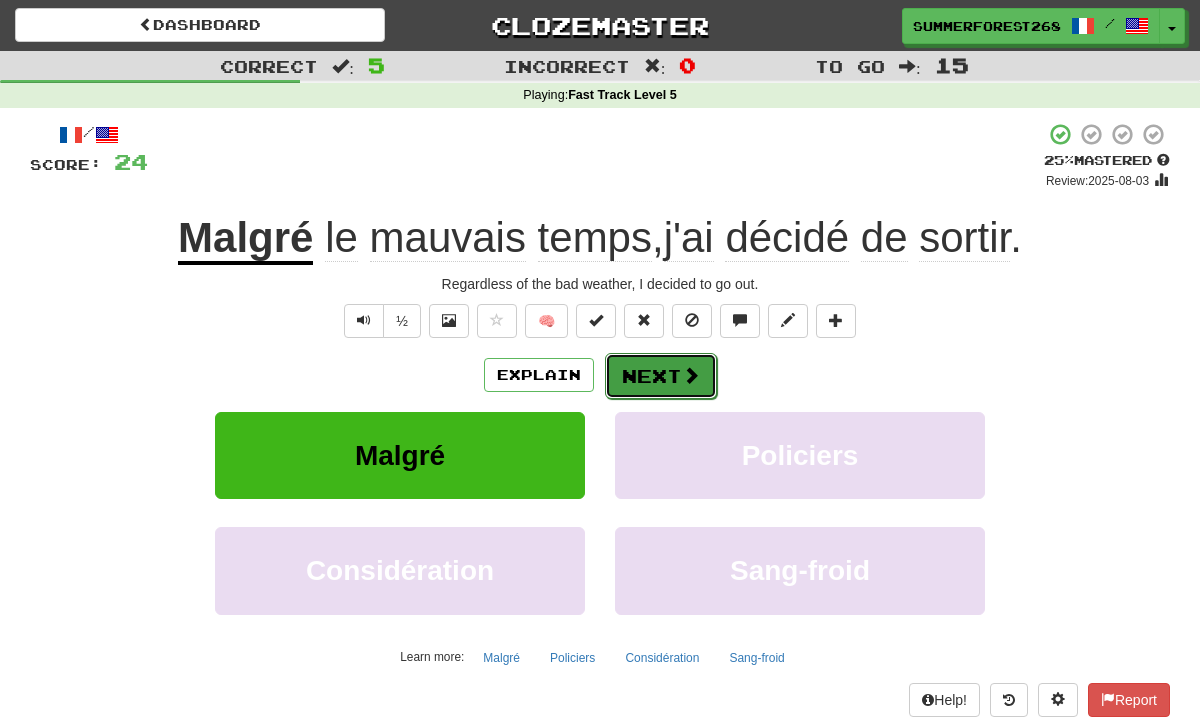 click on "Next" at bounding box center [661, 376] 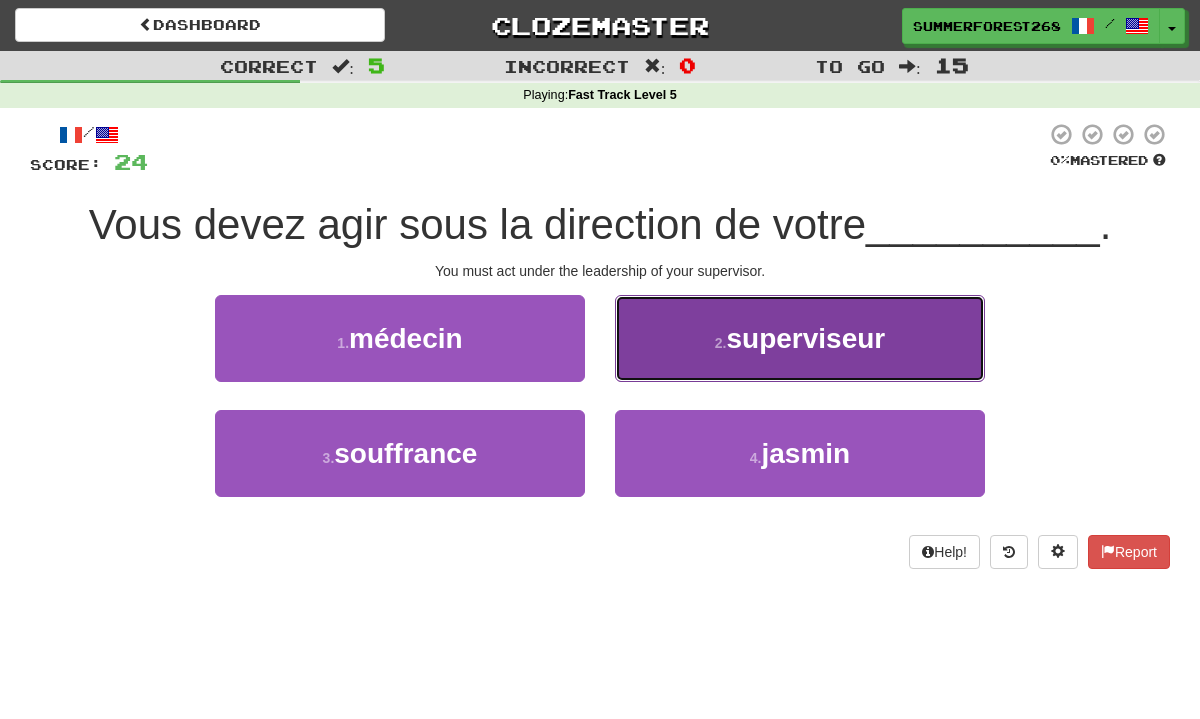 click on "2 .  superviseur" at bounding box center [800, 338] 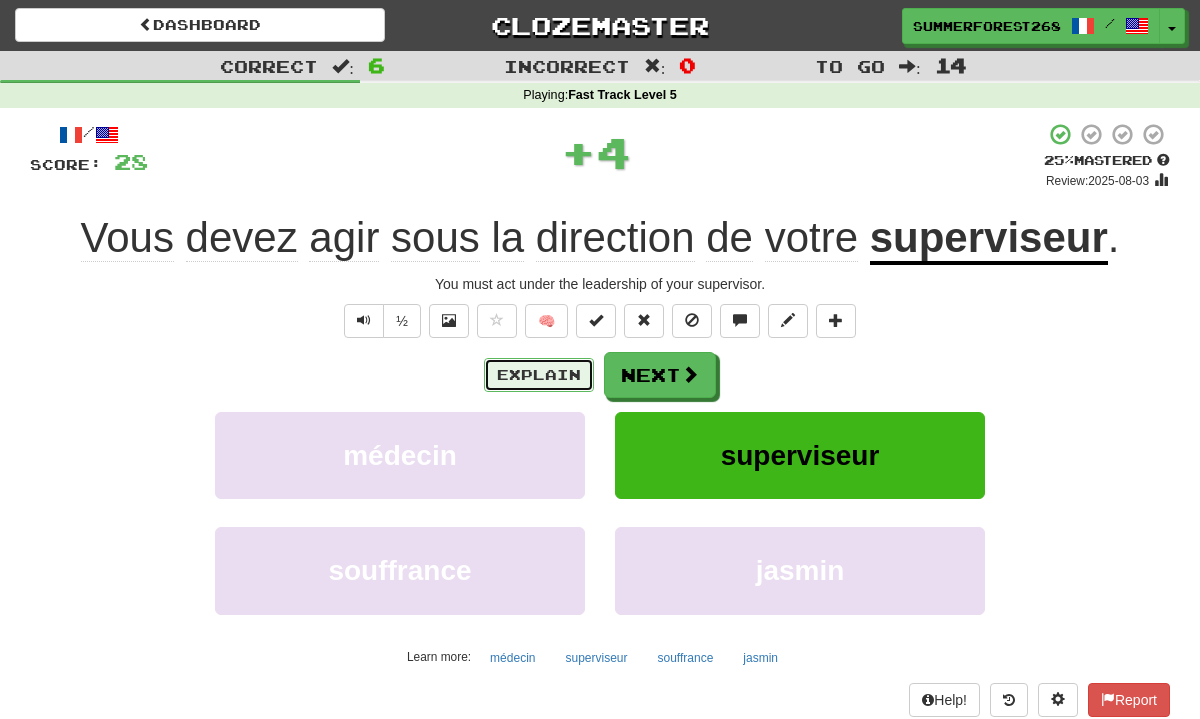 click on "Explain" at bounding box center [539, 375] 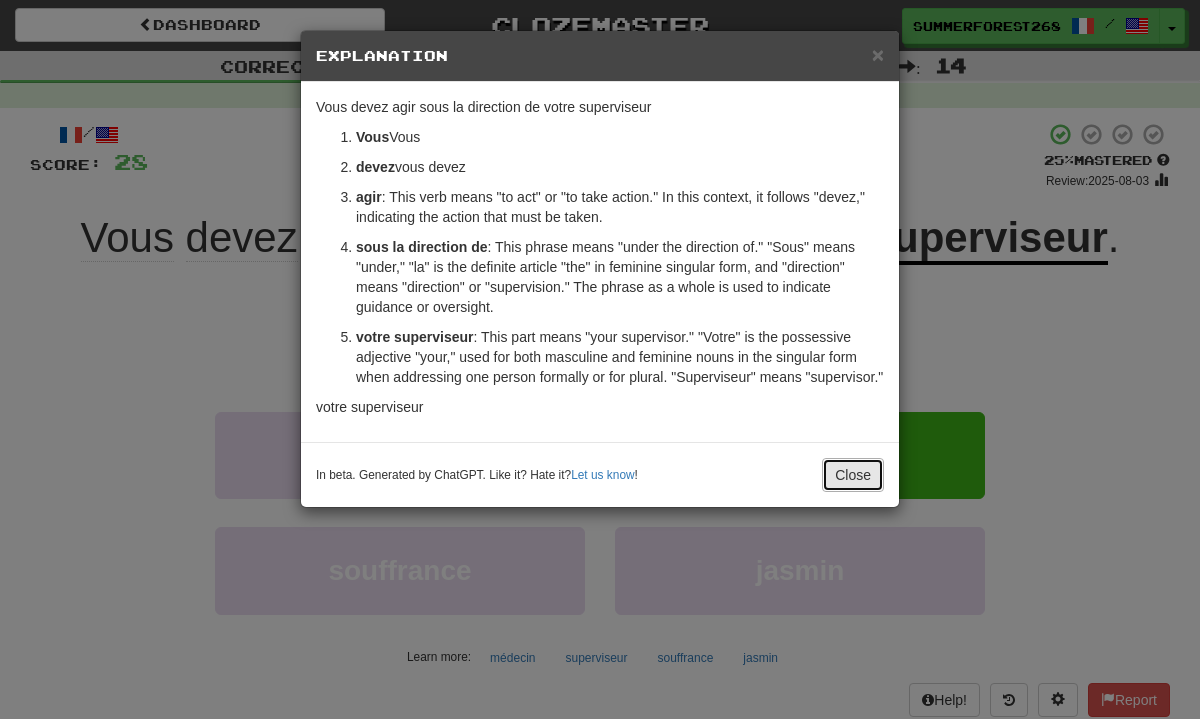 click on "Close" at bounding box center (853, 475) 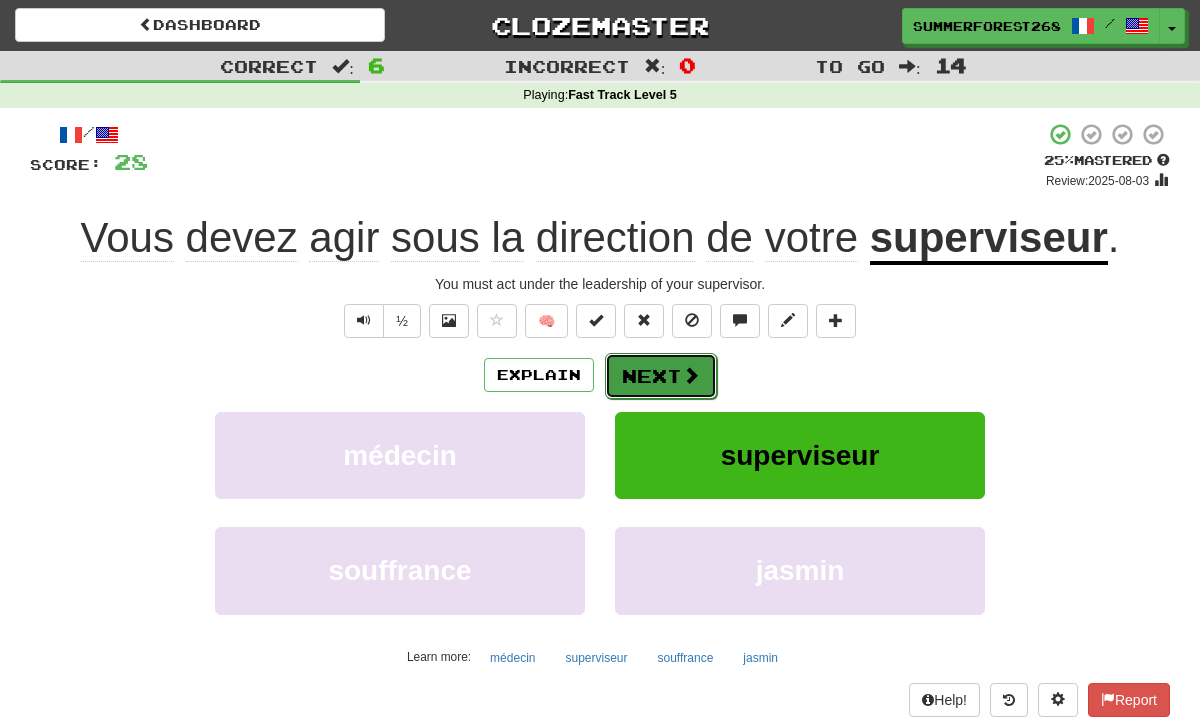 click on "Next" at bounding box center (661, 376) 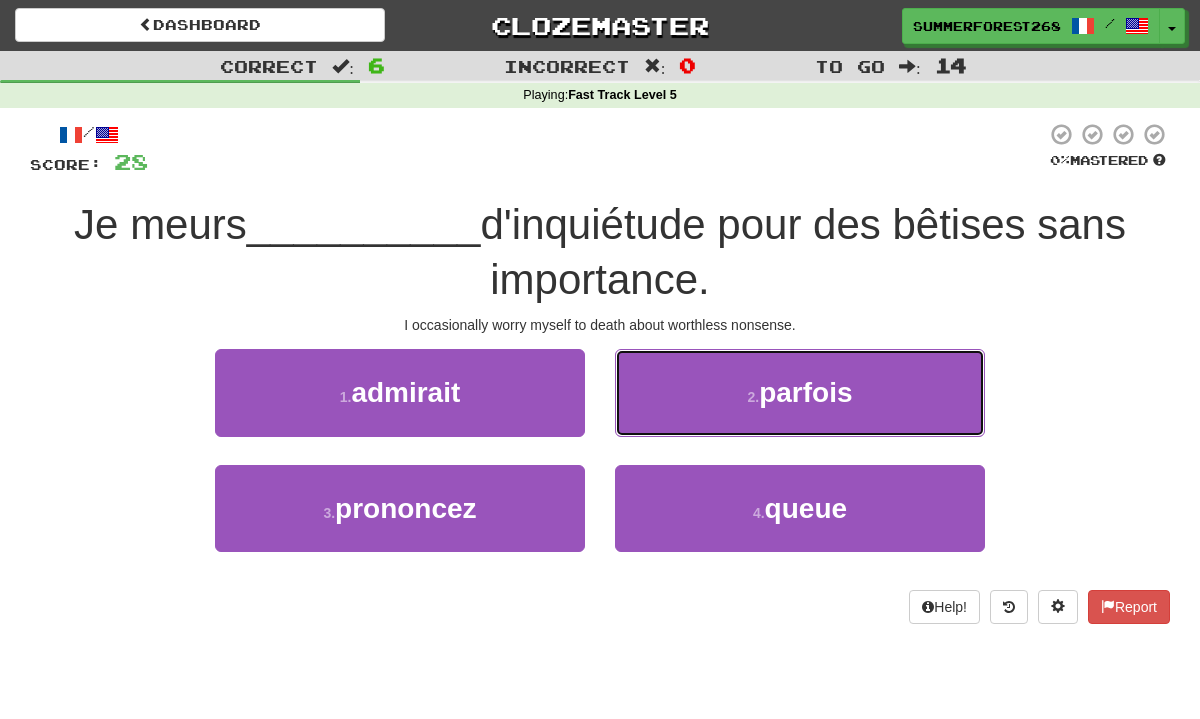 click on "2 .  parfois" at bounding box center [800, 392] 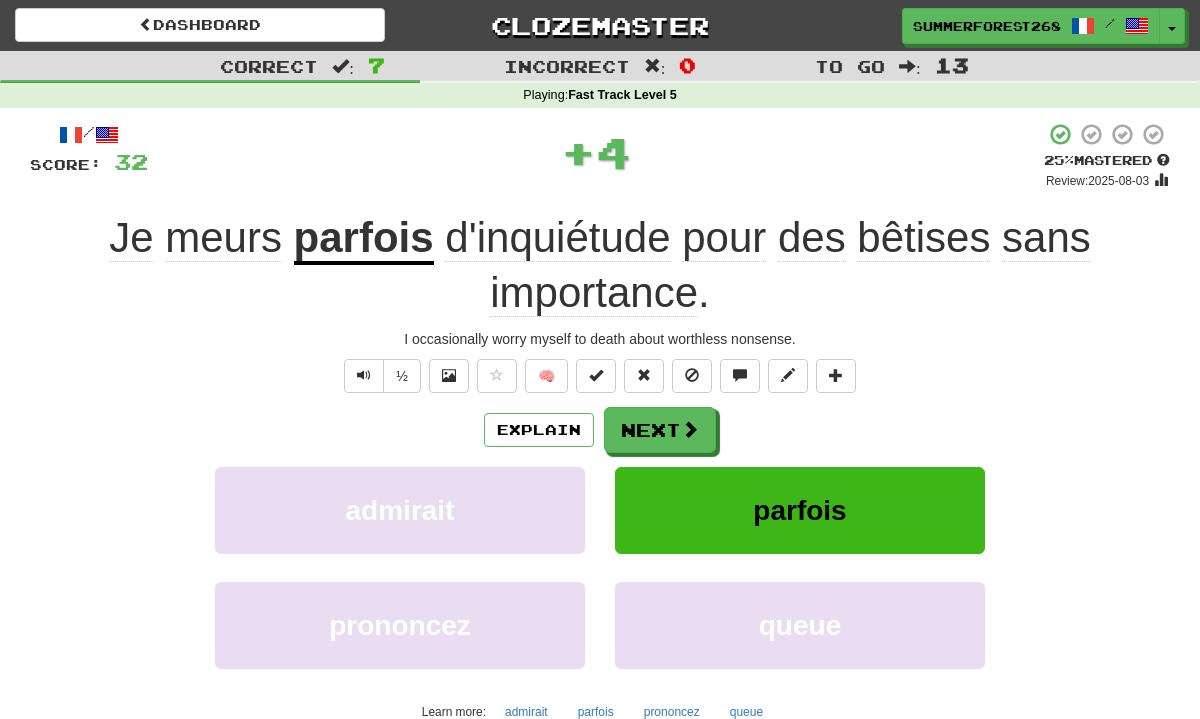 click on "Explain Next" at bounding box center [600, 430] 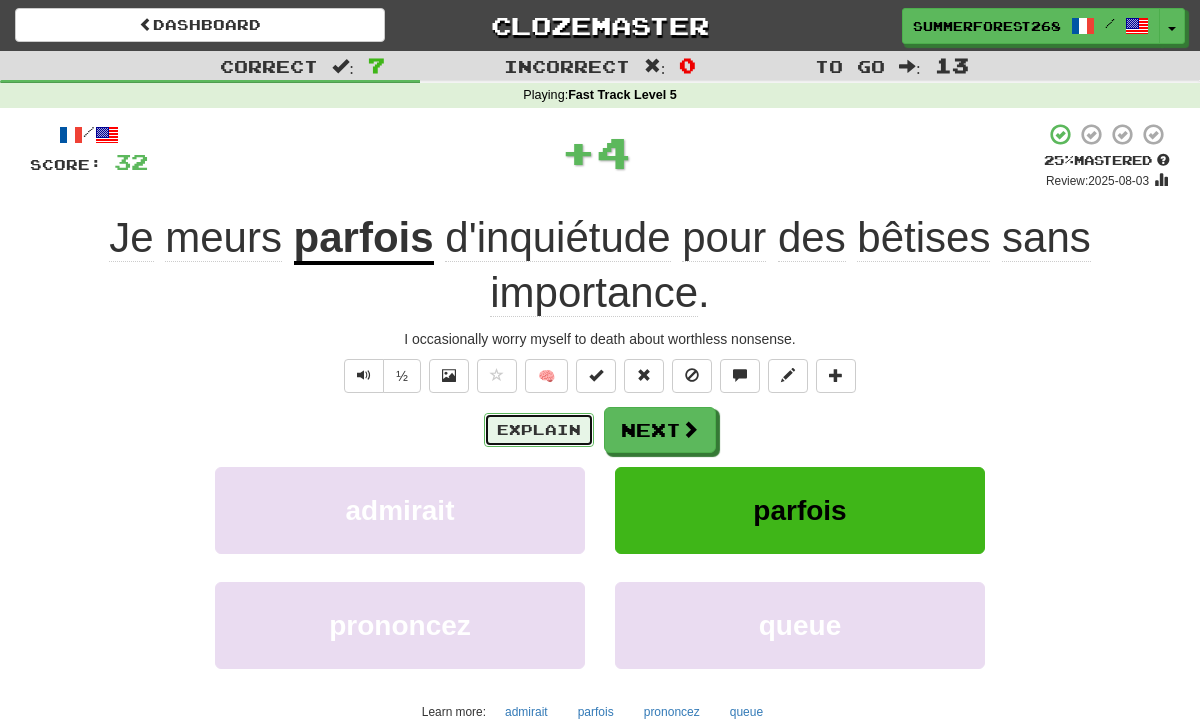 click on "Explain" at bounding box center [539, 430] 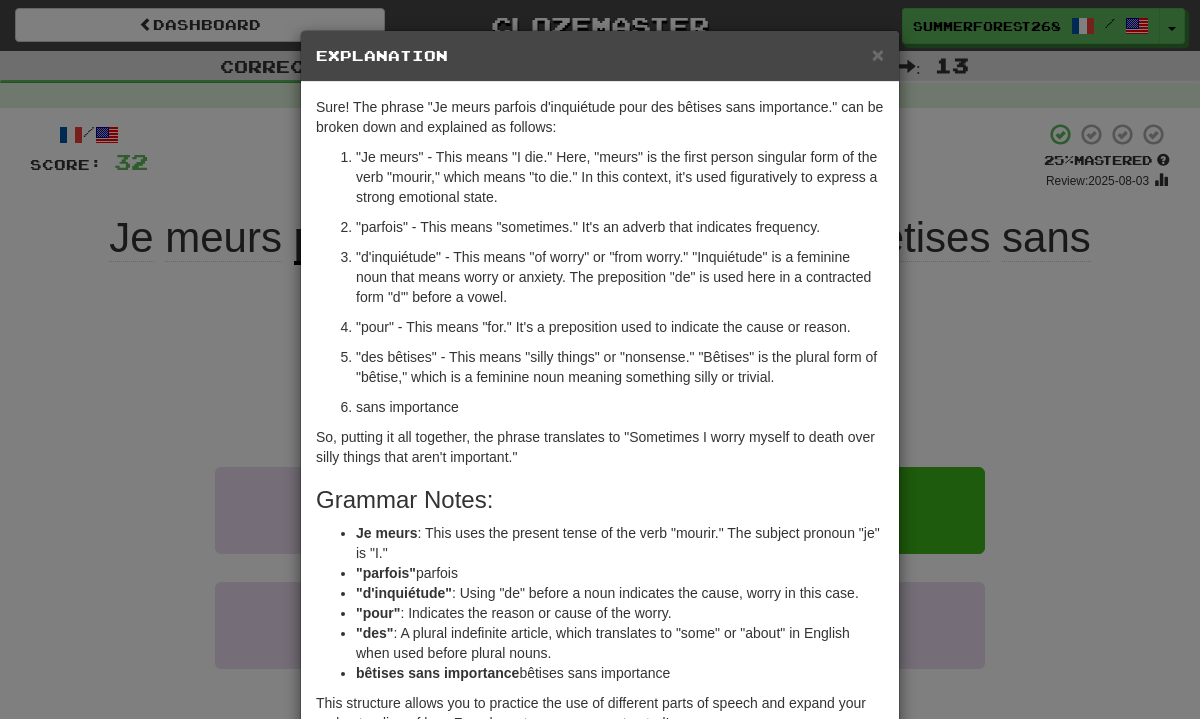click on "× Explanation Sure! The phrase "Je meurs parfois d'inquiétude pour des bêtises sans importance." can be broken down and explained as follows:
"Je meurs" - This means "I die." Here, "meurs" is the first person singular form of the verb "mourir," which means "to die." In this context, it's used figuratively to express a strong emotional state.
"parfois" - This means "sometimes." It's an adverb that indicates frequency.
"d'inquiétude" - This means "of worry" or "from worry." "Inquiétude" is a feminine noun that means worry or anxiety. The preposition "de" is used here in a contracted form "d'" before a vowel.
"pour" - This means "for." It's a preposition used to indicate the cause or reason.
"des bêtises" - This means "silly things" or "nonsense." "Bêtises" is the plural form of "bêtise," which is a feminine noun meaning something silly or trivial.
Grammar Notes:
"Je meurs" : This uses the present tense of the verb "mourir." The subject pronoun "je" is "I."" at bounding box center (600, 359) 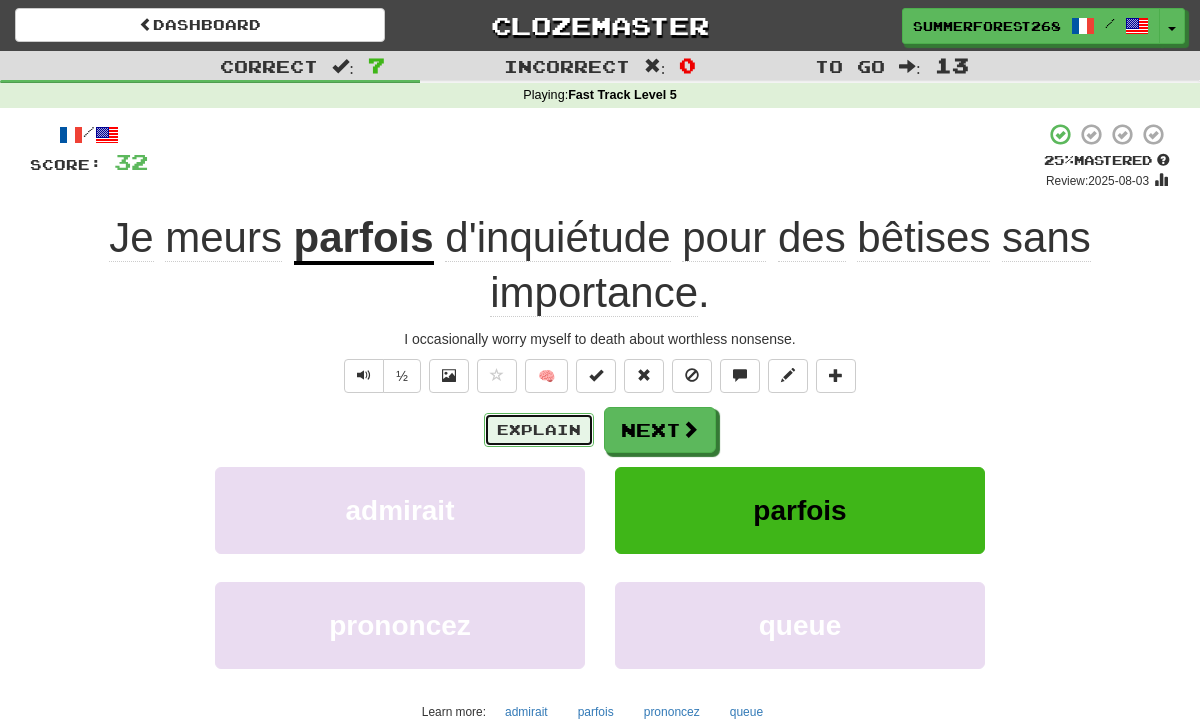 click on "Explain" at bounding box center (539, 430) 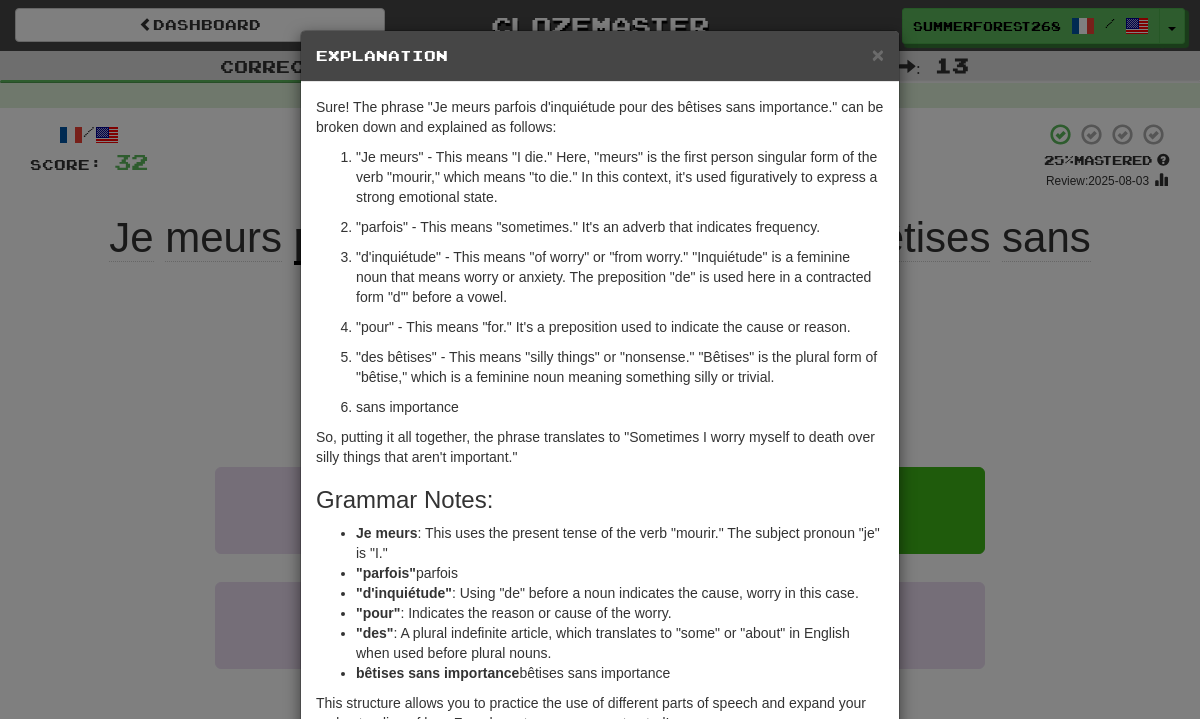 click on "× Explanation Sure! The phrase "Je meurs parfois d'inquiétude pour des bêtises sans importance." can be broken down and explained as follows:
"Je meurs" - This means "I die." Here, "meurs" is the first person singular form of the verb "mourir," which means "to die." In this context, it's used figuratively to express a strong emotional state.
"parfois" - This means "sometimes." It's an adverb that indicates frequency.
"d'inquiétude" - This means "of worry" or "from worry." "Inquiétude" is a feminine noun that means worry or anxiety. The preposition "de" is used here in a contracted form "d'" before a vowel.
"pour" - This means "for." It's a preposition used to indicate the cause or reason.
"des bêtises" - This means "silly things" or "nonsense." "Bêtises" is the plural form of "bêtise," which is a feminine noun meaning something silly or trivial.
Grammar Notes:
"Je meurs" : This uses the present tense of the verb "mourir." The subject pronoun "je" is "I."" at bounding box center (600, 359) 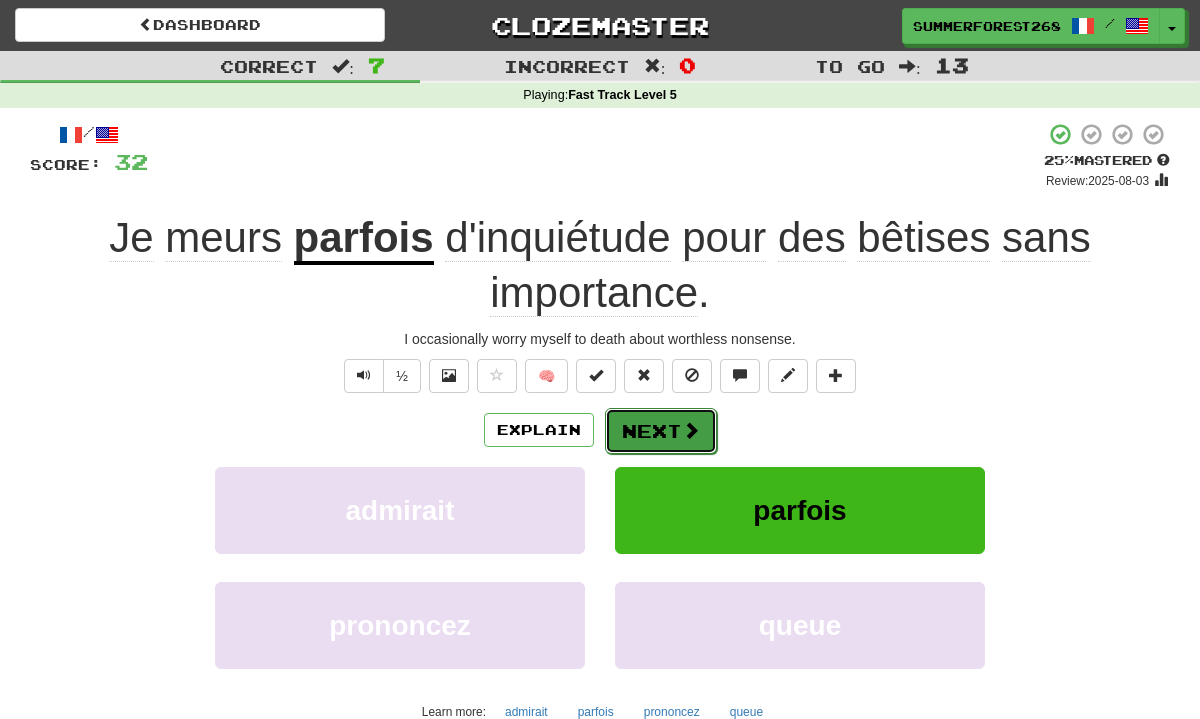 click on "Next" at bounding box center (661, 431) 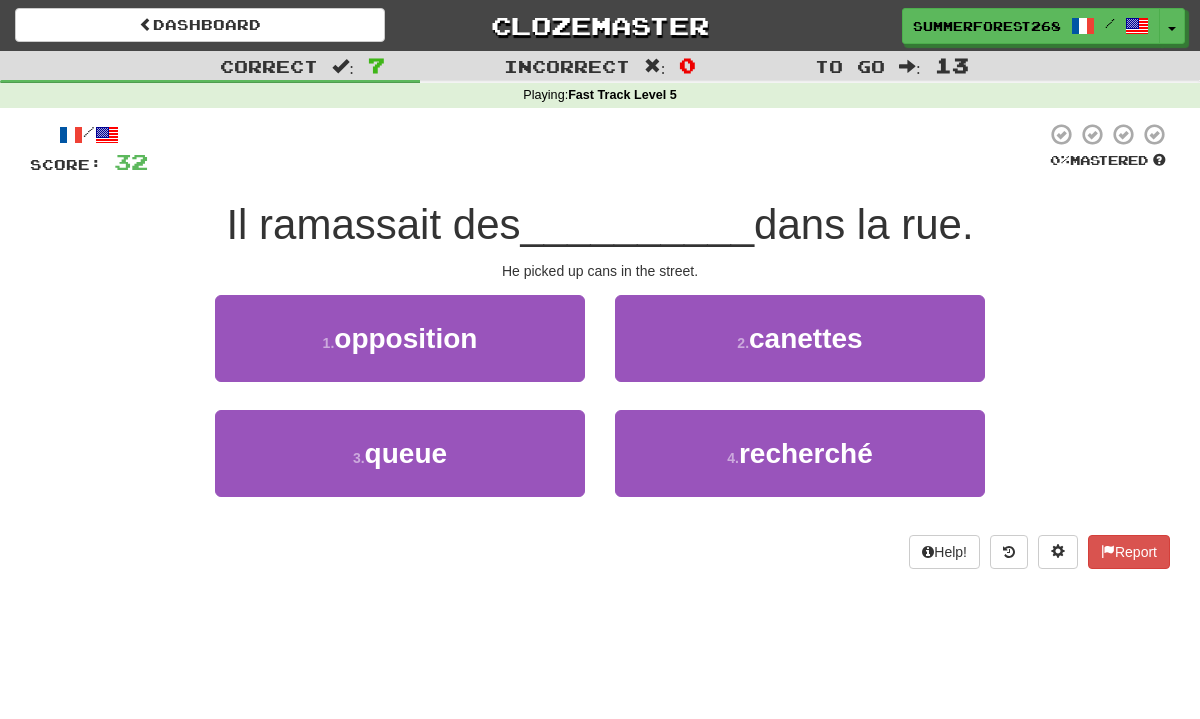 click on "2 .  canettes" at bounding box center (800, 352) 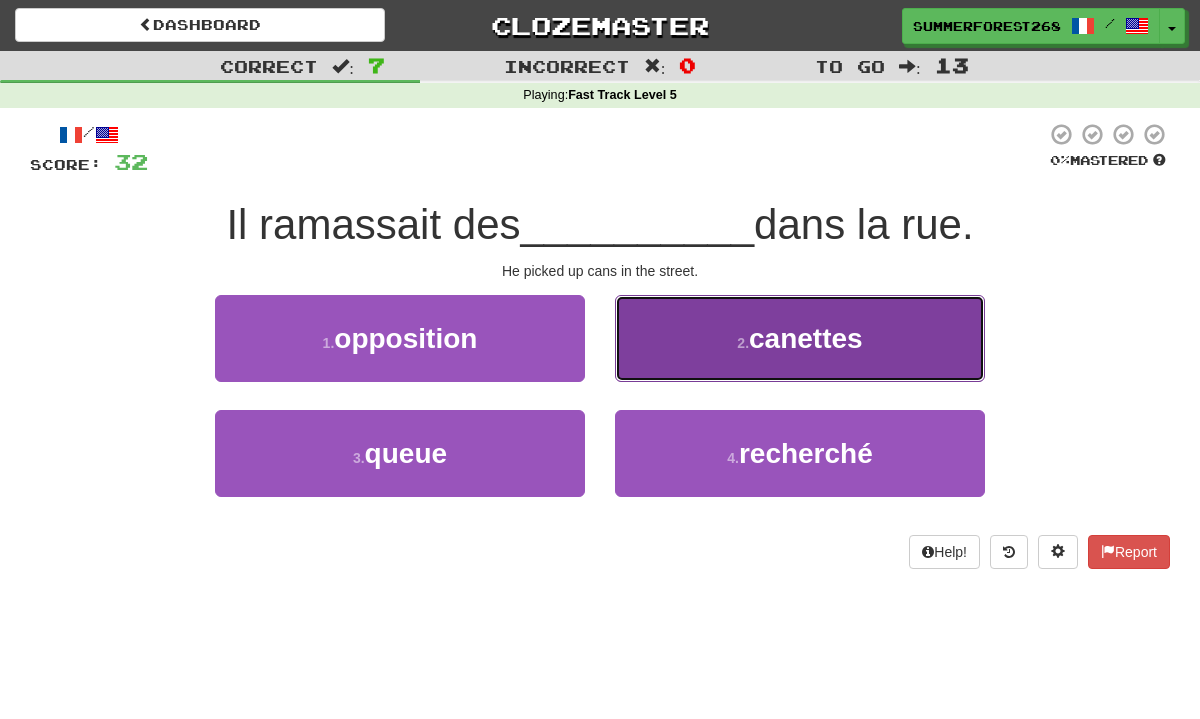 click on "2 .  canettes" at bounding box center [800, 338] 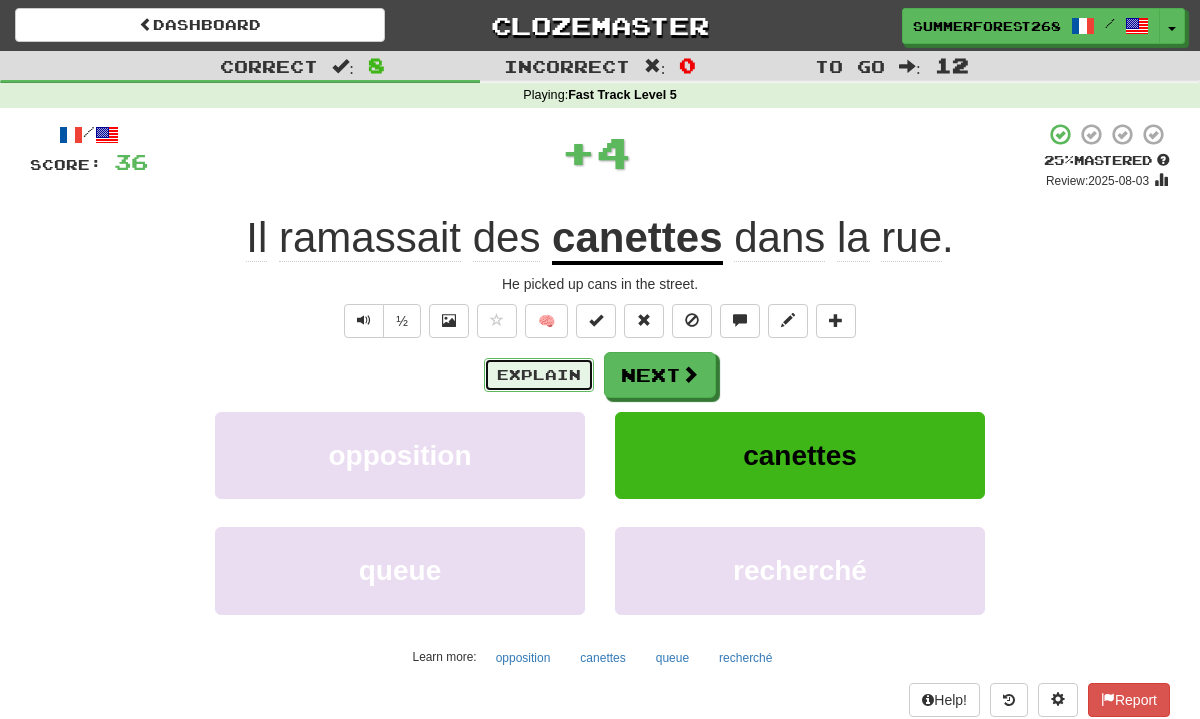 click on "Explain" at bounding box center [539, 375] 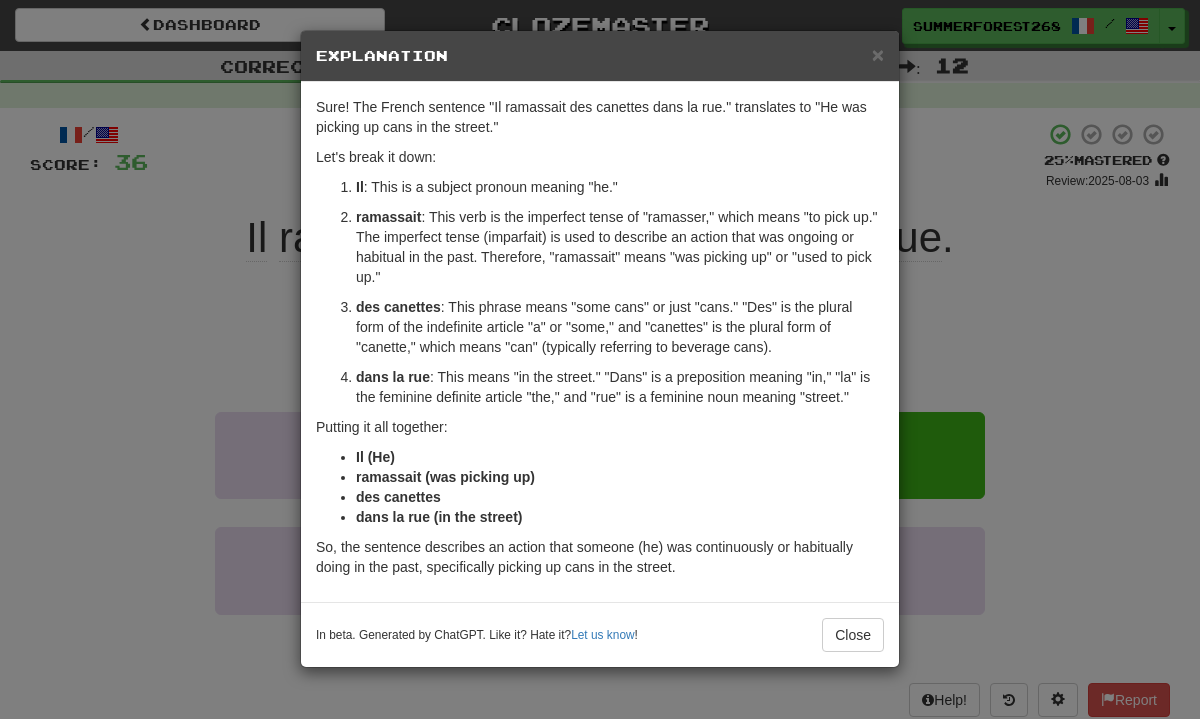 click on "× Explanation Sure! The French sentence "Il ramassait des canettes dans la rue." translates to "He was picking up cans in the street."
Let's break it down:
Il : This is a subject pronoun meaning "he."
ramassait : This verb is the imperfect tense of "ramasser," which means "to pick up." The imperfect tense (imparfait) is used to describe an action that was ongoing or habitual in the past. Therefore, "ramassait" means "was picking up" or "used to pick up."
des canettes : This phrase means "some cans" or just "cans." "Des" is the plural form of the indefinite article "a" or "some," and "canettes" is the plural form of "canette," which means "can" (typically referring to beverage cans).
dans la rue : This means "in the street." "Dans" is a preposition meaning "in," "la" is the feminine definite article "the," and "rue" is a feminine noun meaning "street."
Putting it all together:
Il (He)
ramassait (was picking up)
des canettes (cans)
dans la rue (in the street)
!" at bounding box center (600, 359) 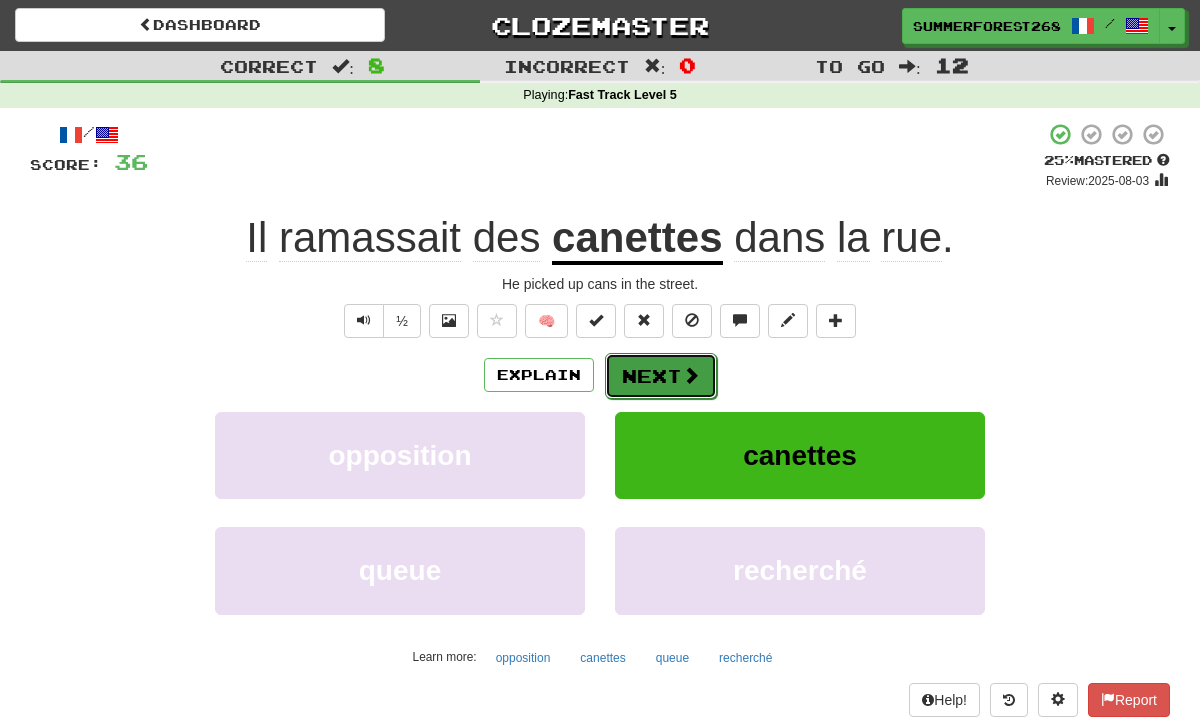 click on "Next" at bounding box center (661, 376) 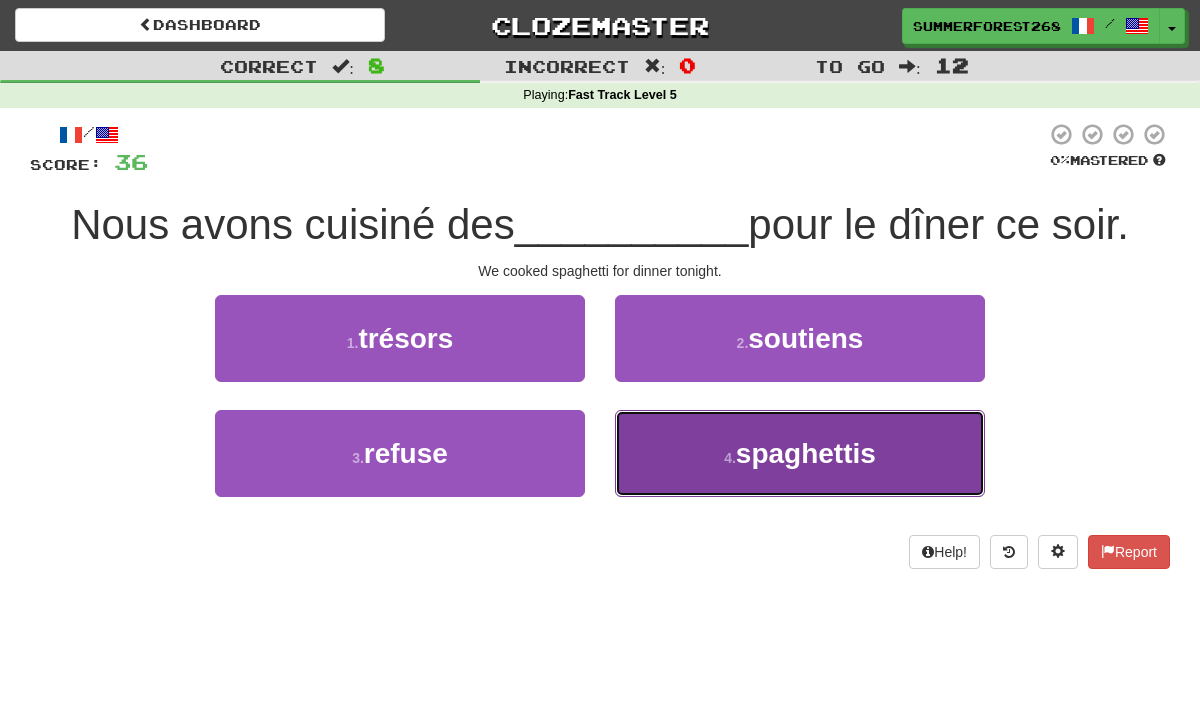click on "4 .  spaghettis" at bounding box center (800, 453) 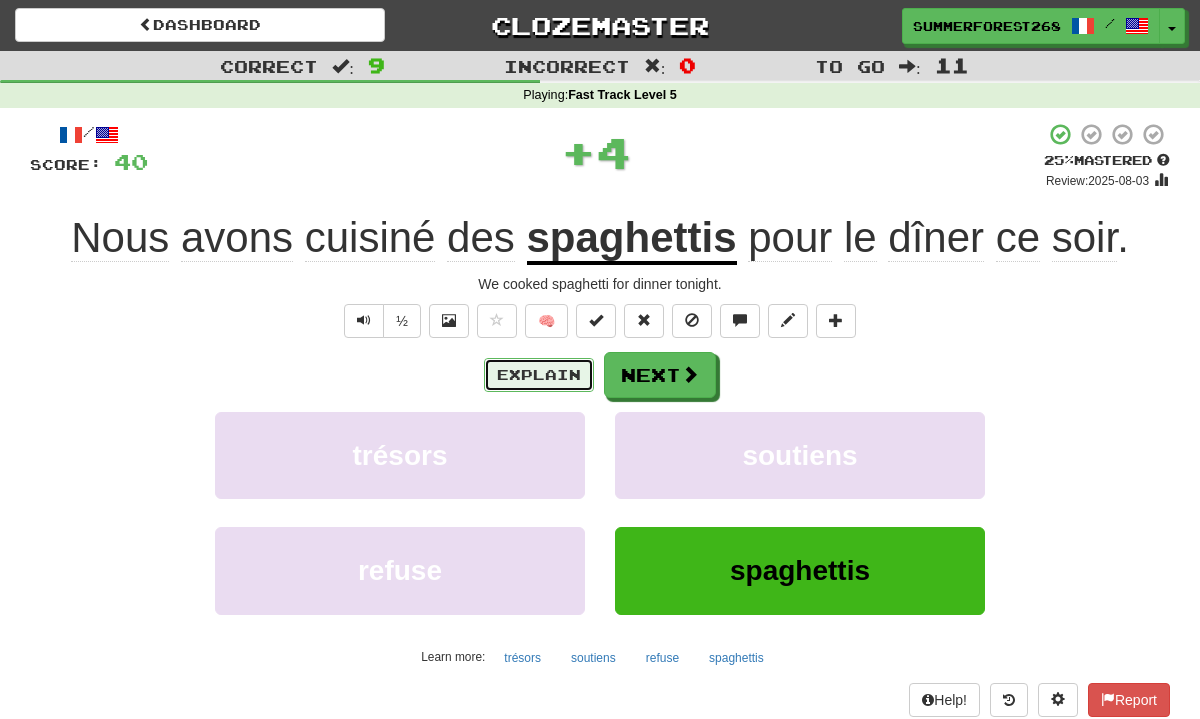 click on "Explain" at bounding box center [539, 375] 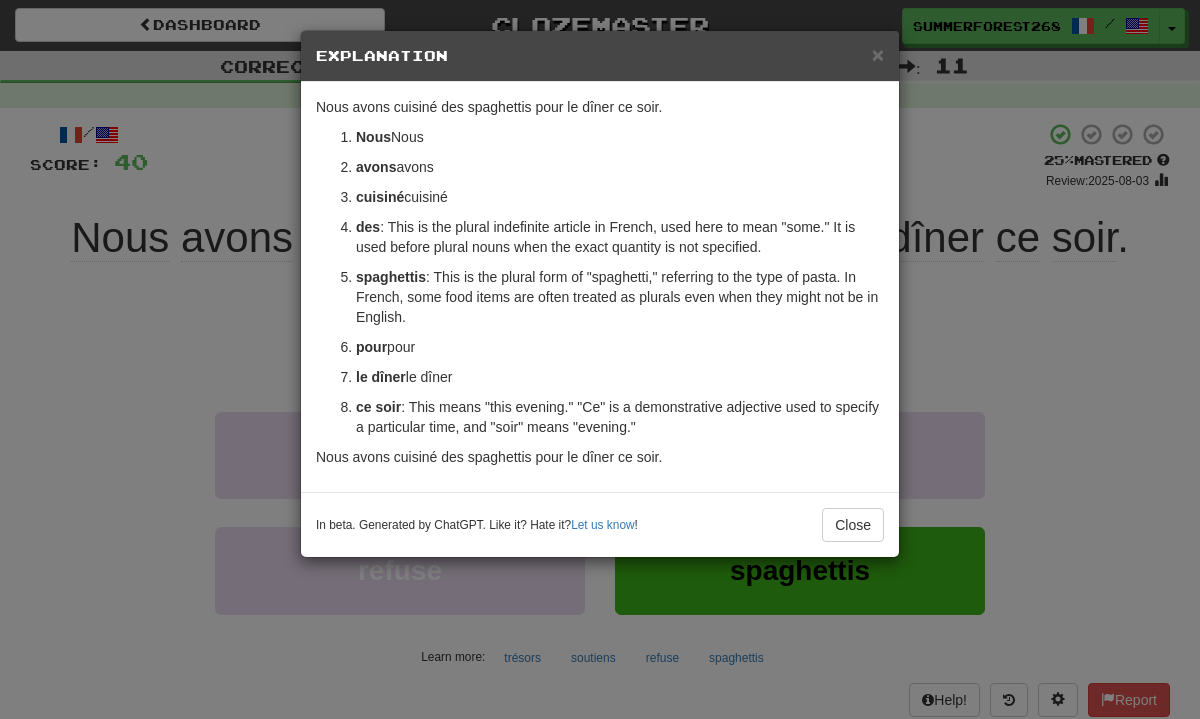 scroll, scrollTop: 89, scrollLeft: 0, axis: vertical 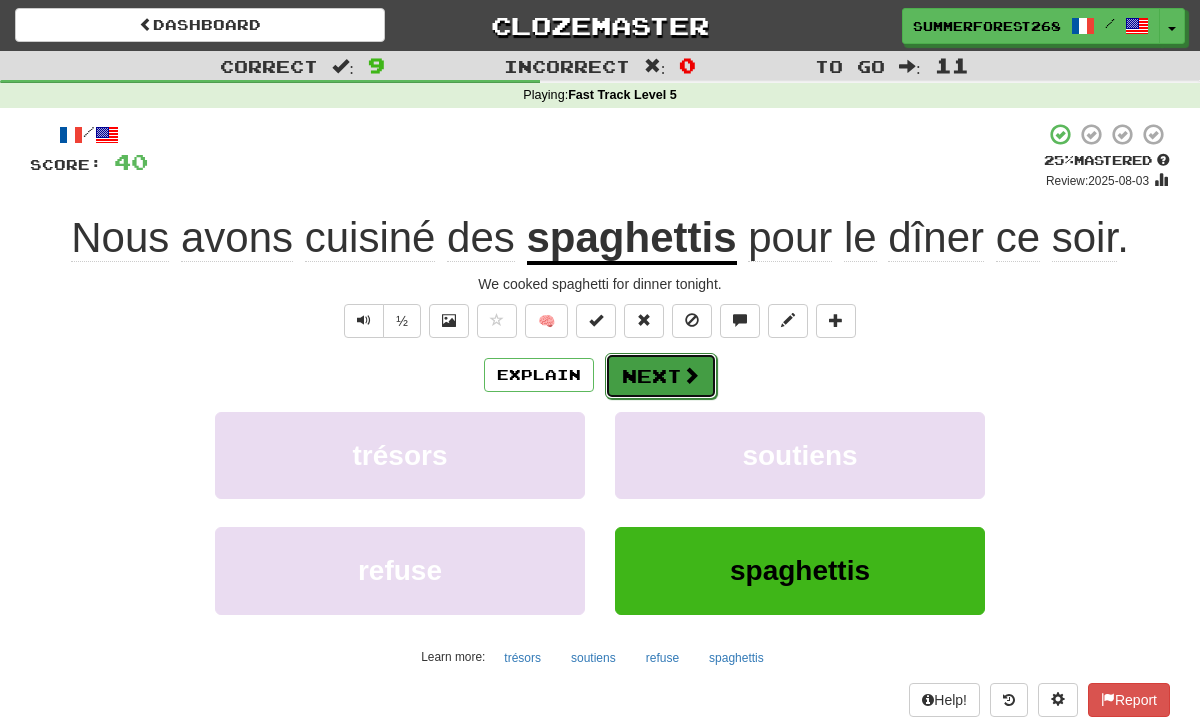 click on "Next" at bounding box center (661, 376) 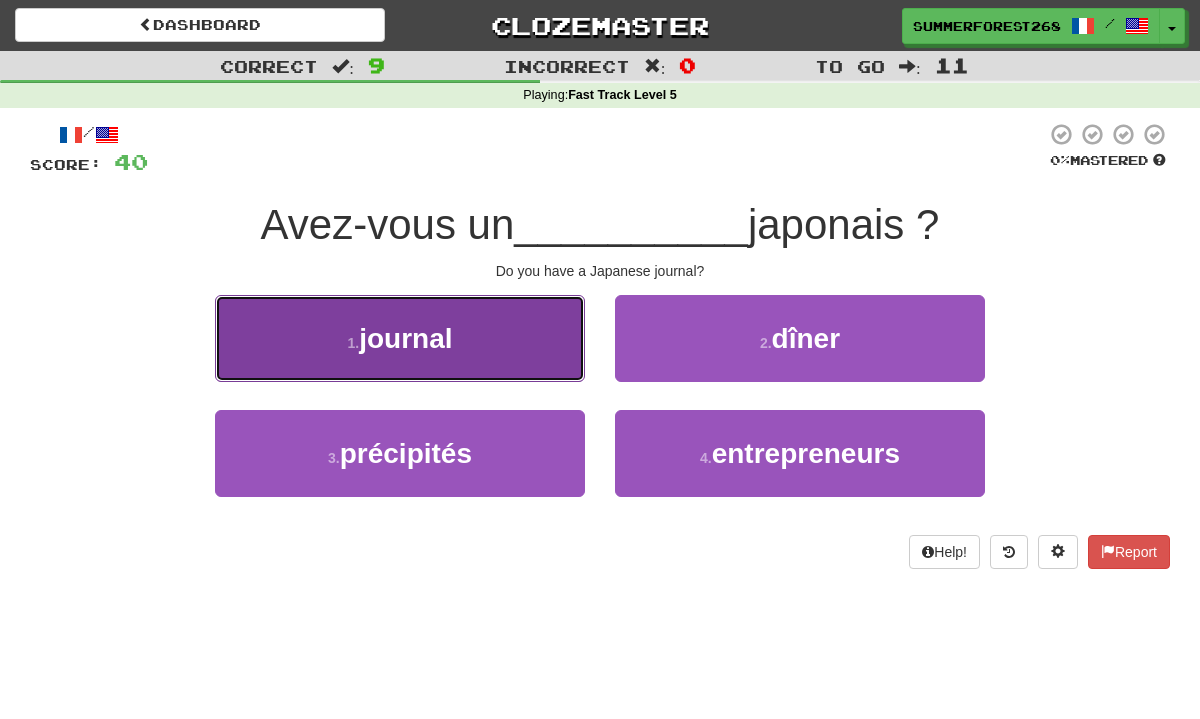 click on "1 .  journal" at bounding box center [400, 338] 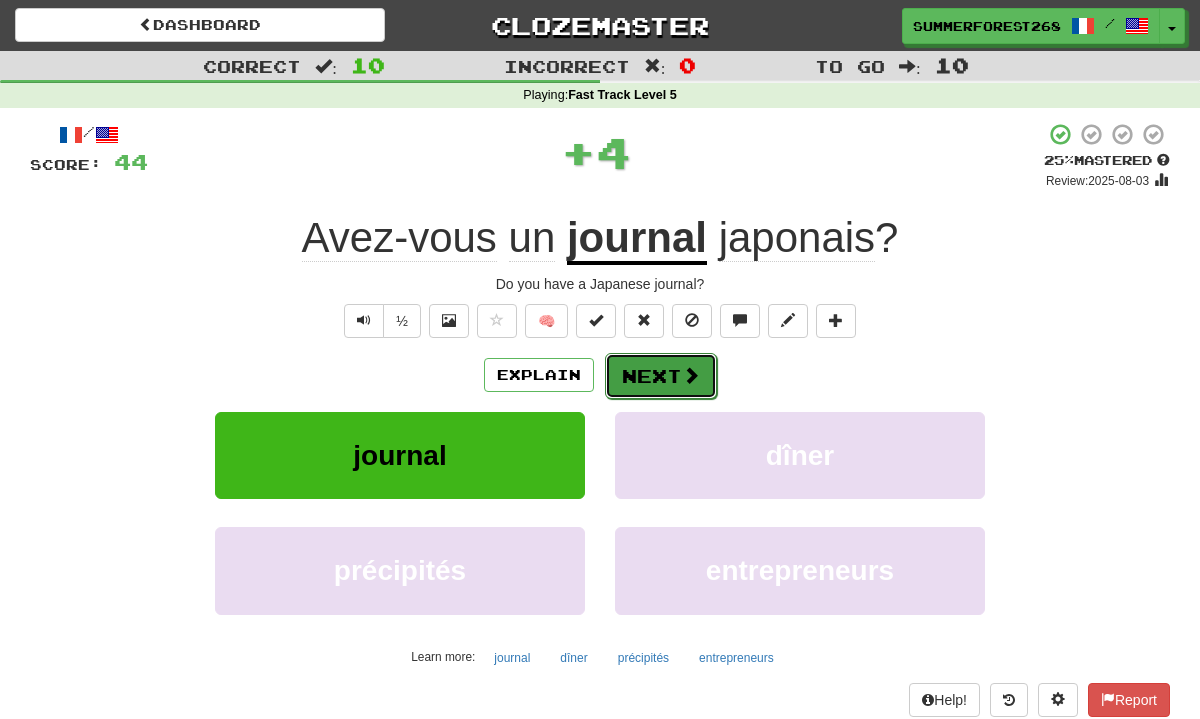click on "Next" at bounding box center [661, 376] 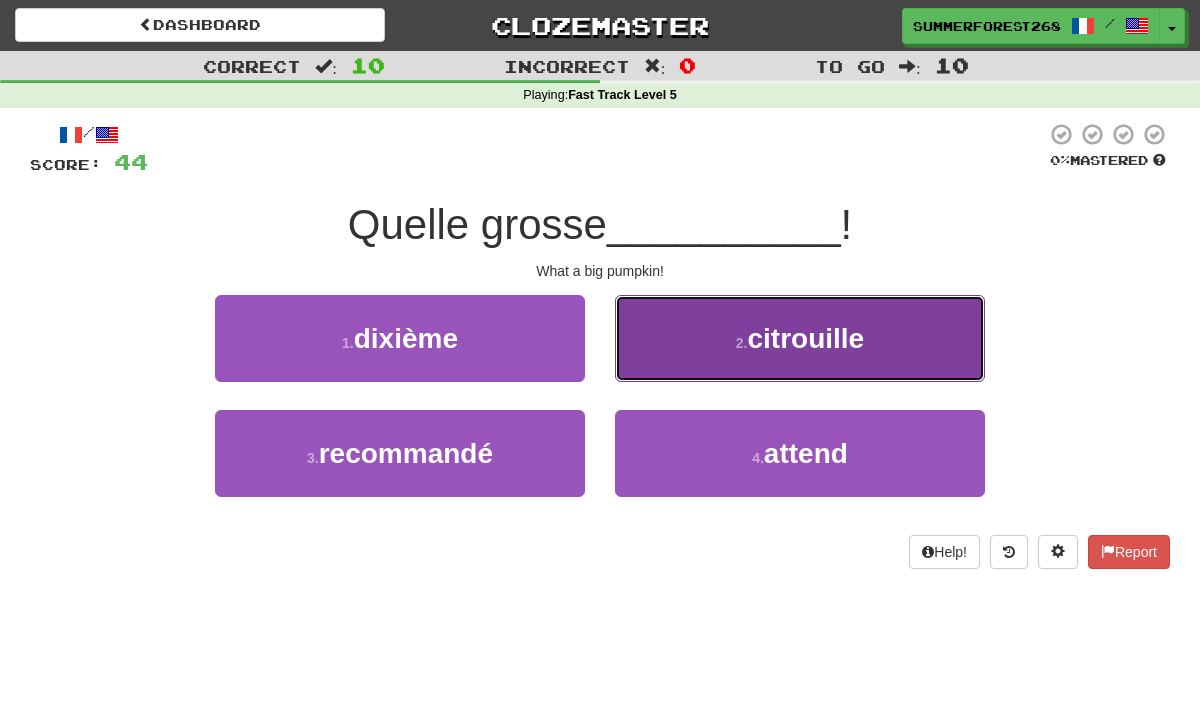 click on "2 .  citrouille" at bounding box center [800, 338] 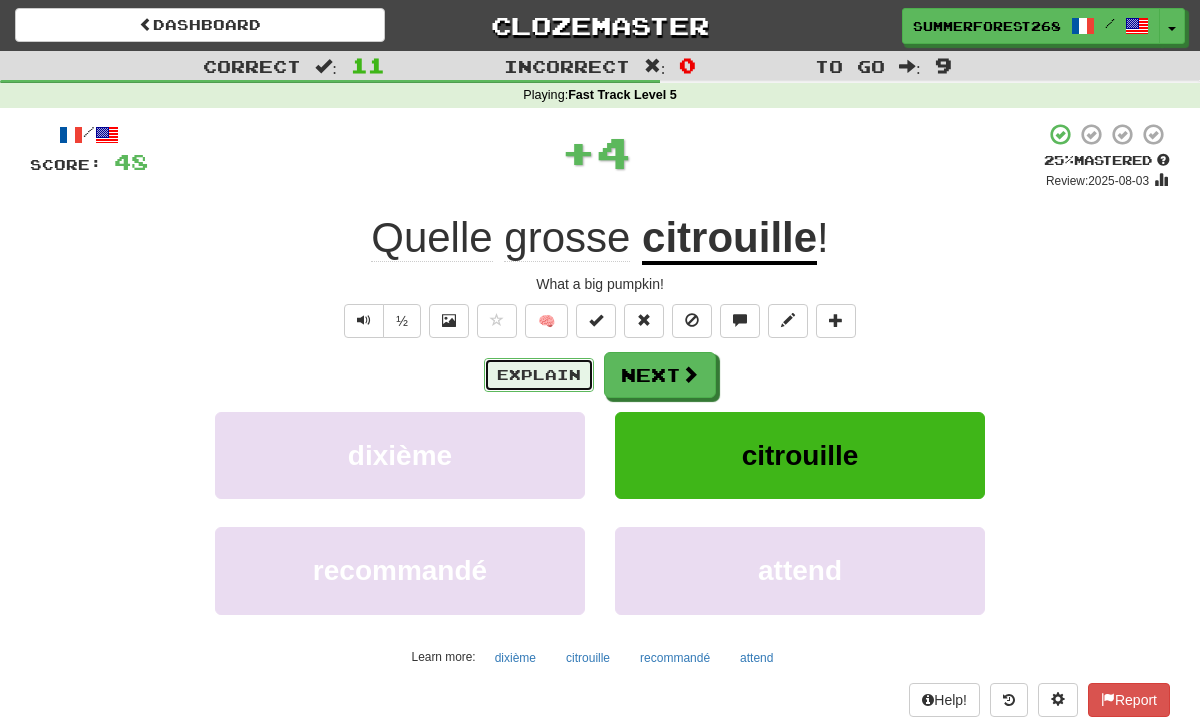 click on "Explain" at bounding box center [539, 375] 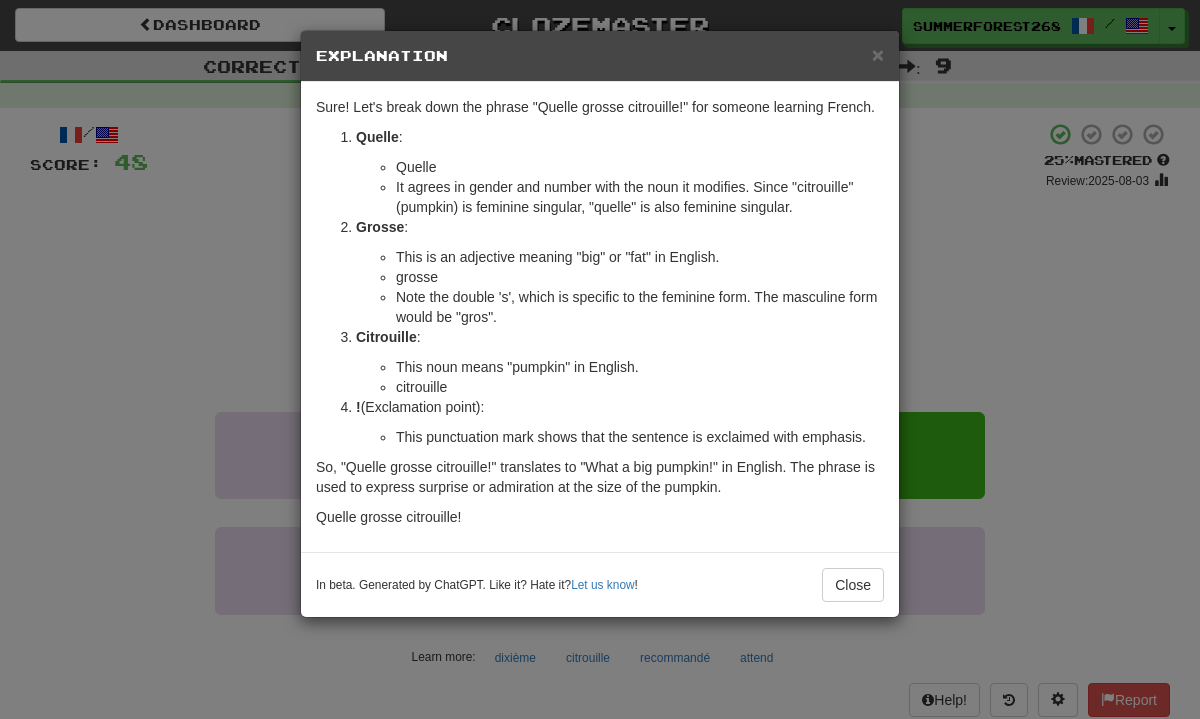 click on "× Explanation Sure! Let's break down the phrase "Quelle grosse citrouille!" for someone learning French.
Quelle :
This is an interrogative adjective in French, used to mean "what" or "which" in English.
It agrees in gender and number with the noun it modifies. Since "citrouille" (pumpkin) is feminine singular, "quelle" is also feminine singular.
Grosse :
This is an adjective meaning "big" or "fat" in English.
It also agrees in gender and number with the noun it describes. Since "citrouille" is feminine singular, "grosse" is also feminine singular.
Note the double 's', which is specific to the feminine form. The masculine form would be "gros".
Citrouille :
This noun means "pumpkin" in English.
It is a feminine noun, as denoted by the article "la" that would precede it ("la citrouille" means "the pumpkin").
!  (Exclamation point):
This punctuation mark shows that the sentence is exclaimed with emphasis.
Let us know ! Close" at bounding box center [600, 359] 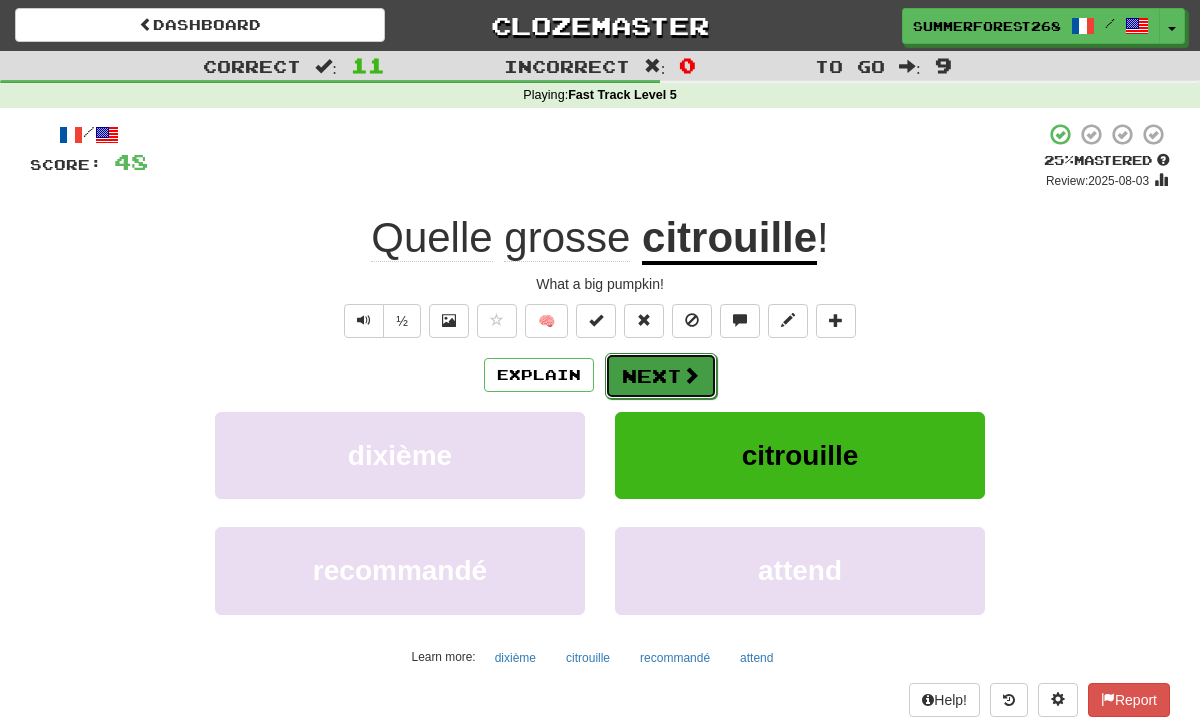 click on "Next" at bounding box center [661, 376] 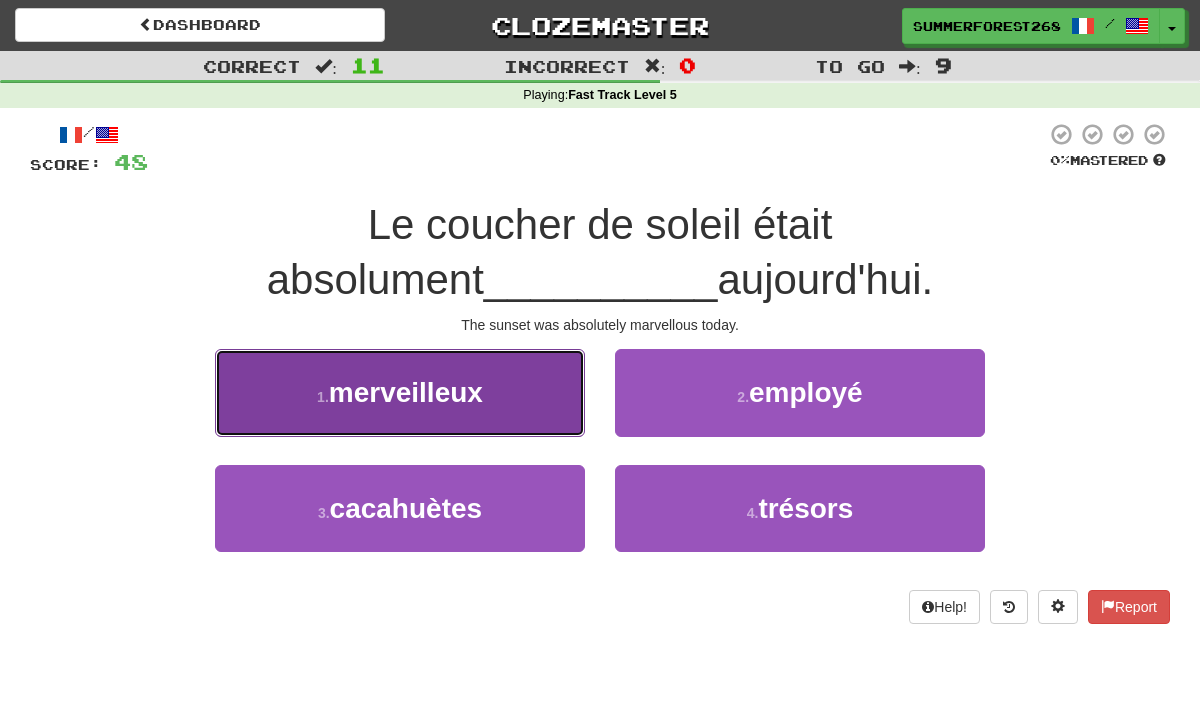 click on "1 .  merveilleux" at bounding box center [400, 392] 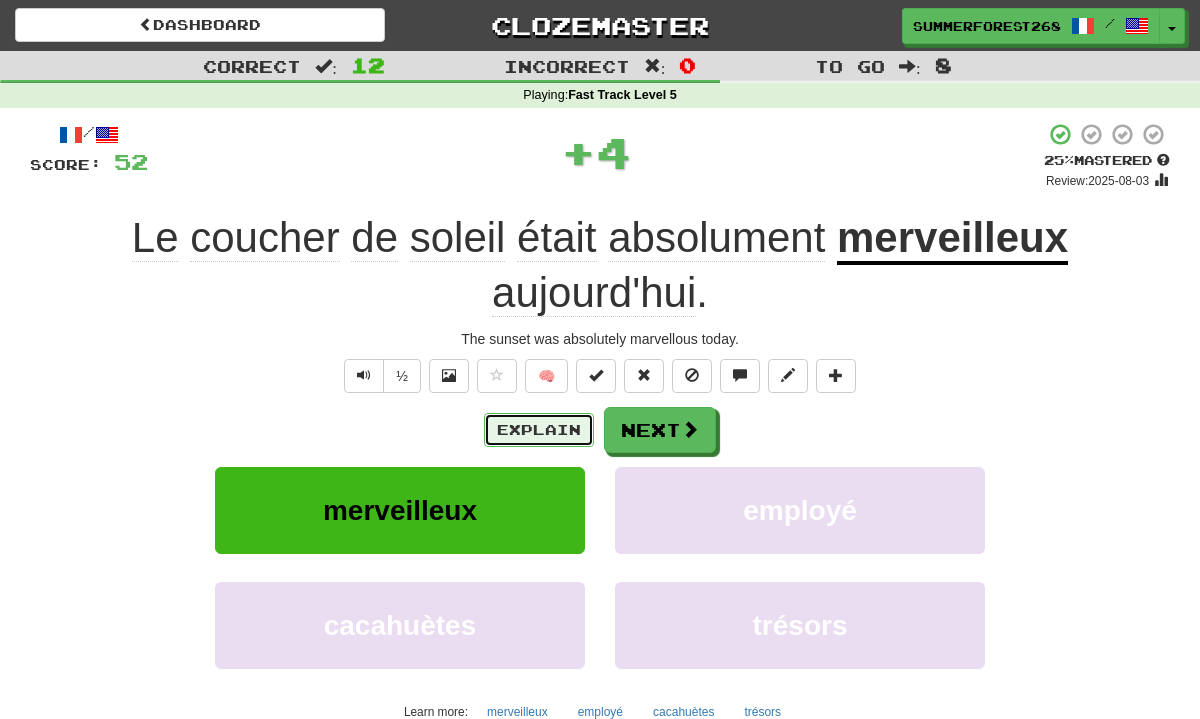 click on "Explain" at bounding box center (539, 430) 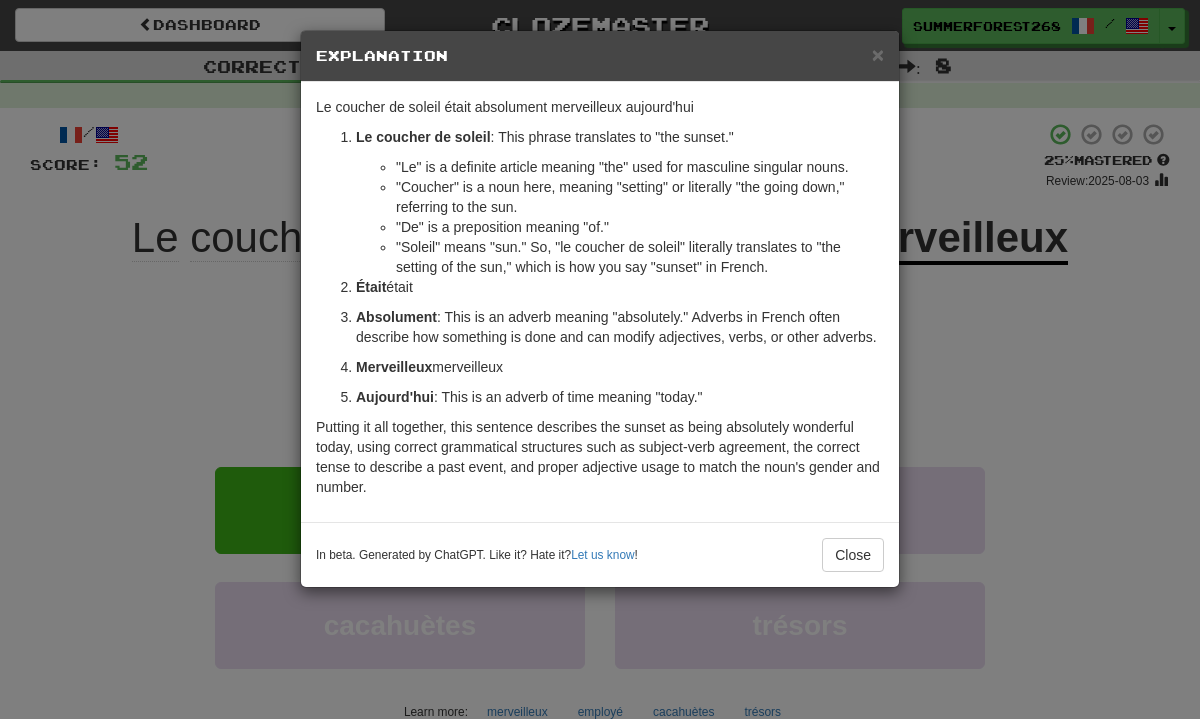 click on "× Explanation The sentence "Le coucher de soleil était absolument merveilleux aujourd'hui" translates to "The sunset was absolutely wonderful today" in English. Let's break it down grammatically:
Le coucher de soleil : This phrase translates to "the sunset."
"Le" is a definite article meaning "the" used for masculine singular nouns.
"Coucher" is a noun here, meaning "setting" or literally "the going down," referring to the sun.
"De" is a preposition meaning "of."
"Soleil" means "sun."
So, "le coucher de soleil" literally translates to "the setting of the sun," which is how you say "sunset" in French.
Était : This is the imperfect tense of the verb "être," which means "to be." The imperfect tense is used to describe past actions or states of being that are ongoing or habitual. Here, "était" translates to "was."
Absolument : This is an adverb meaning "absolutely." Adverbs in French often describe how something is done and can modify adjectives, verbs, or other adverbs." at bounding box center (600, 359) 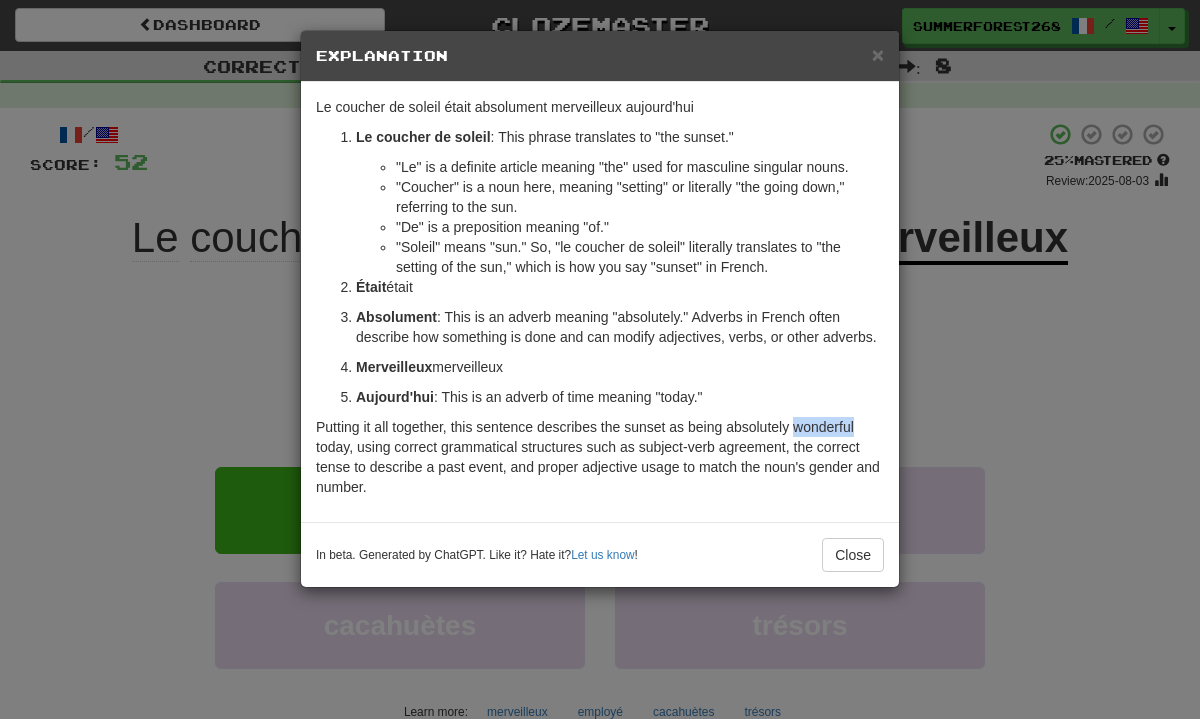 click on "× Explanation The sentence "Le coucher de soleil était absolument merveilleux aujourd'hui" translates to "The sunset was absolutely wonderful today" in English. Let's break it down grammatically:
Le coucher de soleil : This phrase translates to "the sunset."
"Le" is a definite article meaning "the" used for masculine singular nouns.
"Coucher" is a noun here, meaning "setting" or literally "the going down," referring to the sun.
"De" is a preposition meaning "of."
"Soleil" means "sun."
So, "le coucher de soleil" literally translates to "the setting of the sun," which is how you say "sunset" in French.
Était : This is the imperfect tense of the verb "être," which means "to be." The imperfect tense is used to describe past actions or states of being that are ongoing or habitual. Here, "était" translates to "was."
Absolument : This is an adverb meaning "absolutely." Adverbs in French often describe how something is done and can modify adjectives, verbs, or other adverbs." at bounding box center [600, 359] 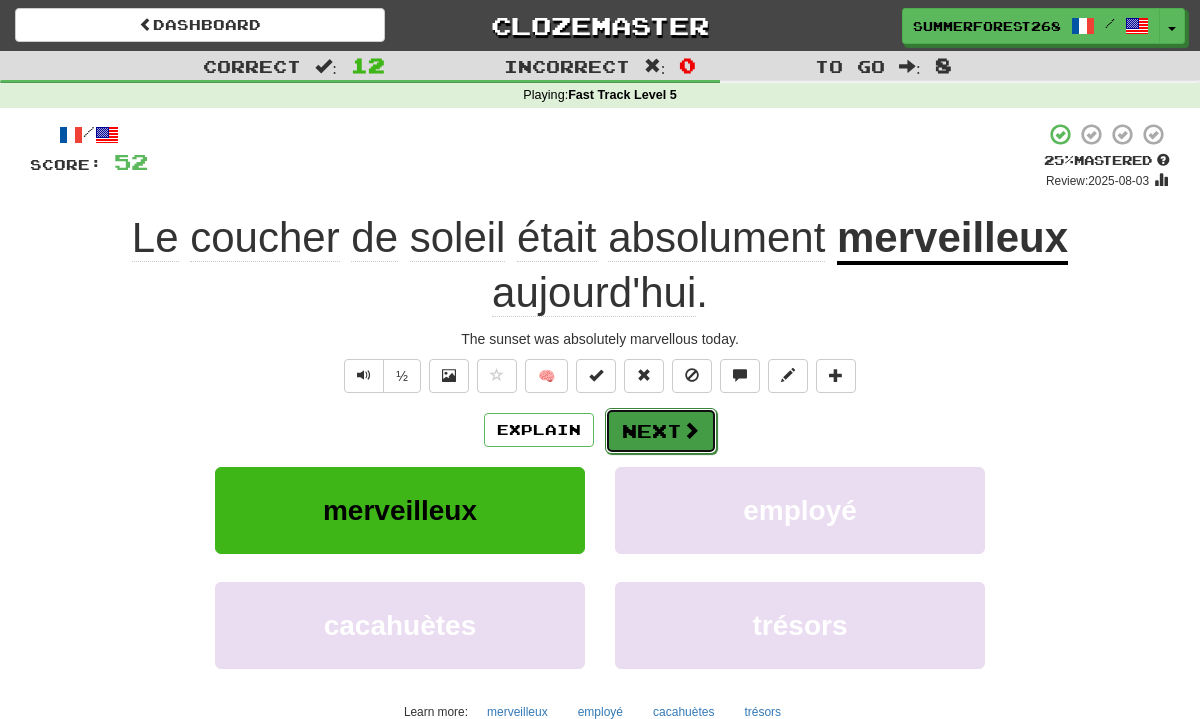 click on "Next" at bounding box center (661, 431) 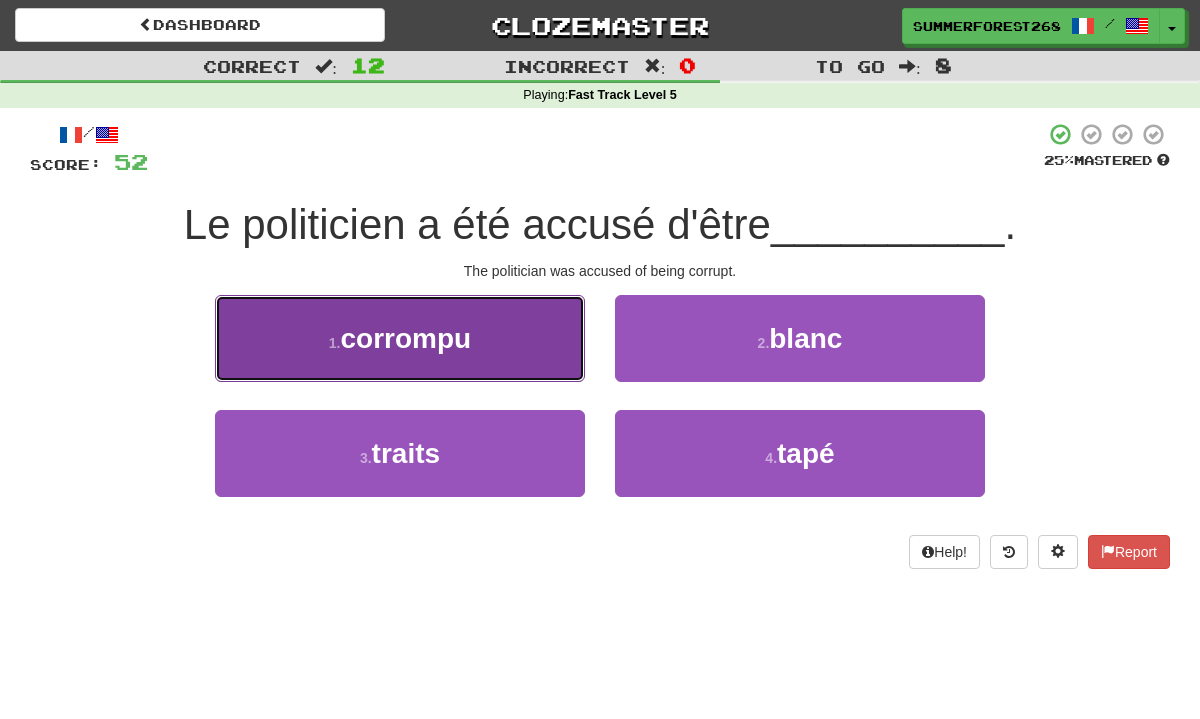 click on "1 .  corrompu" at bounding box center [400, 338] 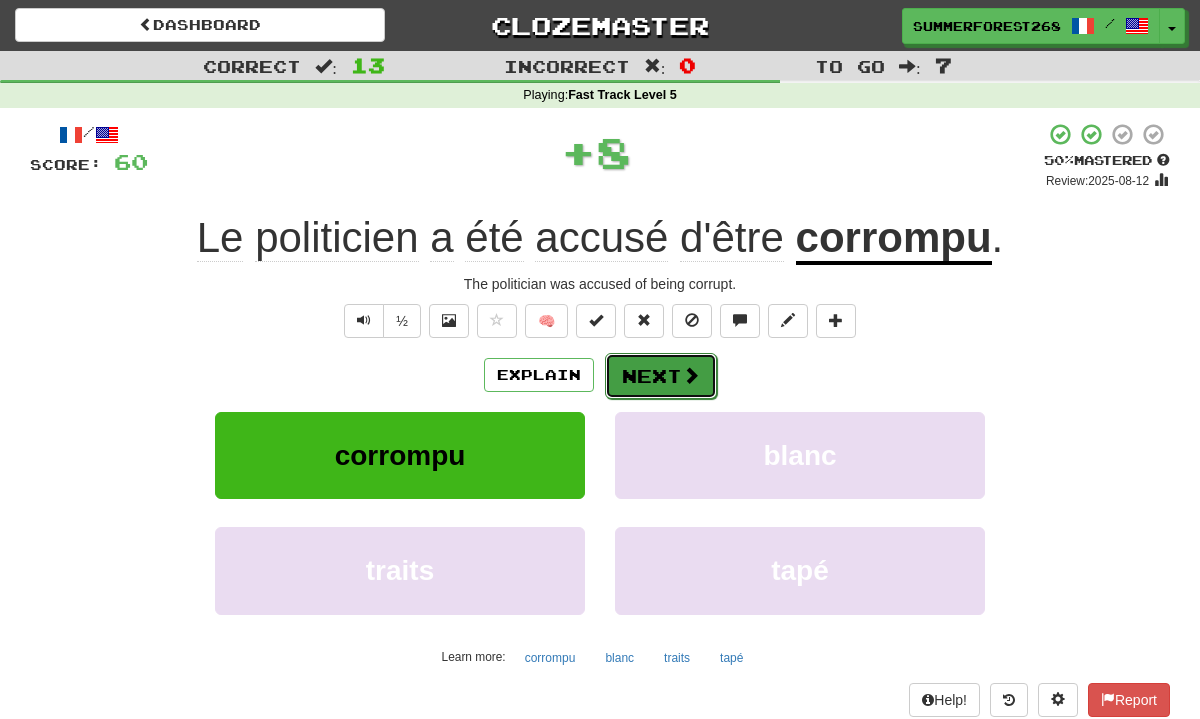 click on "Next" at bounding box center (661, 376) 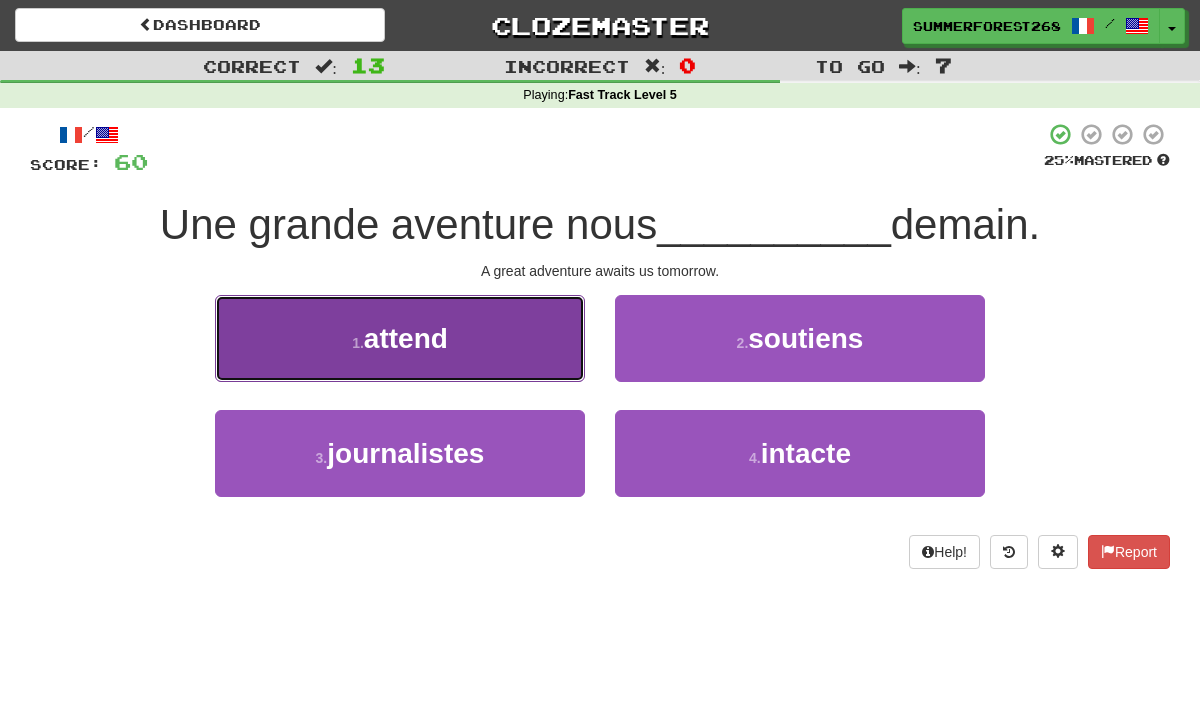 click on "1 .  attend" at bounding box center (400, 338) 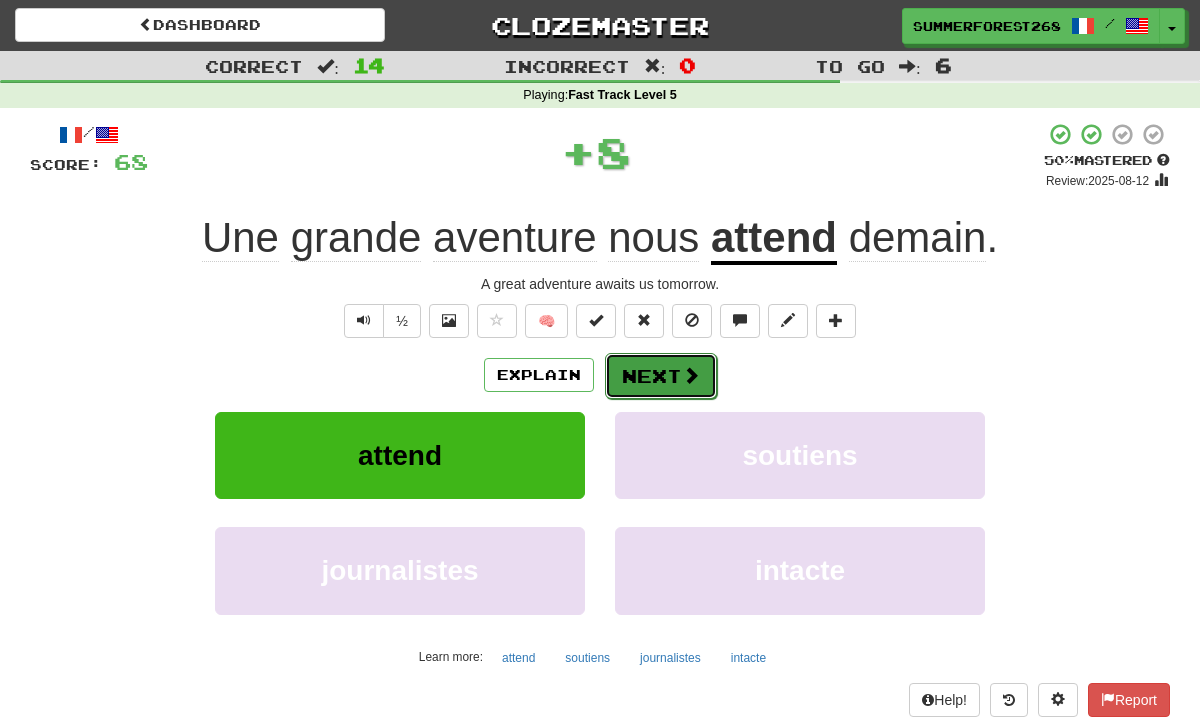 click on "Next" at bounding box center [661, 376] 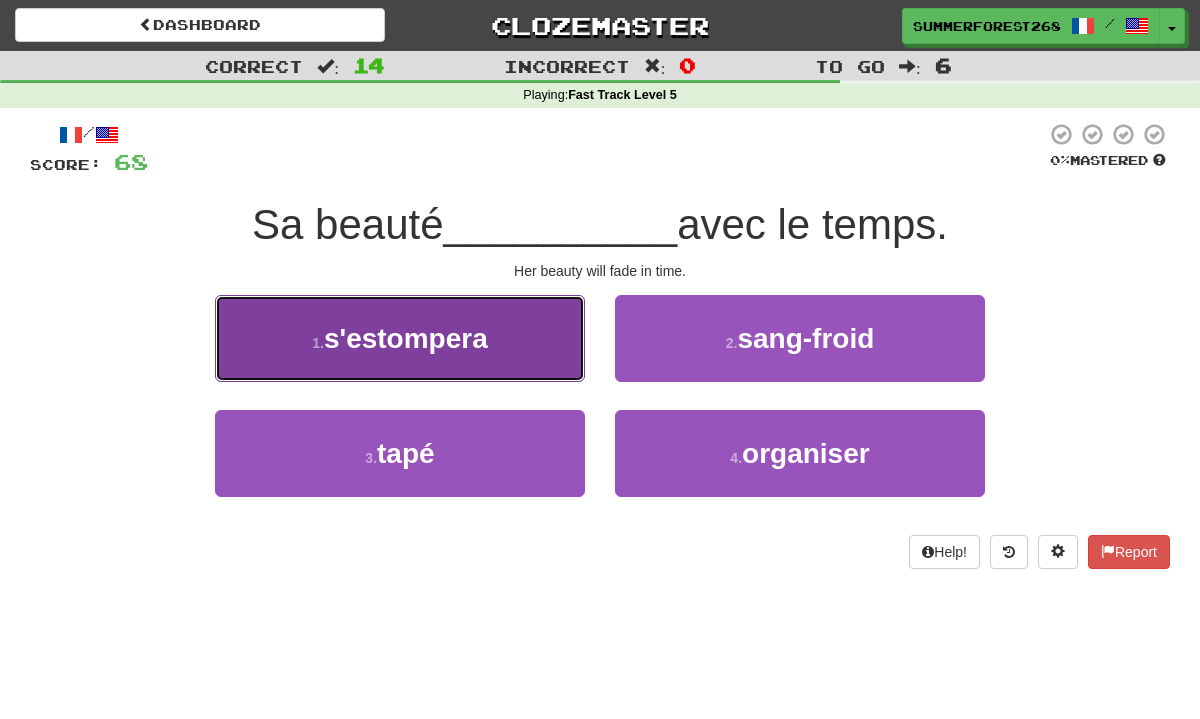 click on "1 .  s'estompera" at bounding box center [400, 338] 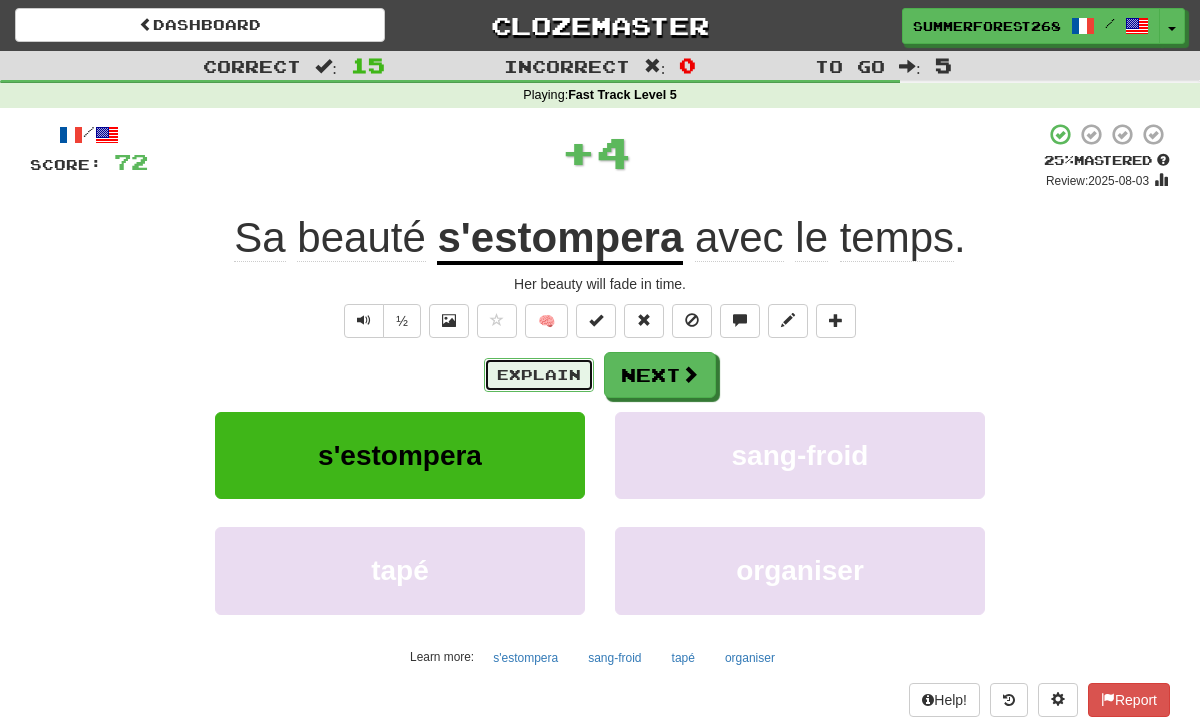 click on "Explain" at bounding box center [539, 375] 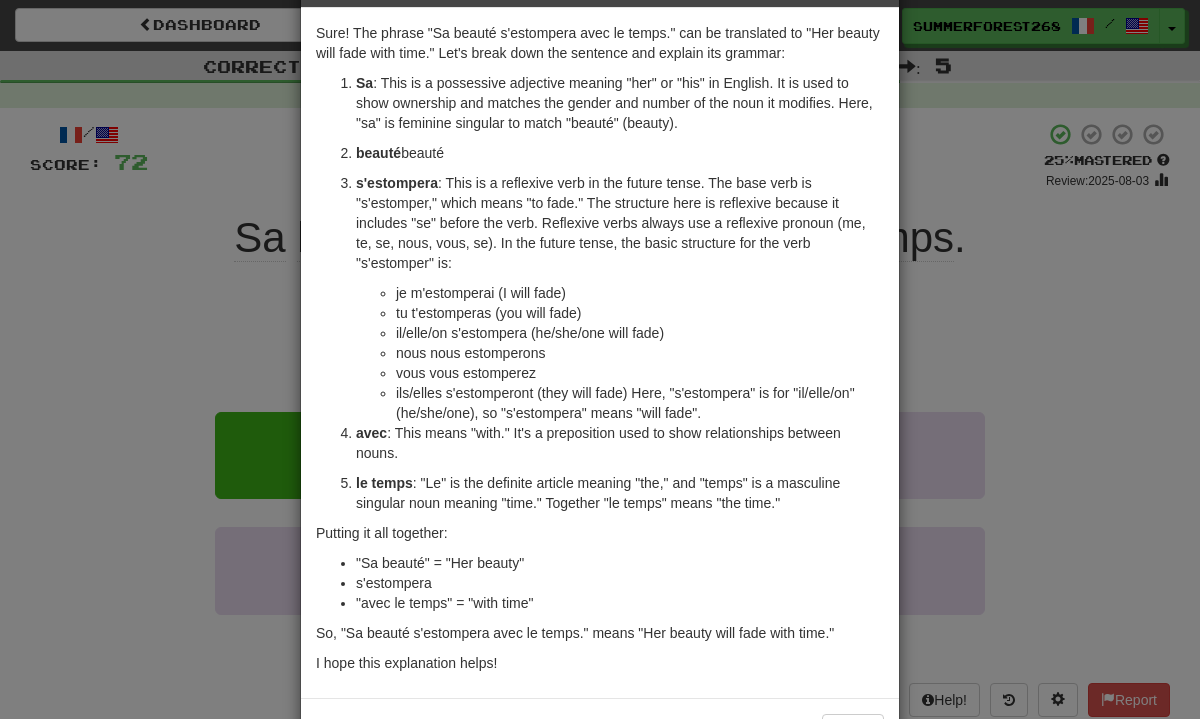scroll, scrollTop: 75, scrollLeft: 0, axis: vertical 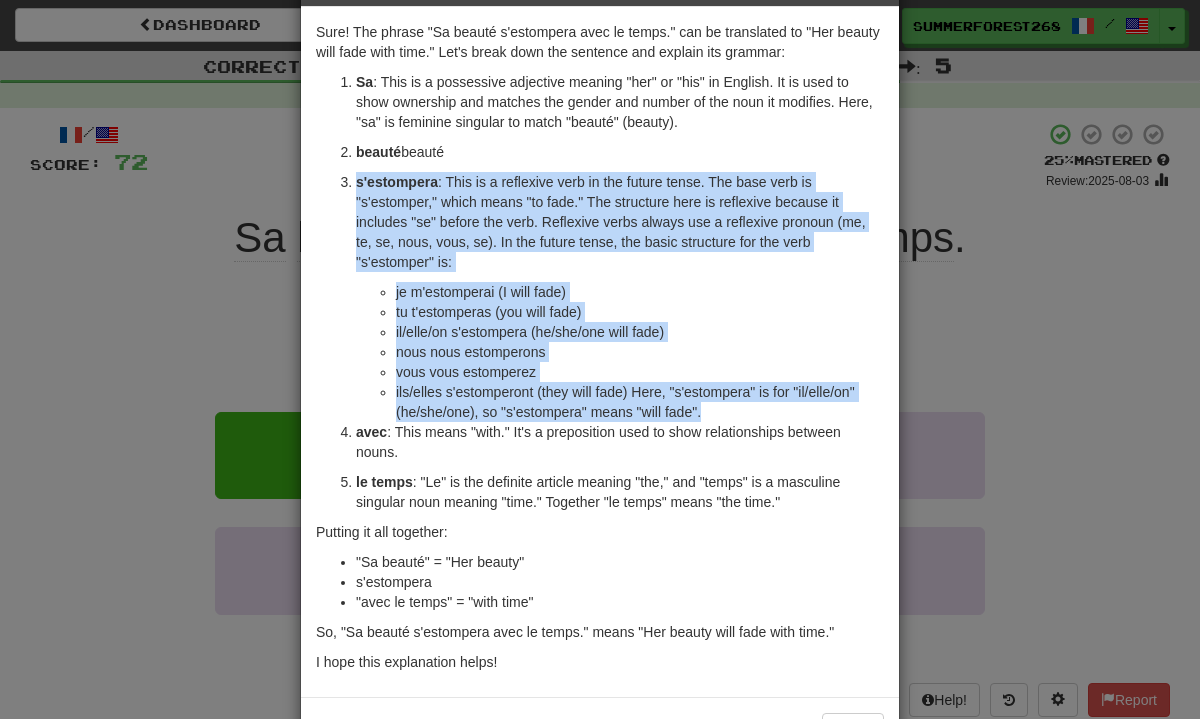 drag, startPoint x: 357, startPoint y: 207, endPoint x: 737, endPoint y: 432, distance: 441.61636 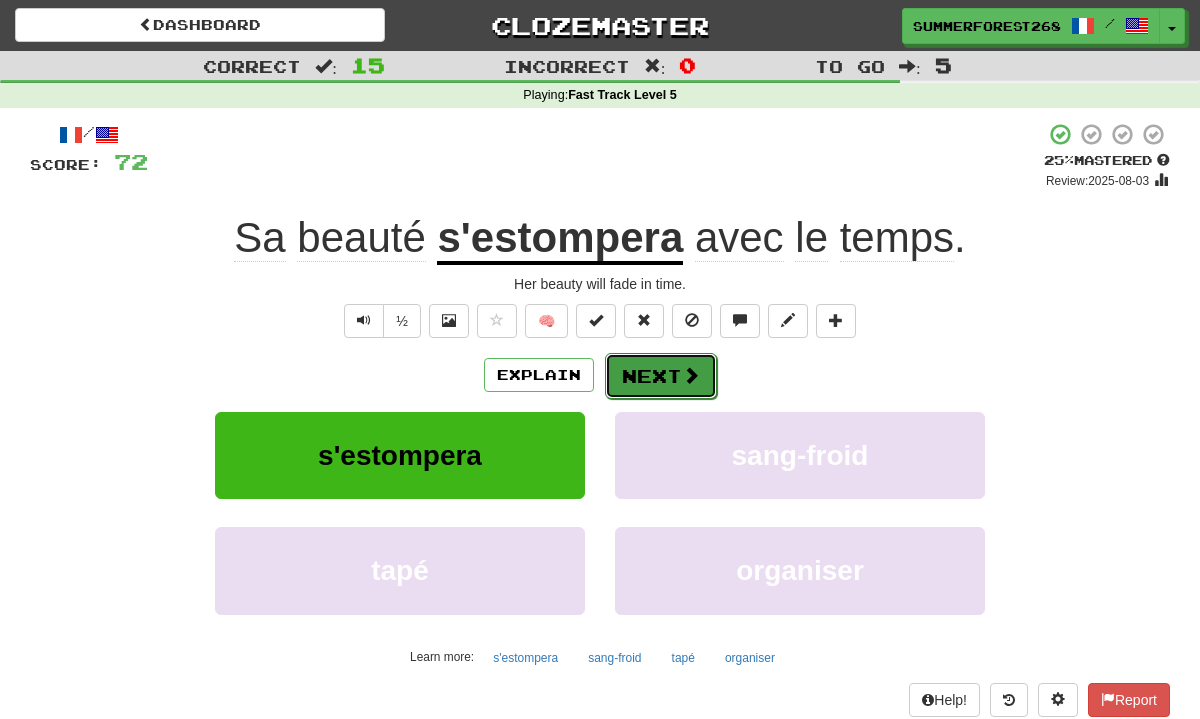click on "Next" at bounding box center (661, 376) 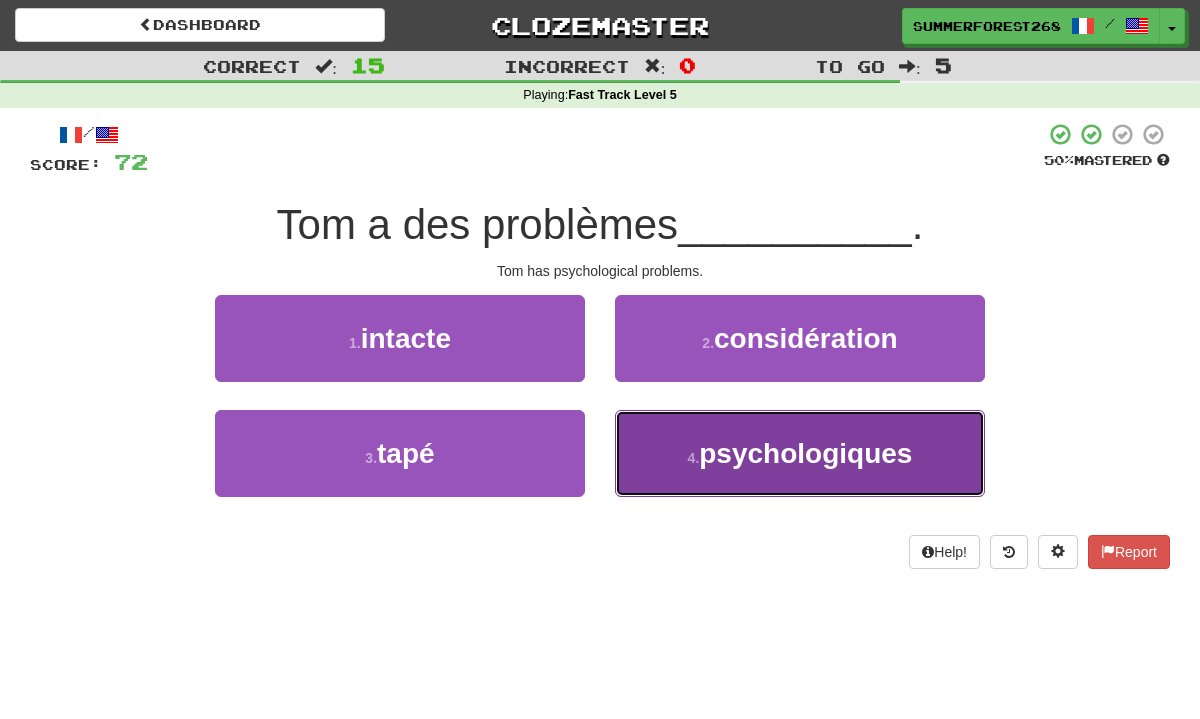 click on "4 .  psychologiques" at bounding box center (800, 453) 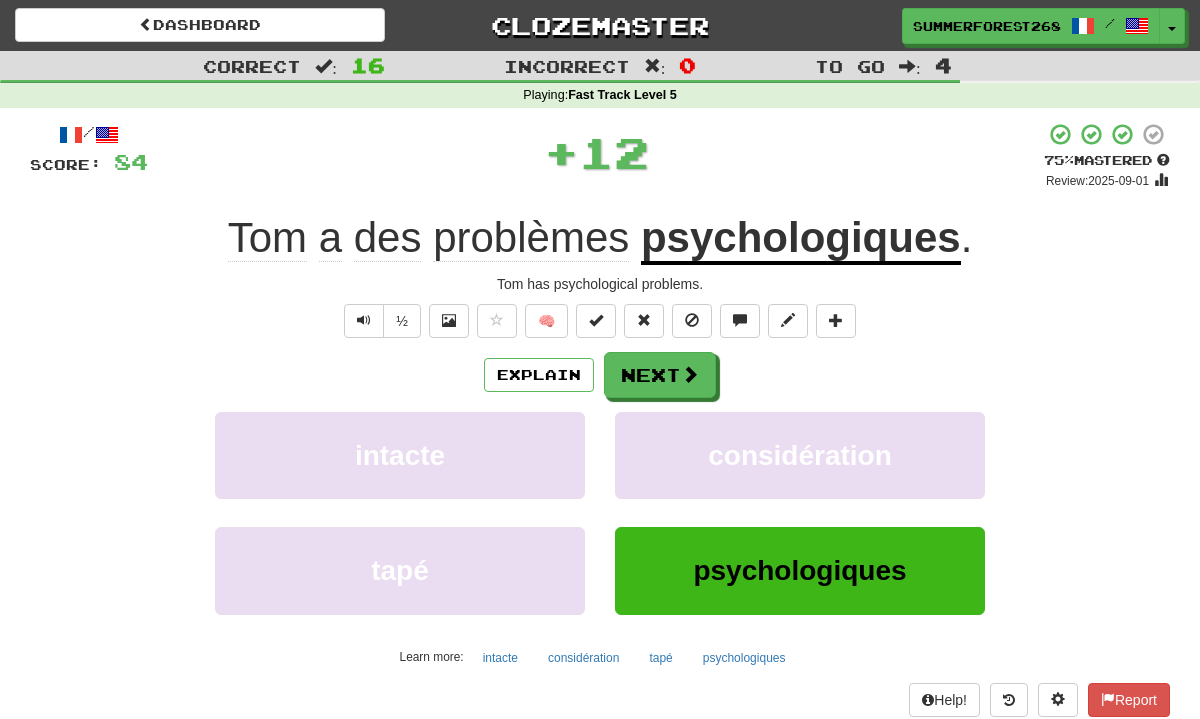 click on "Explain Next intacte considération tapé psychologiques Learn more: intacte considération tapé psychologiques" at bounding box center (600, 512) 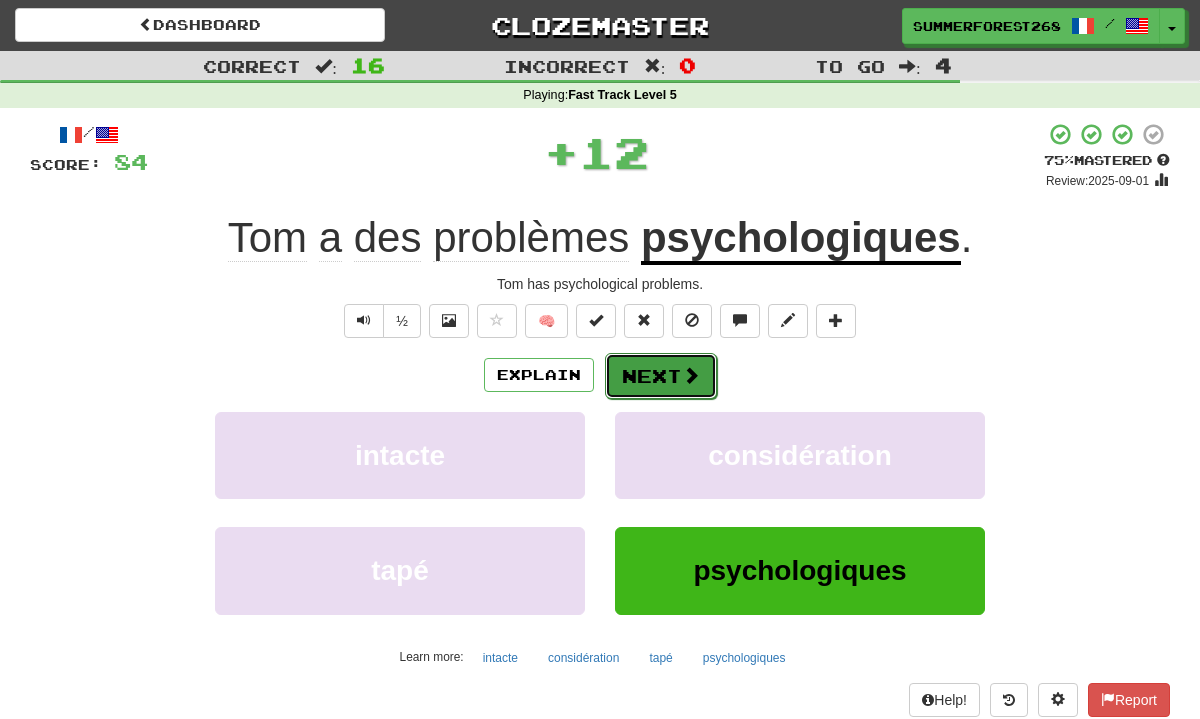 click on "Next" at bounding box center [661, 376] 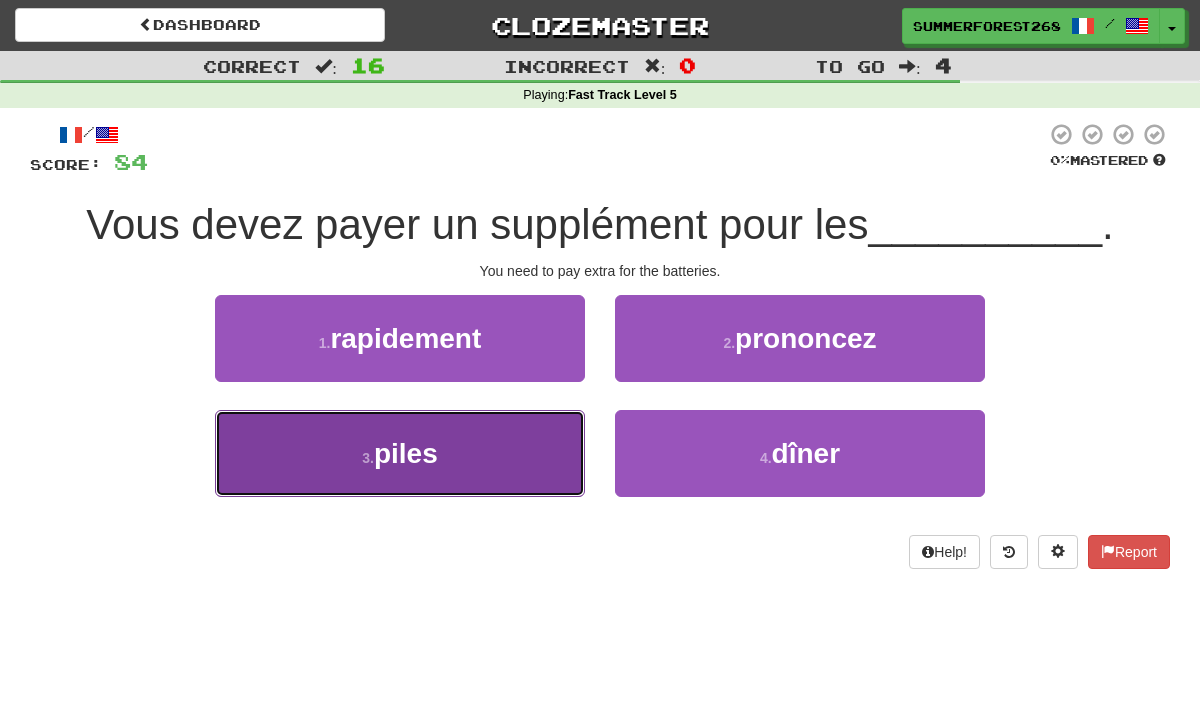 click on "3 .  piles" at bounding box center [400, 453] 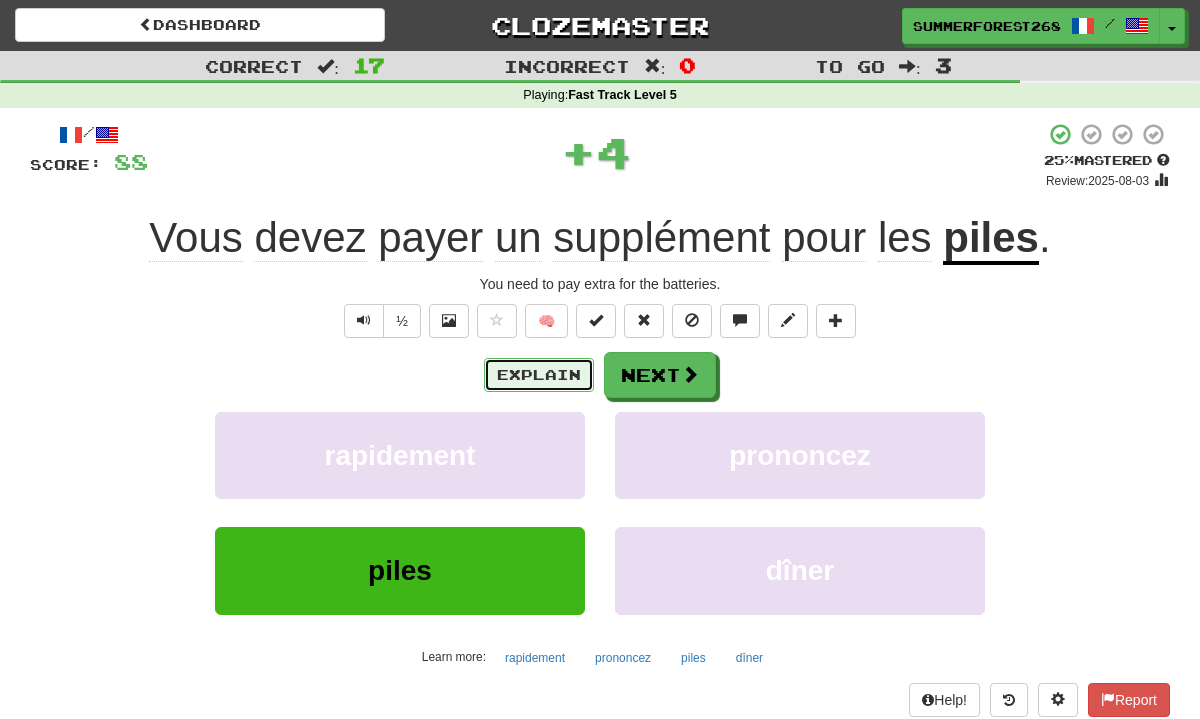 click on "Explain" at bounding box center (539, 375) 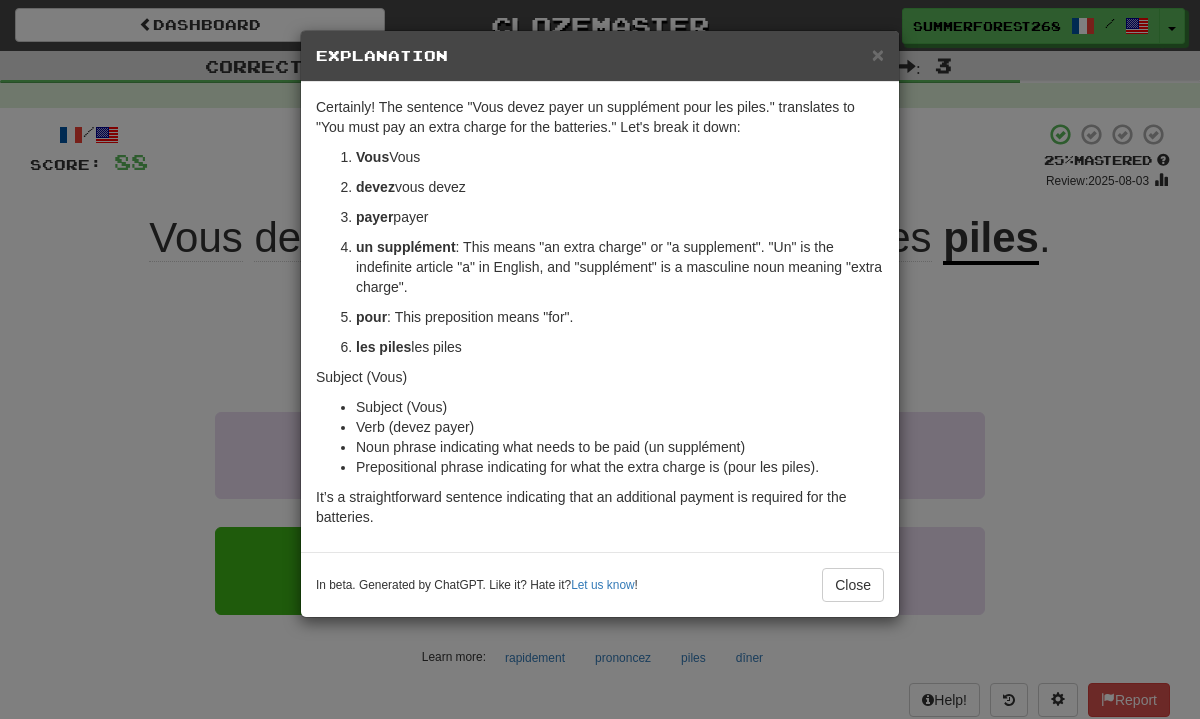 click on "× Explanation Certainly! The sentence "Vous devez payer un supplément pour les piles." translates to "You must pay an extra charge for the batteries." Let's break it down:
Vous : This is the formal or plural "you" in French. It is used when speaking to someone you don't know well, in a formal context, or when addressing multiple people.
devez : This is the verb "devoir" conjugated in the present tense for "vous". It means "must" or "have to".
payer : This is an infinitive verb meaning "to pay".
un supplément : This means "an extra charge" or "a supplement". "Un" is the indefinite article "a" in English, and "supplément" is a masculine noun meaning "extra charge".
pour : This preposition means "for".
les piles : This means "the batteries". "Les" is the definite article "the" for plural nouns, and "piles" is a plural noun meaning "batteries".
So grammatically, the sentence structure is:
Subject (Vous)
Verb (devez payer)
Let us know ! Close" at bounding box center [600, 359] 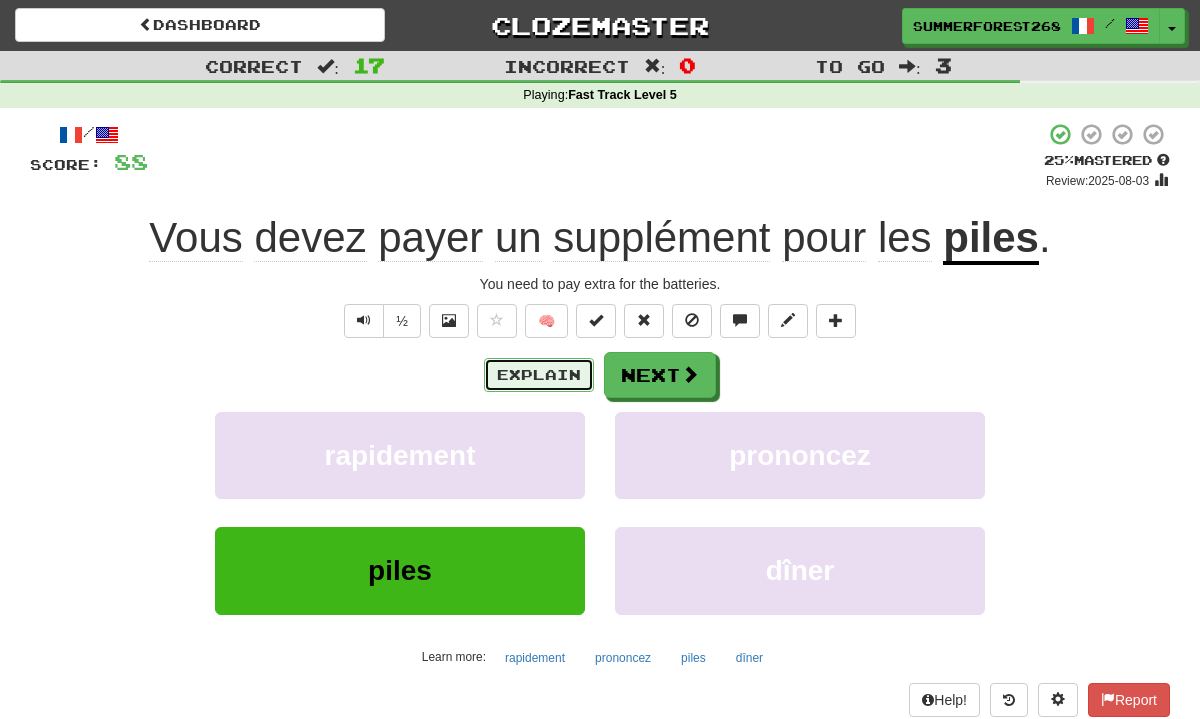 click on "Explain" at bounding box center (539, 375) 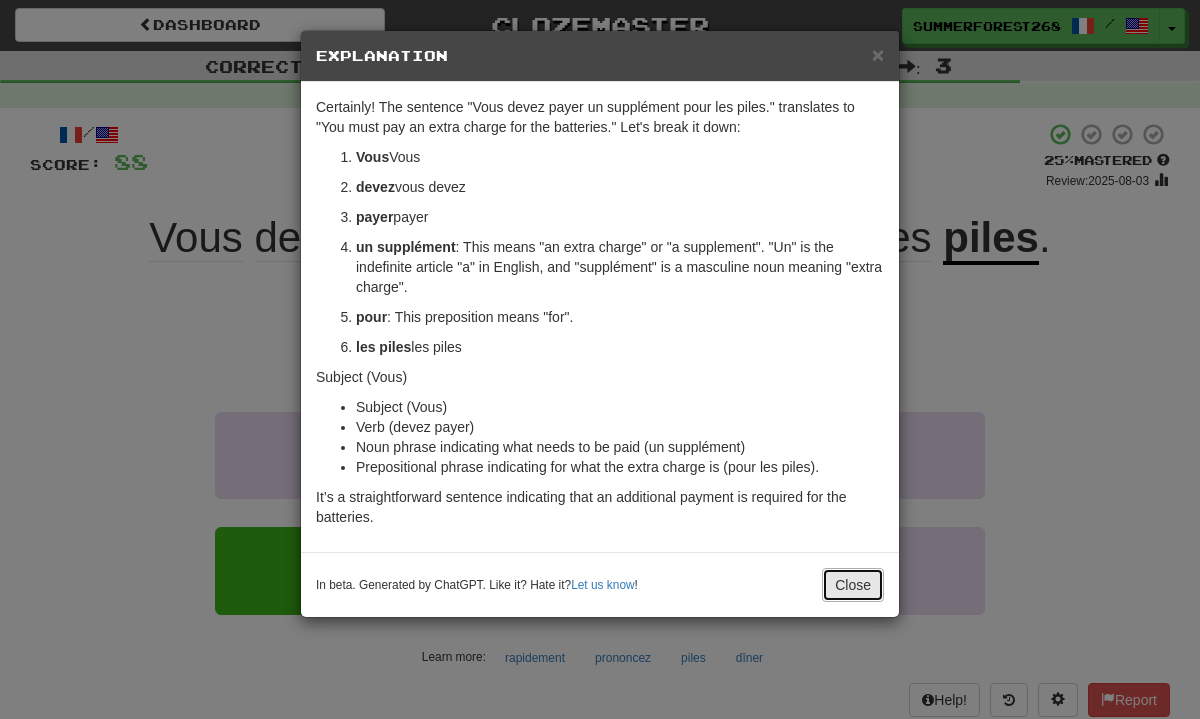 click on "Close" at bounding box center (853, 585) 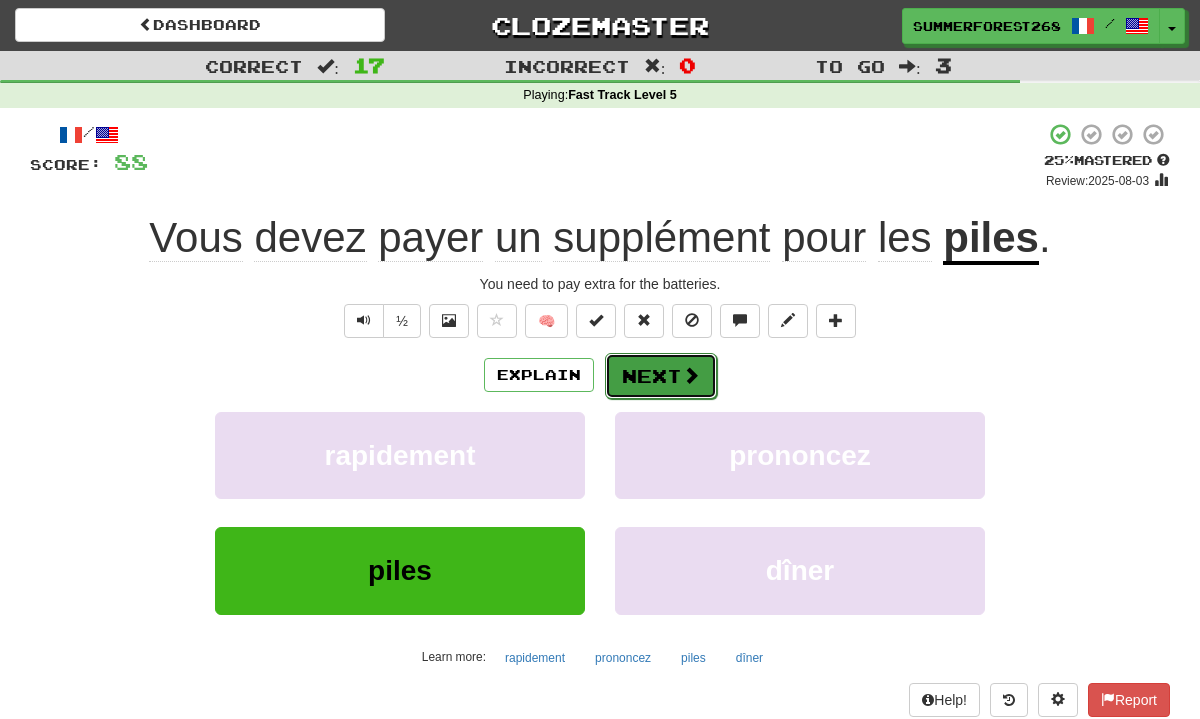 click on "Next" at bounding box center (661, 376) 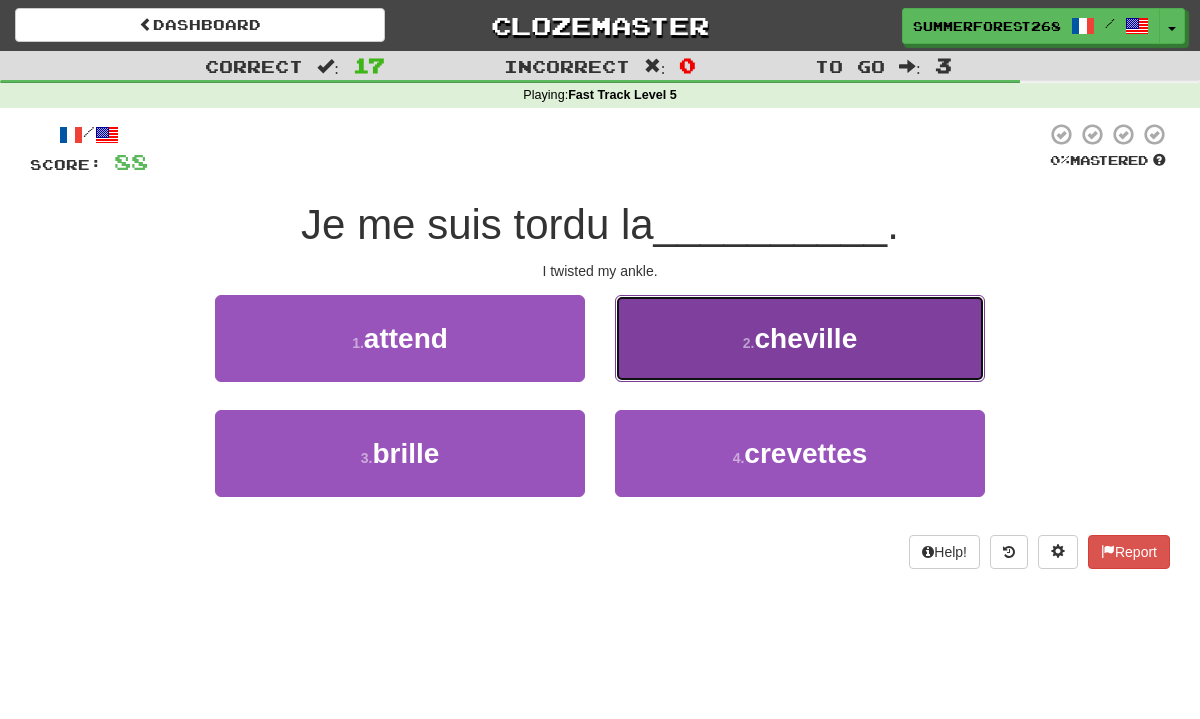 click on "2 .  cheville" at bounding box center [800, 338] 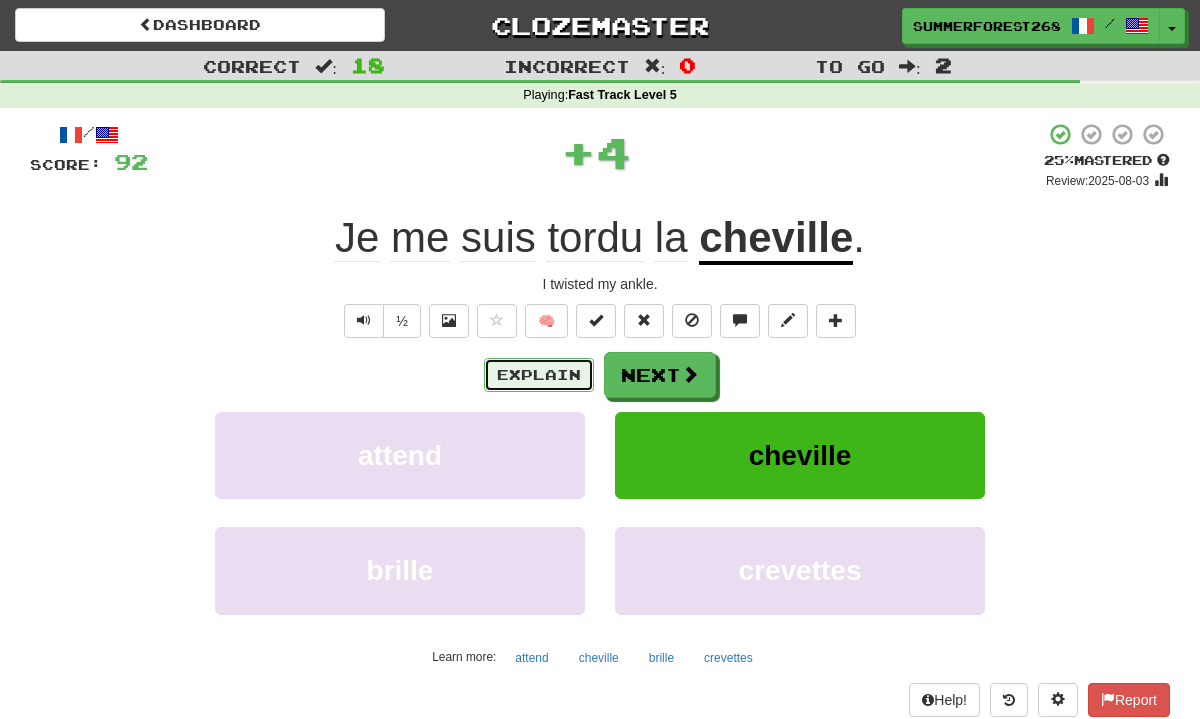 click on "Explain" at bounding box center [539, 375] 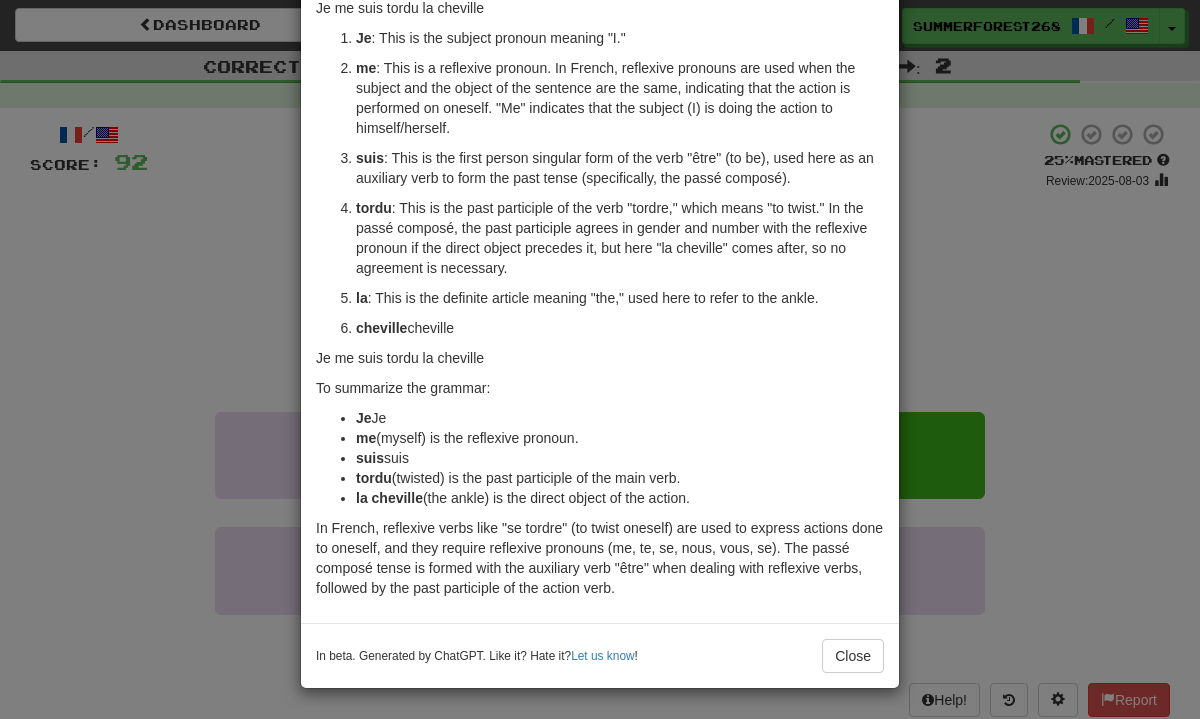 scroll, scrollTop: 159, scrollLeft: 0, axis: vertical 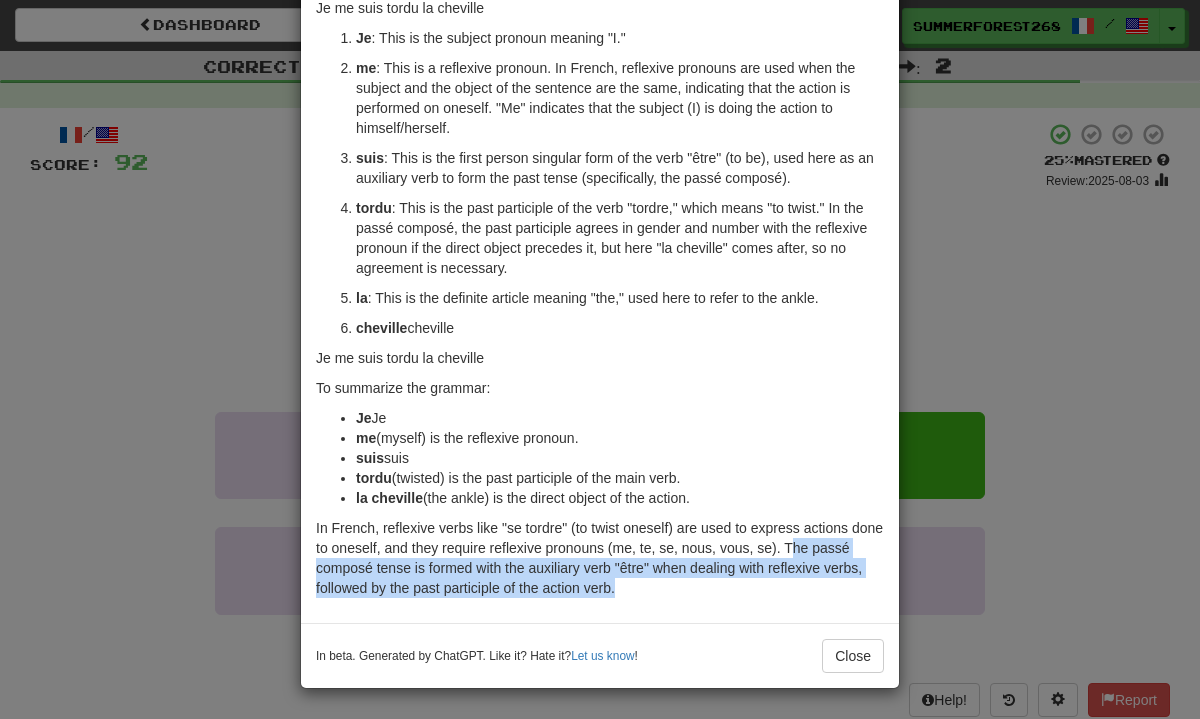drag, startPoint x: 824, startPoint y: 546, endPoint x: 844, endPoint y: 582, distance: 41.18252 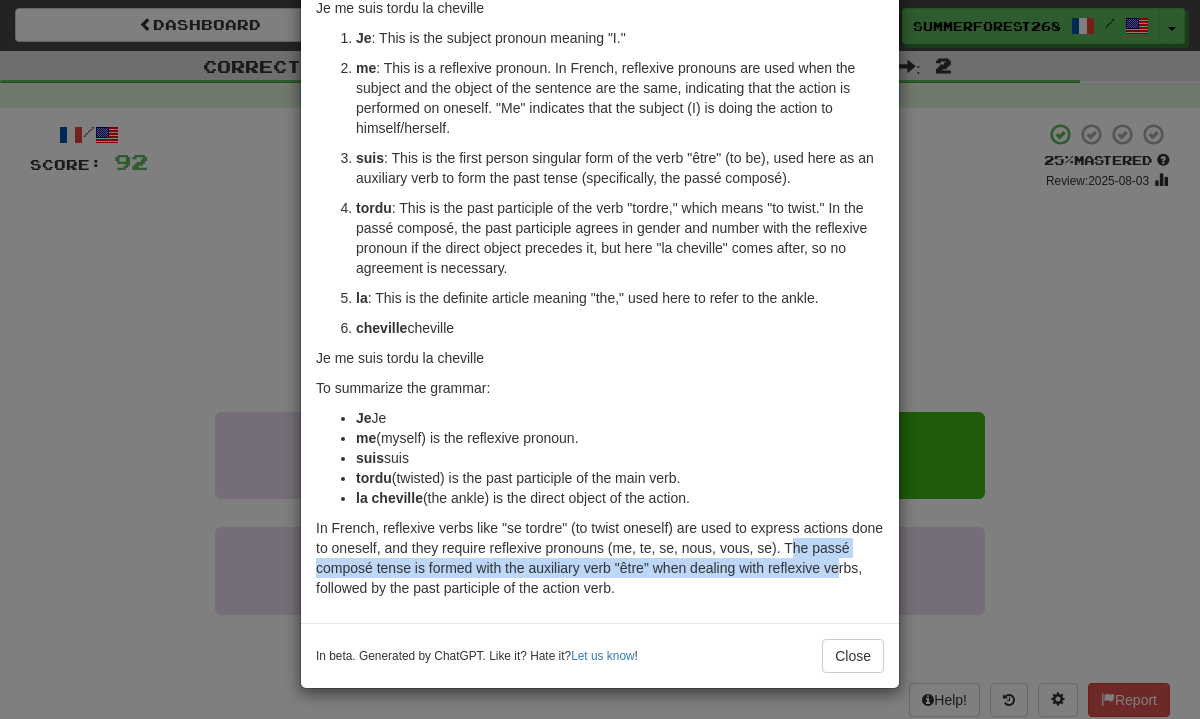 drag, startPoint x: 824, startPoint y: 549, endPoint x: 837, endPoint y: 563, distance: 19.104973 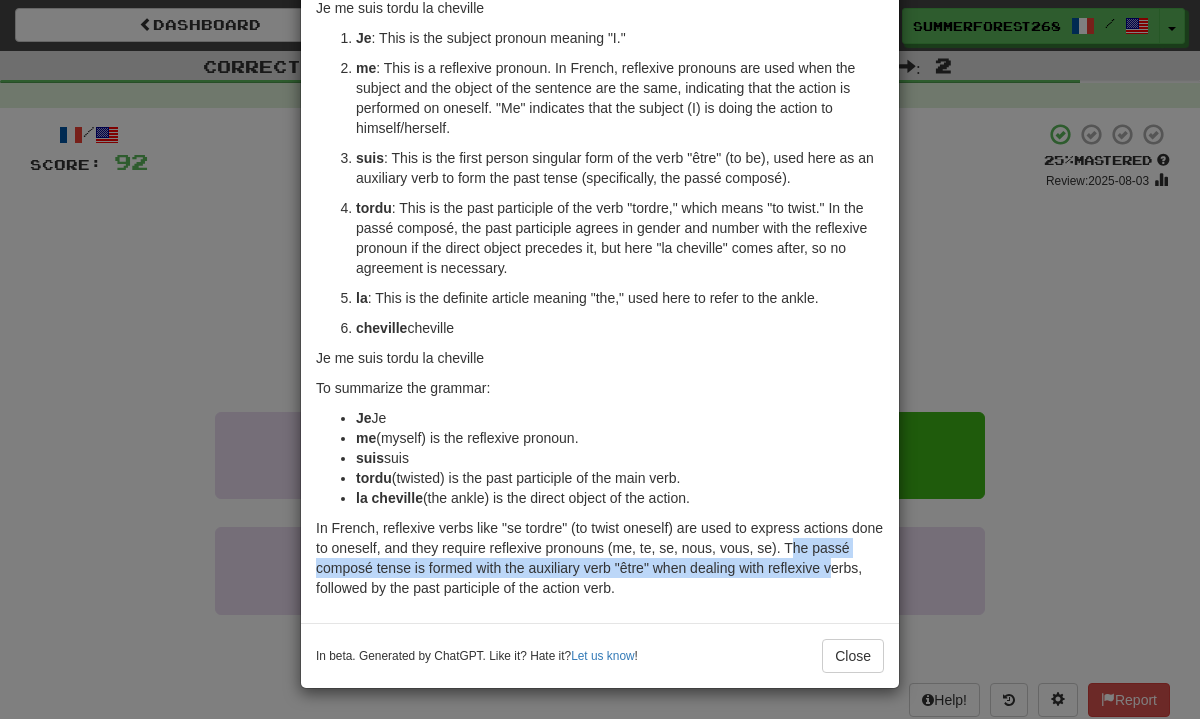 click on "In French, reflexive verbs like "se tordre" (to twist oneself) are used to express actions done to oneself, and they require reflexive pronouns (me, te, se, nous, vous, se). The passé composé tense is formed with the auxiliary verb "être" when dealing with reflexive verbs, followed by the past participle of the action verb." at bounding box center (600, 558) 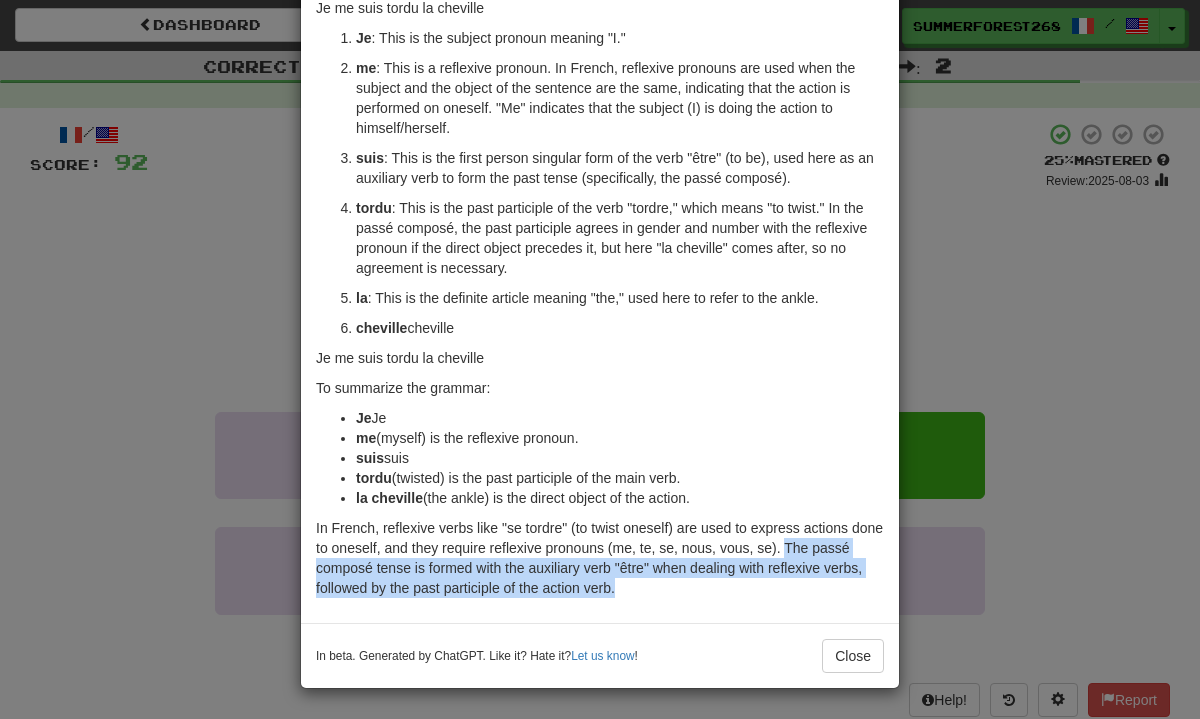 drag, startPoint x: 821, startPoint y: 553, endPoint x: 837, endPoint y: 583, distance: 34 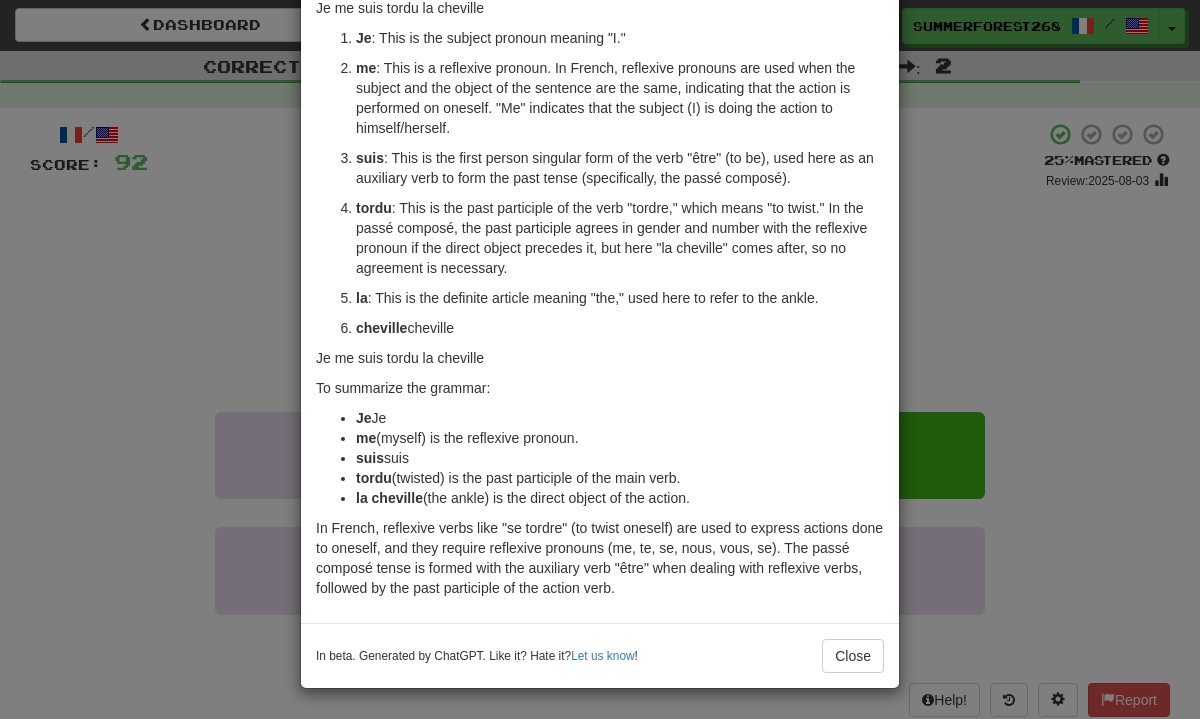 click on "× Explanation "Je me suis tordu la cheville" is a French sentence that translates to "I twisted my ankle" in English. Let's break down the sentence to understand its grammar and components:
Je : This is the subject pronoun meaning "I."
me : This is a reflexive pronoun. In French, reflexive pronouns are used when the subject and the object of the sentence are the same, indicating that the action is performed on oneself. "Me" indicates that the subject (I) is doing the action to himself/herself.
suis : This is the first person singular form of the verb "être" (to be), used here as an auxiliary verb to form the past tense (specifically, the passé composé).
tordu : This is the past participle of the verb "tordre," which means "to twist." In the passé composé, the past participle agrees in gender and number with the reflexive pronoun if the direct object precedes it, but here "la cheville" comes after, so no agreement is necessary.
la
cheville
Je
me
suis" at bounding box center (600, 359) 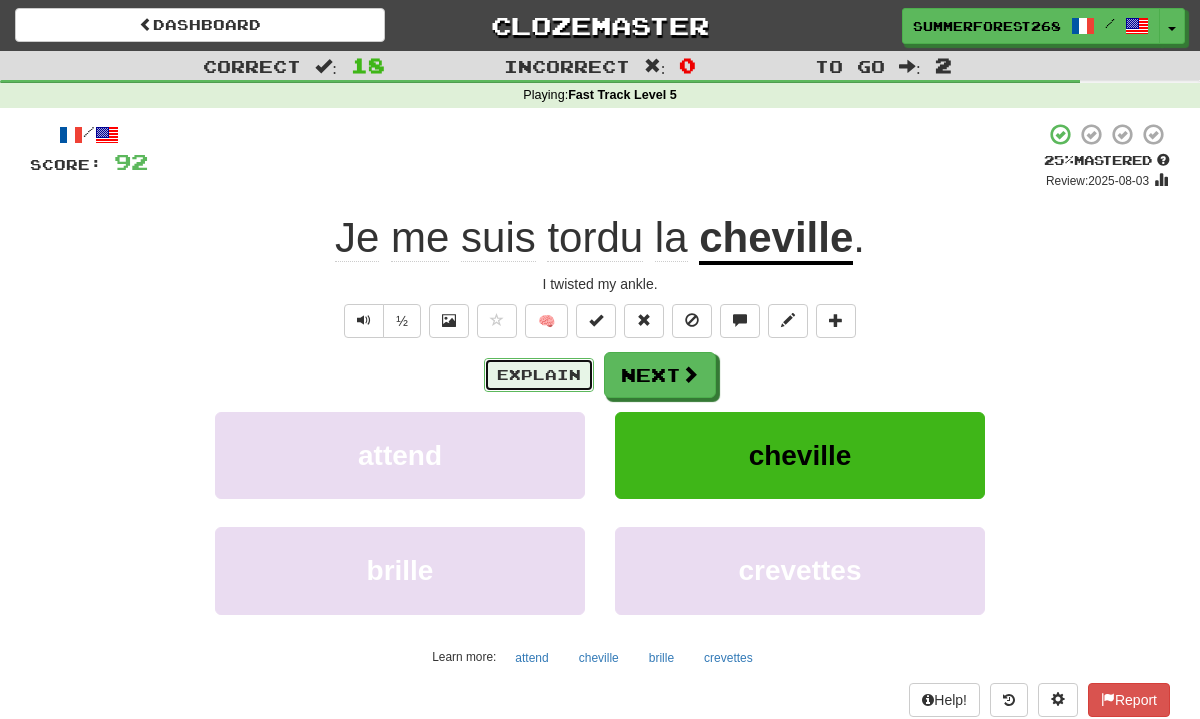 click on "Explain" at bounding box center [539, 375] 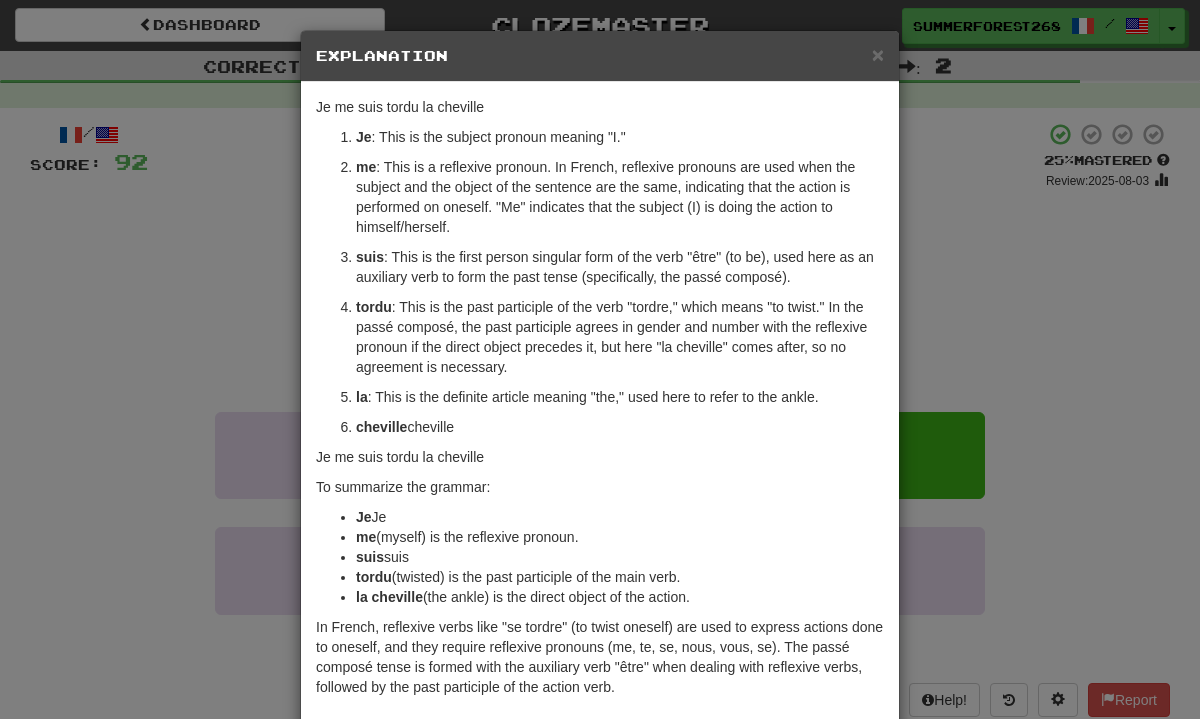 click on "× Explanation "Je me suis tordu la cheville" is a French sentence that translates to "I twisted my ankle" in English. Let's break down the sentence to understand its grammar and components:
Je : This is the subject pronoun meaning "I."
me : This is a reflexive pronoun. In French, reflexive pronouns are used when the subject and the object of the sentence are the same, indicating that the action is performed on oneself. "Me" indicates that the subject (I) is doing the action to himself/herself.
suis : This is the first person singular form of the verb "être" (to be), used here as an auxiliary verb to form the past tense (specifically, the passé composé).
tordu : This is the past participle of the verb "tordre," which means "to twist." In the passé composé, the past participle agrees in gender and number with the reflexive pronoun if the direct object precedes it, but here "la cheville" comes after, so no agreement is necessary.
la
cheville
Je
me
suis" at bounding box center (600, 359) 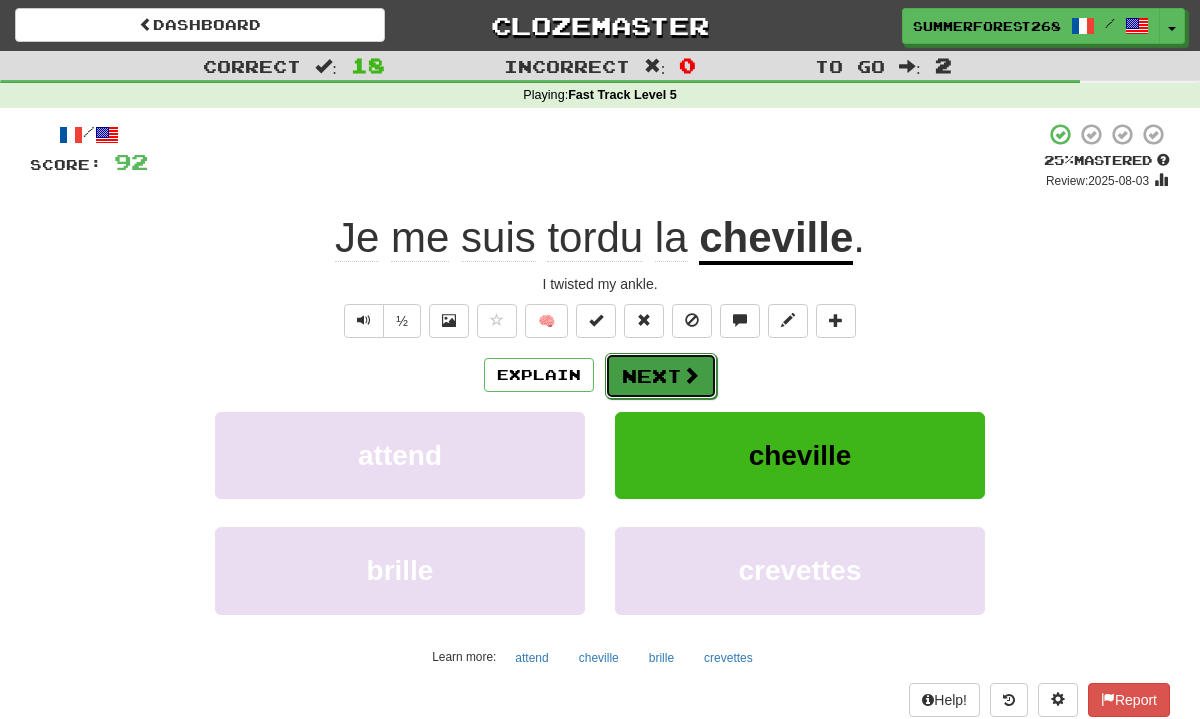 click on "Next" at bounding box center (661, 376) 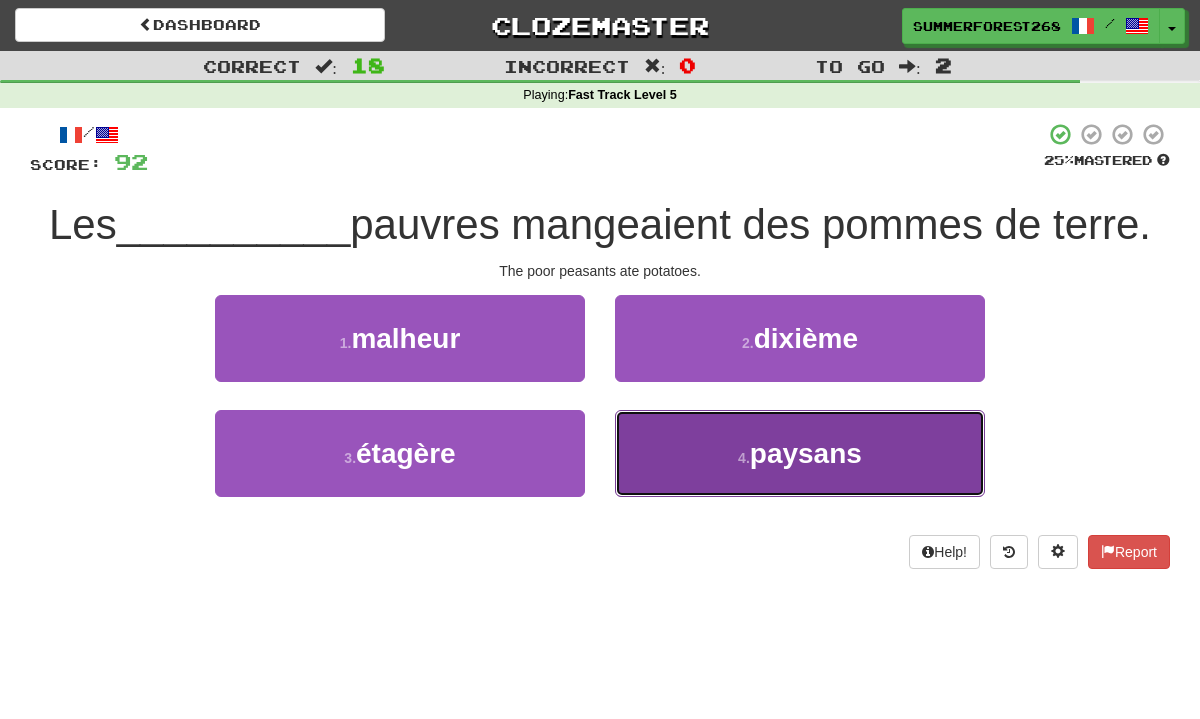 click on "4 .  paysans" at bounding box center (800, 453) 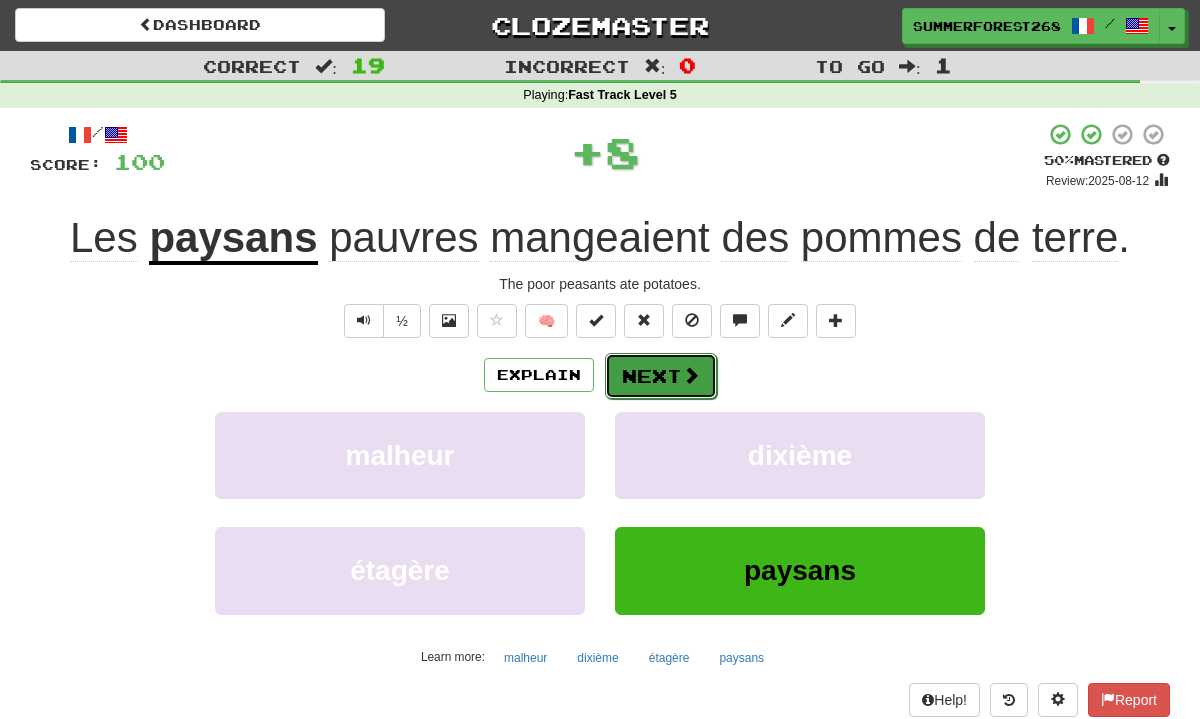 click on "Next" at bounding box center (661, 376) 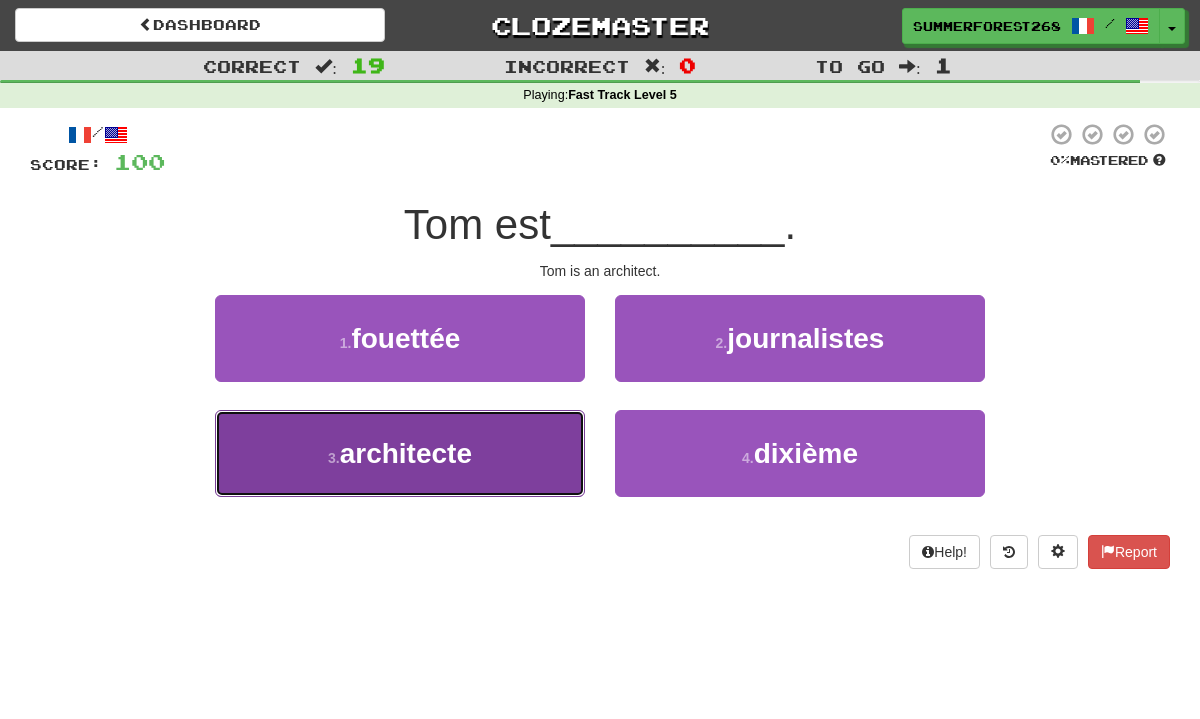 click on "3 .  architecte" at bounding box center [400, 453] 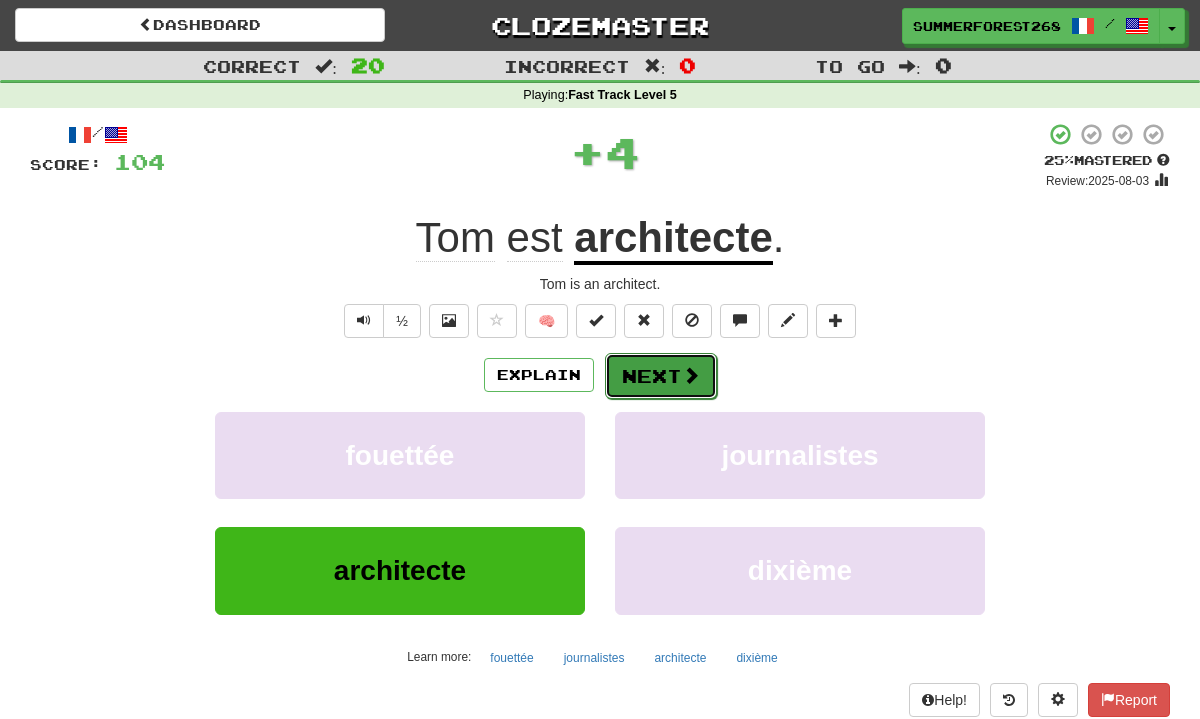 click at bounding box center (691, 375) 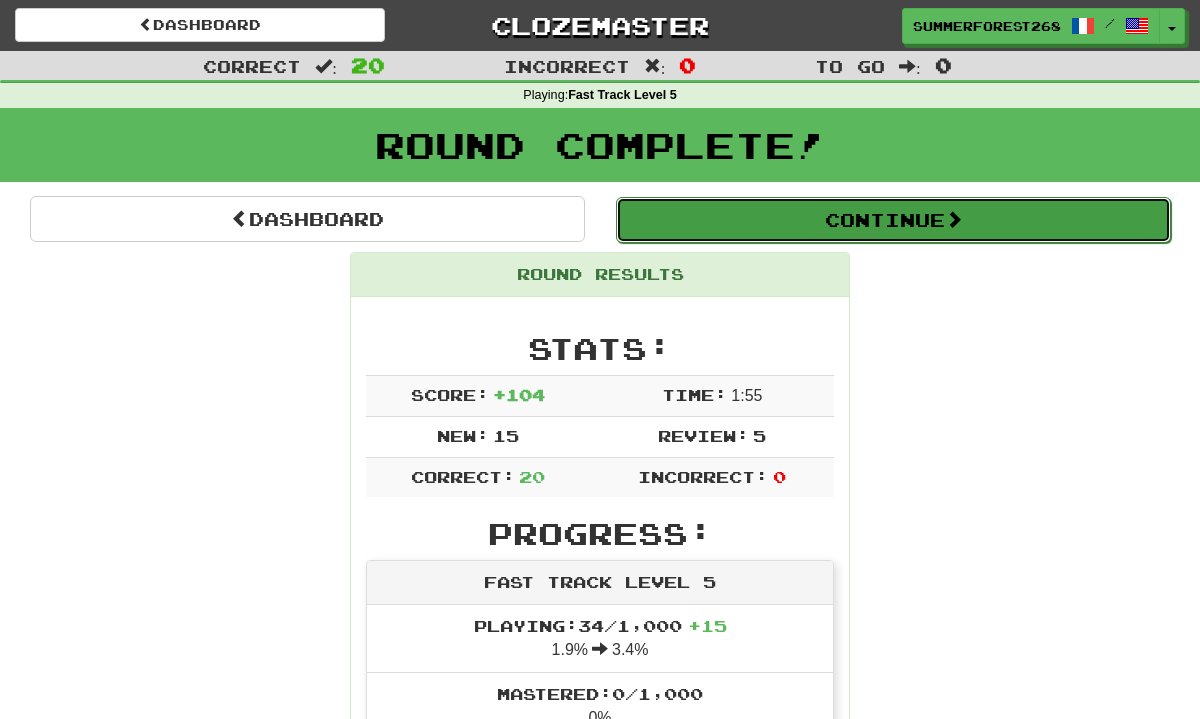 click on "Continue" at bounding box center [893, 220] 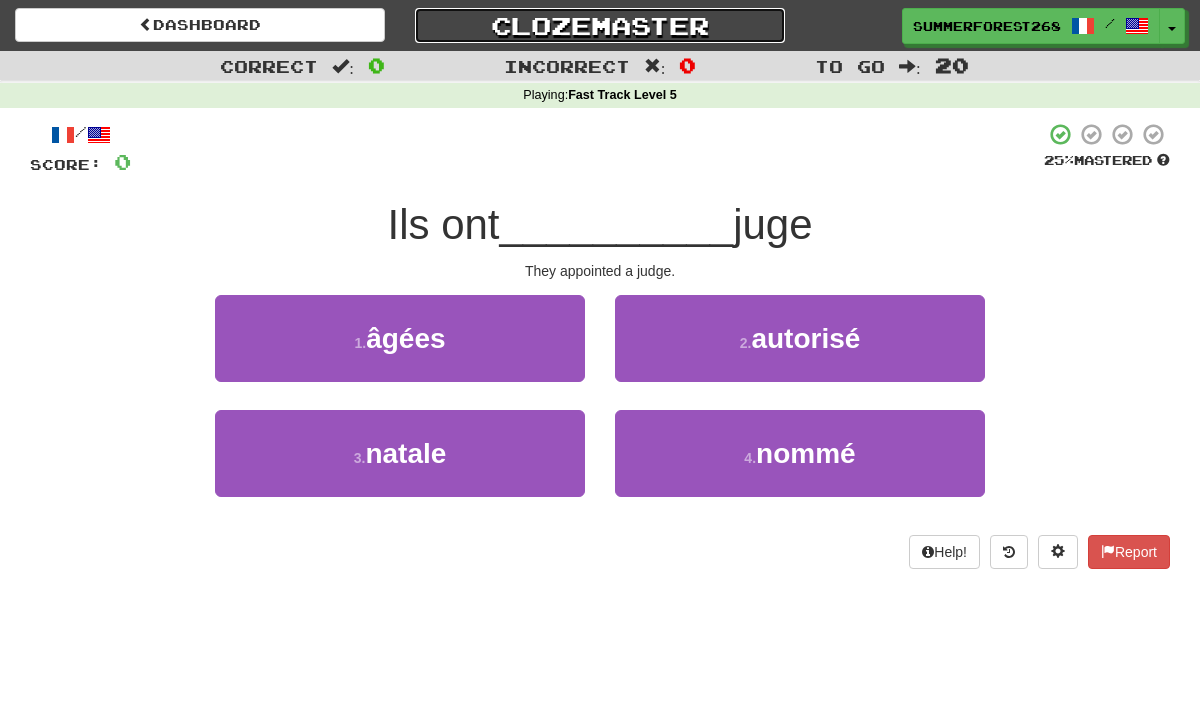 click on "Clozemaster" at bounding box center (600, 25) 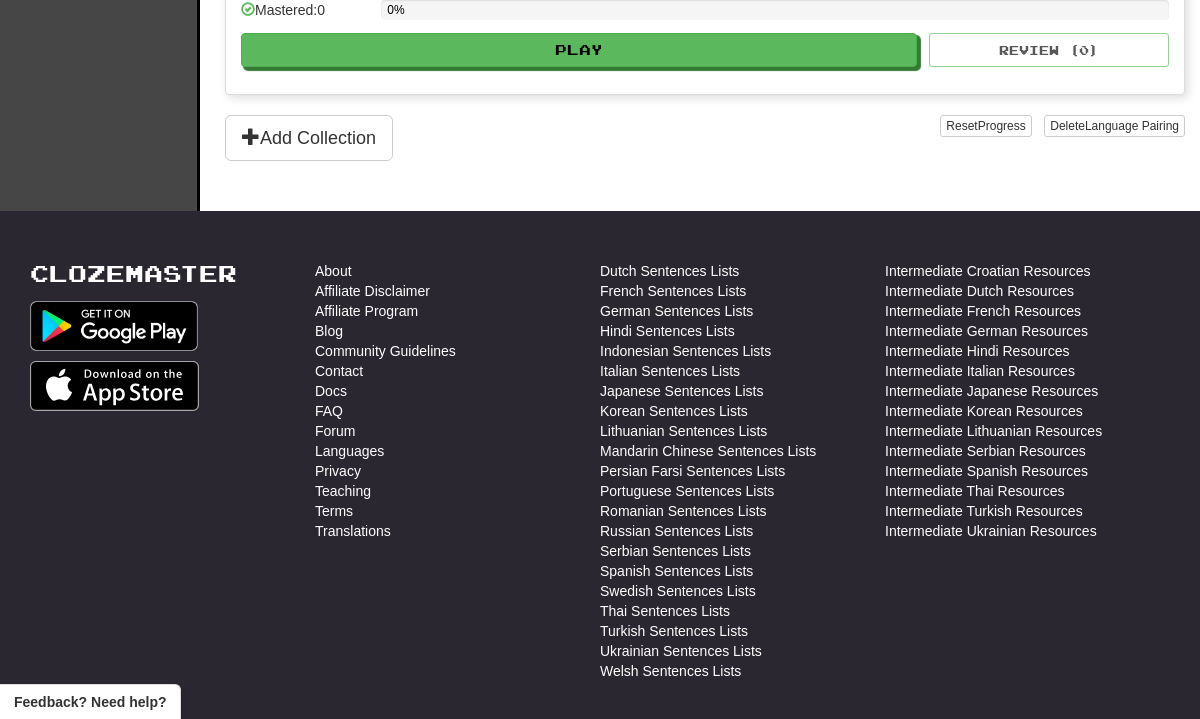 scroll, scrollTop: 1500, scrollLeft: 0, axis: vertical 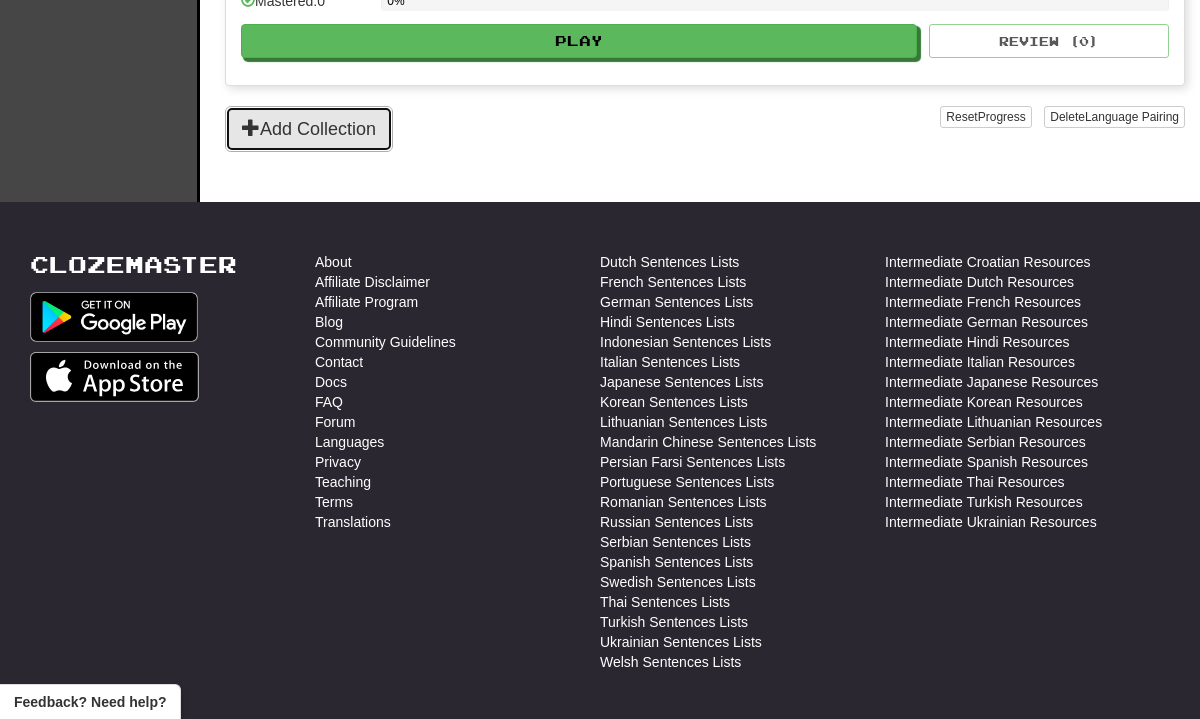 click on "Add Collection" at bounding box center (309, 129) 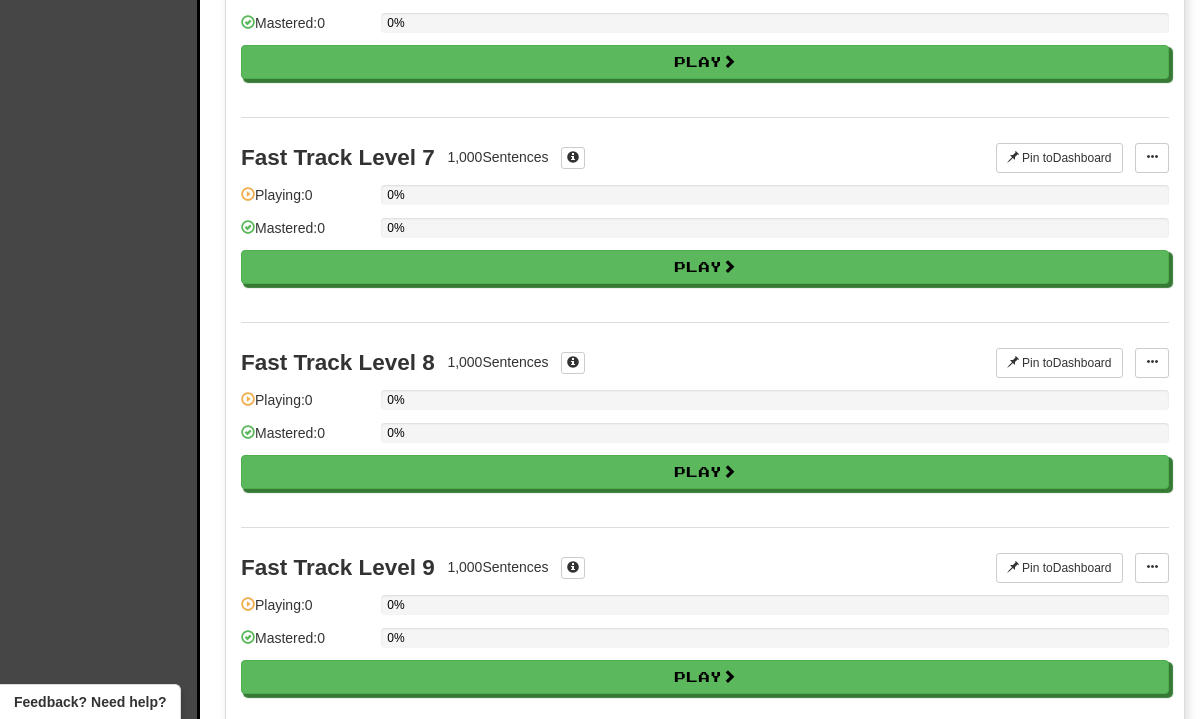 scroll, scrollTop: 1327, scrollLeft: 0, axis: vertical 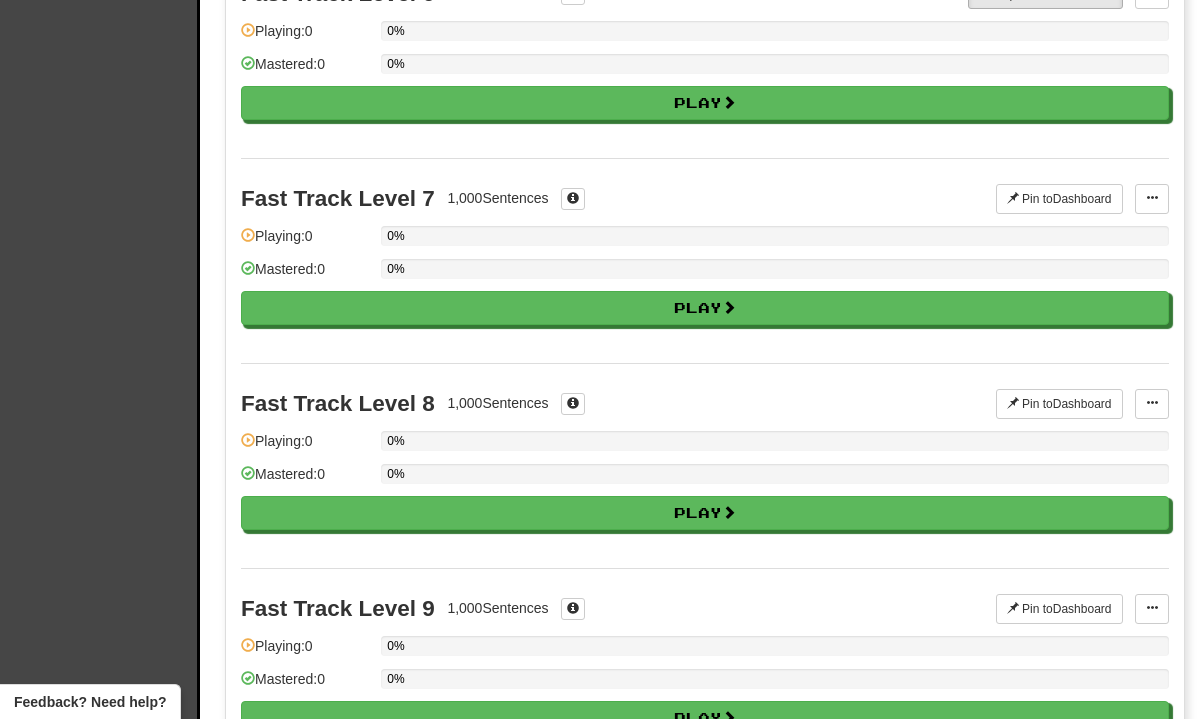 click on "Fast Track Level 7 1,000  Sentences   Pin to  Dashboard   Pin to  Dashboard Manage Sentences  Playing:  0 0%  Mastered:  0 0% Play" at bounding box center [705, 260] 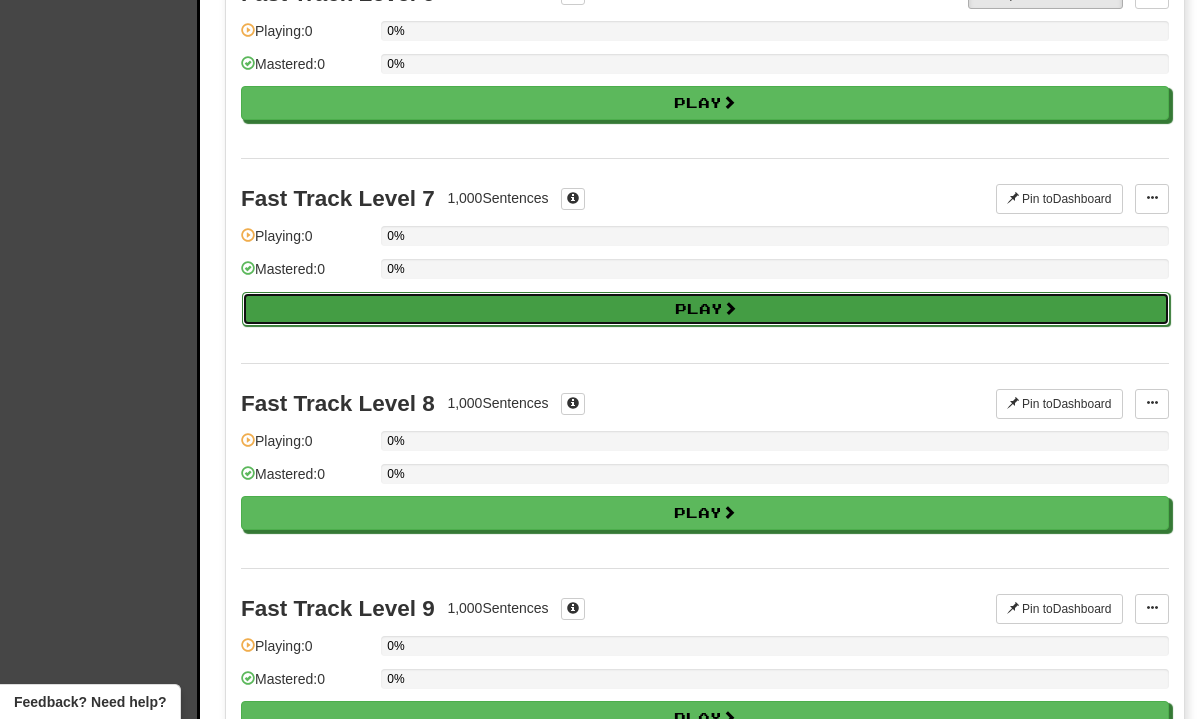 click on "Play" at bounding box center [706, 309] 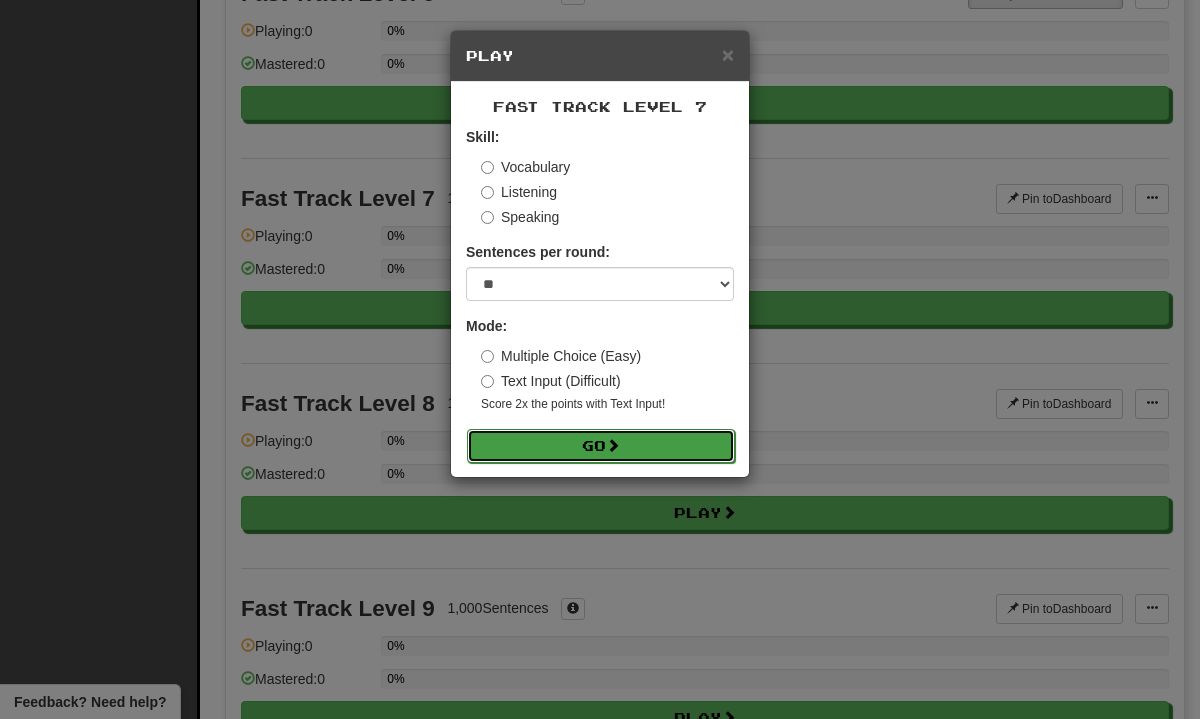 click on "Go" at bounding box center (601, 446) 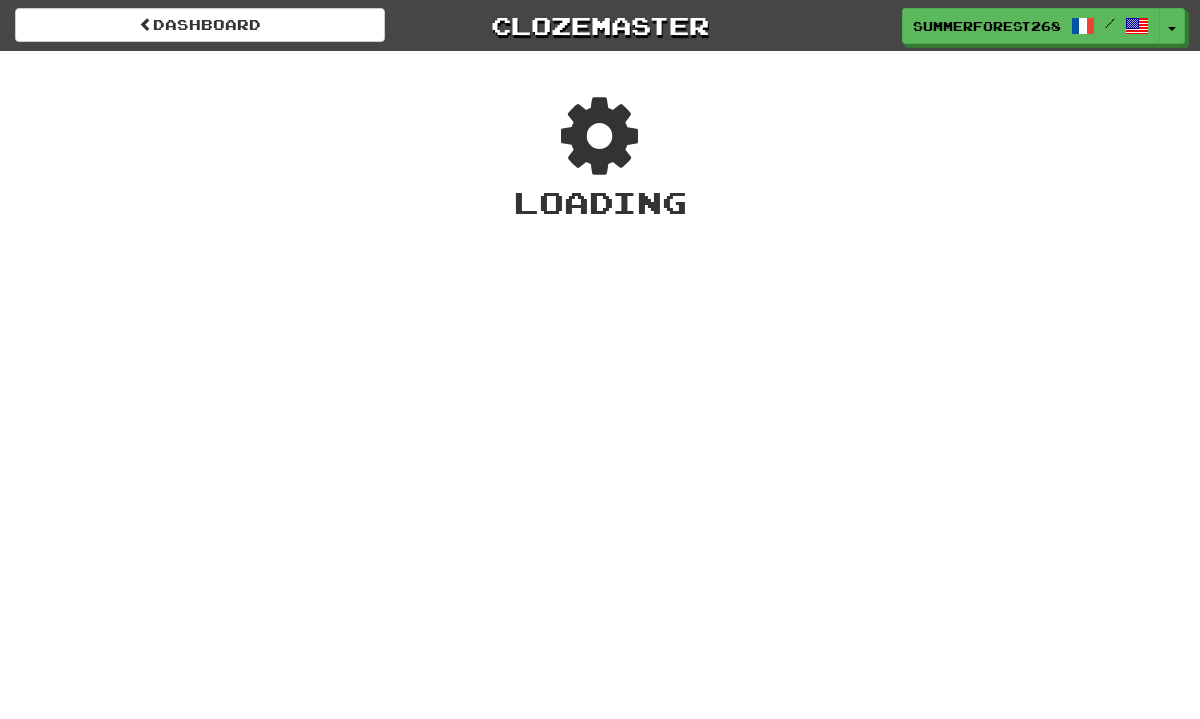 scroll, scrollTop: 0, scrollLeft: 0, axis: both 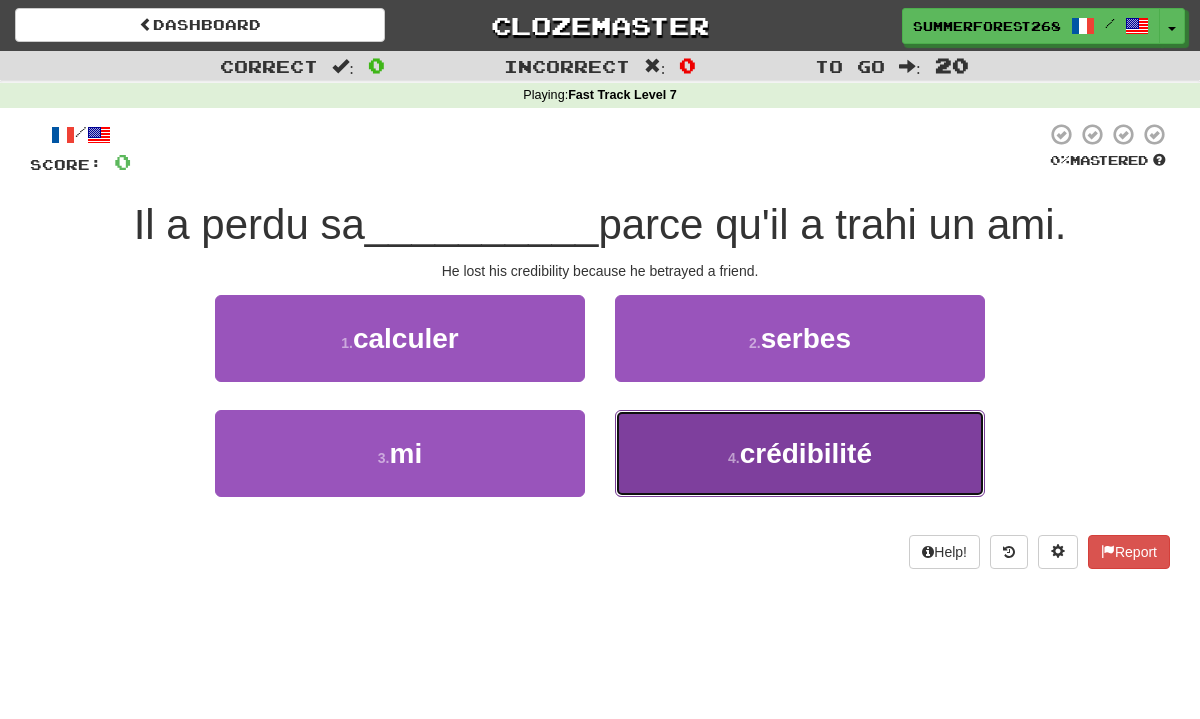 click on "4 .  crédibilité" at bounding box center [800, 453] 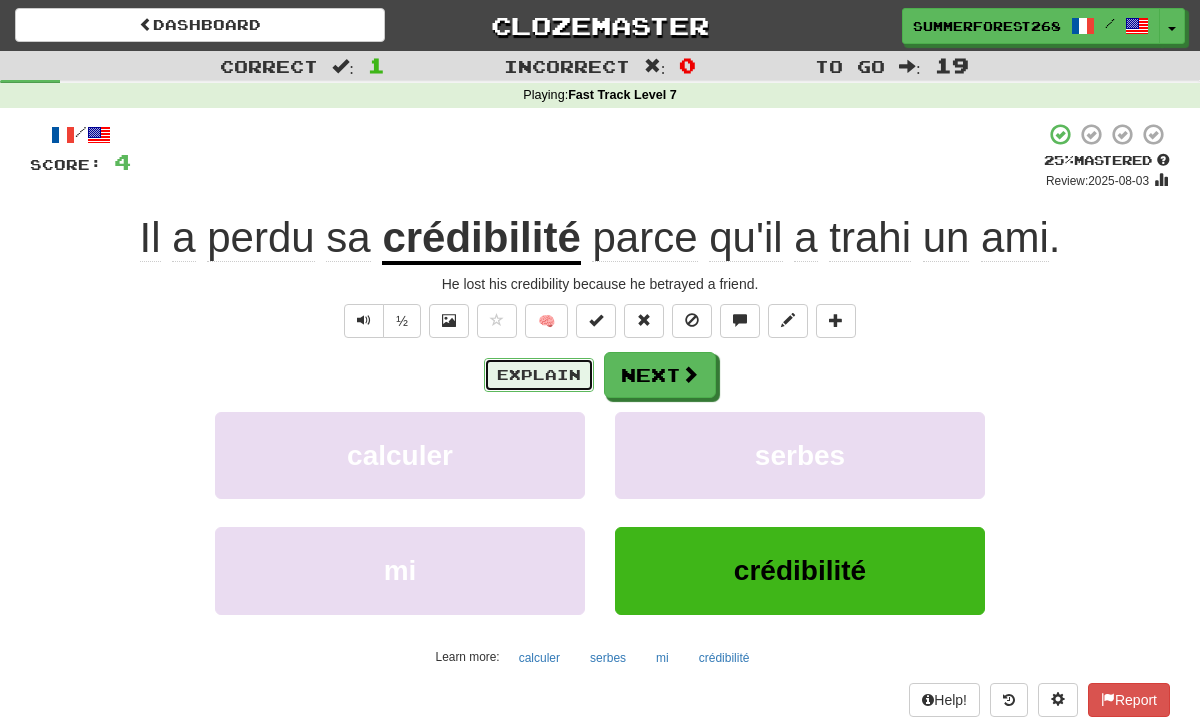 click on "Explain" at bounding box center (539, 375) 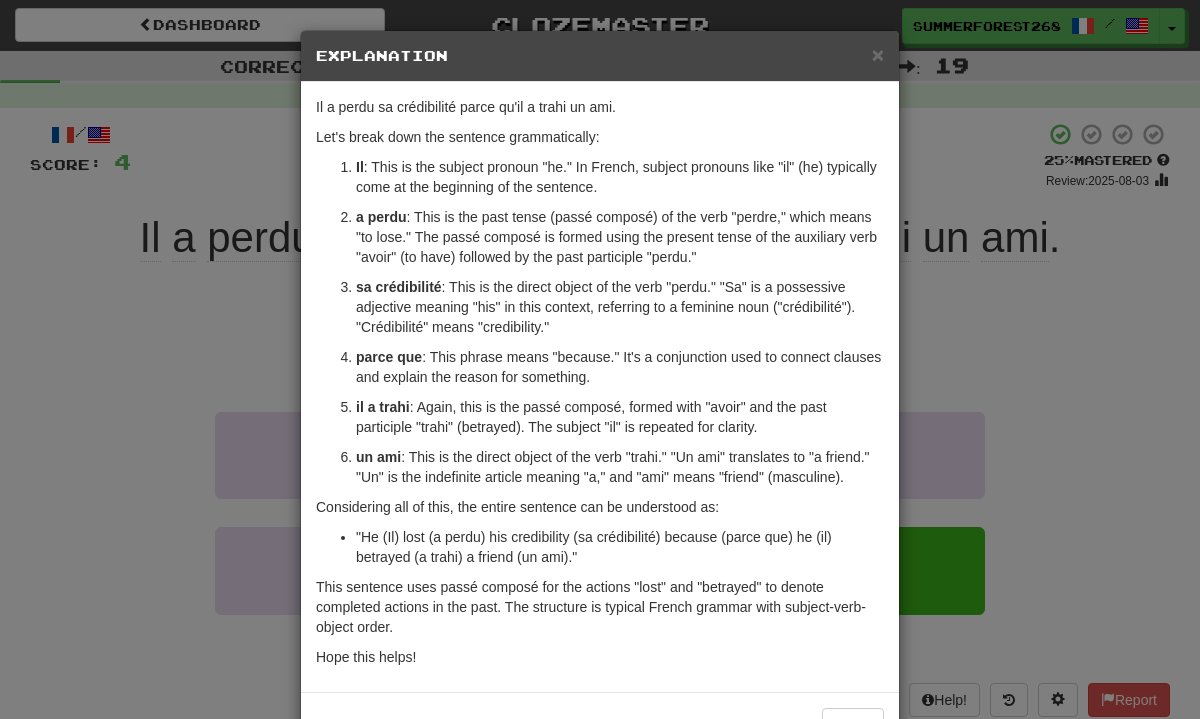 click on "× Explanation Sure! The sentence "Il a perdu sa crédibilité parce qu'il a trahi un ami." translates to "He lost his credibility because he betrayed a friend."
Let's break down the sentence grammatically:
Il : This is the subject pronoun "he." In French, subject pronouns like "il" (he) typically come at the beginning of the sentence.
a perdu : This is the past tense (passé composé) of the verb "perdre," which means "to lose." The passé composé is formed using the present tense of the auxiliary verb "avoir" (to have) followed by the past participle "perdu."
sa crédibilité : This is the direct object of the verb "perdu." "Sa" is a possessive adjective meaning "his" in this context, referring to a feminine noun ("crédibilité"). "Crédibilité" means "credibility."
parce que : This phrase means "because." It's a conjunction used to connect clauses and explain the reason for something.
il a trahi
un ami
Hope this helps! Let us know ! Close" at bounding box center [600, 359] 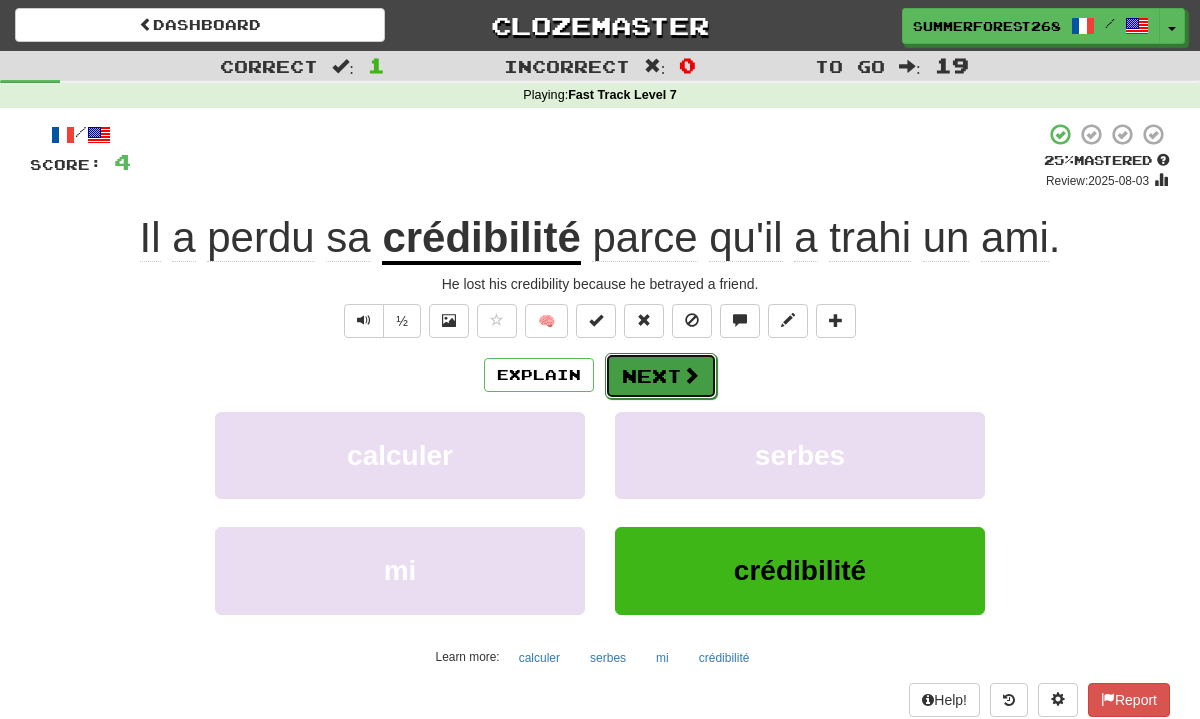 click on "Next" at bounding box center [661, 376] 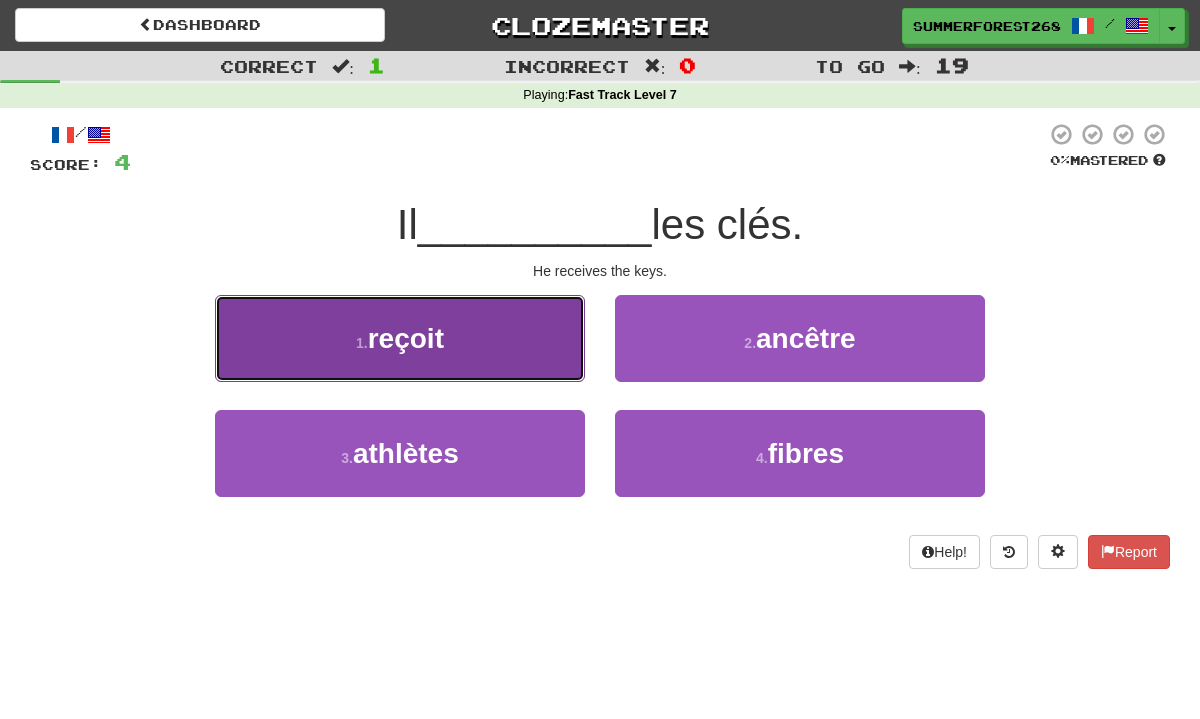 click on "1 .  reçoit" at bounding box center (400, 338) 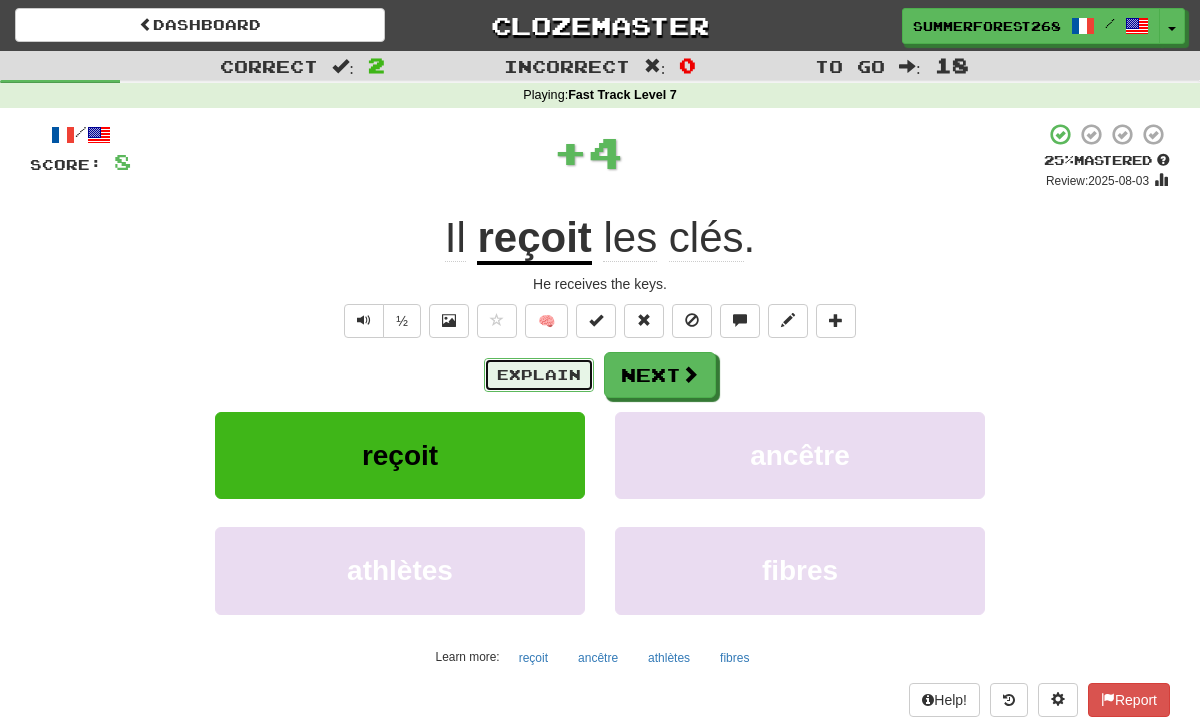 click on "Explain" at bounding box center (539, 375) 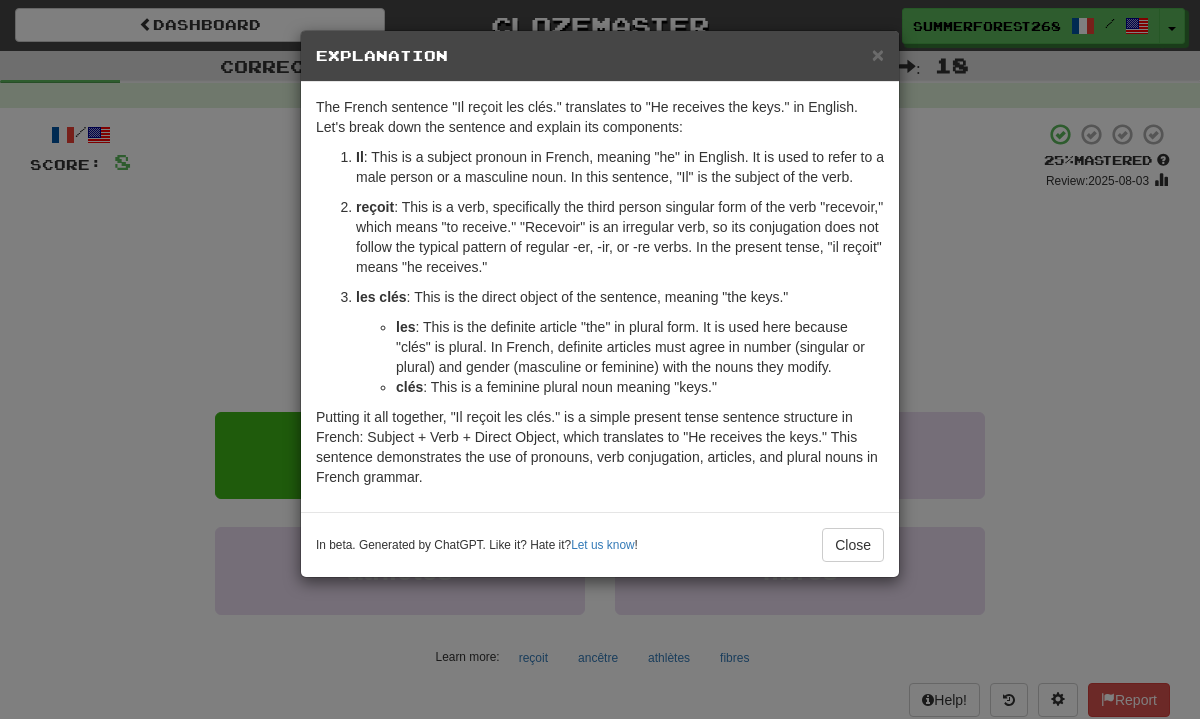 click on "× Explanation The French sentence "Il reçoit les clés." translates to "He receives the keys." in English. Let's break down the sentence and explain its components:
Il : This is a subject pronoun in French, meaning "he" in English. It is used to refer to a male person or a masculine noun. In this sentence, "Il" is the subject of the verb.
reçoit : This is a verb, specifically the third person singular form of the verb "recevoir," which means "to receive." "Recevoir" is an irregular verb, so its conjugation does not follow the typical pattern of regular -er, -ir, or -re verbs. In the present tense, "il reçoit" means "he receives."
les clés : This is the direct object of the sentence, meaning "the keys."
les : This is the definite article "the" in plural form. It is used here because "clés" is plural. In French, definite articles must agree in number (singular or plural) and gender (masculine or feminine) with the nouns they modify.
clés
Let us know ! Close" at bounding box center (600, 359) 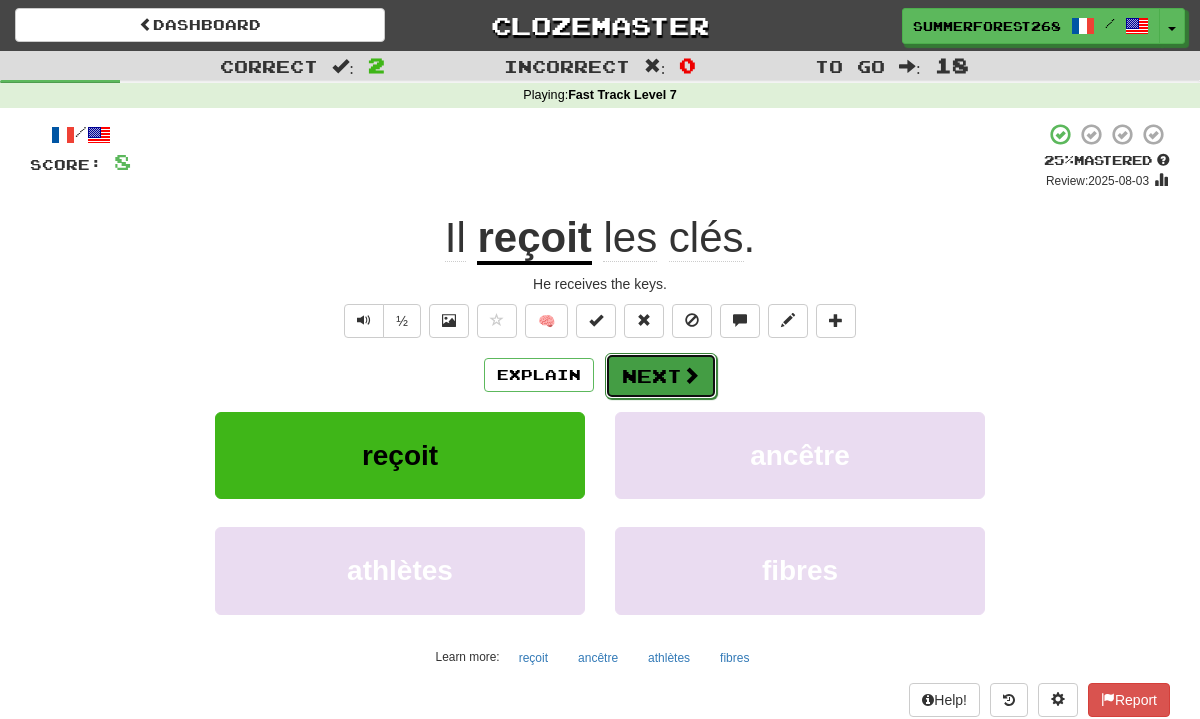 click on "Next" at bounding box center (661, 376) 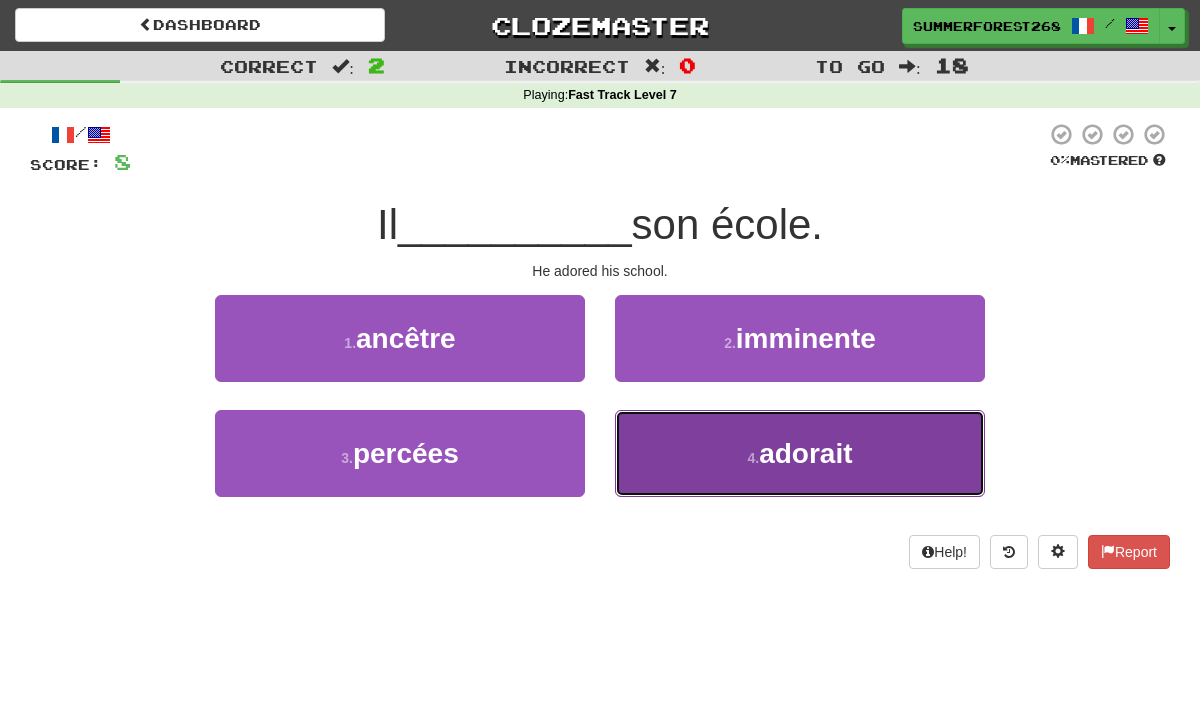 click on "4 .  adorait" at bounding box center (800, 453) 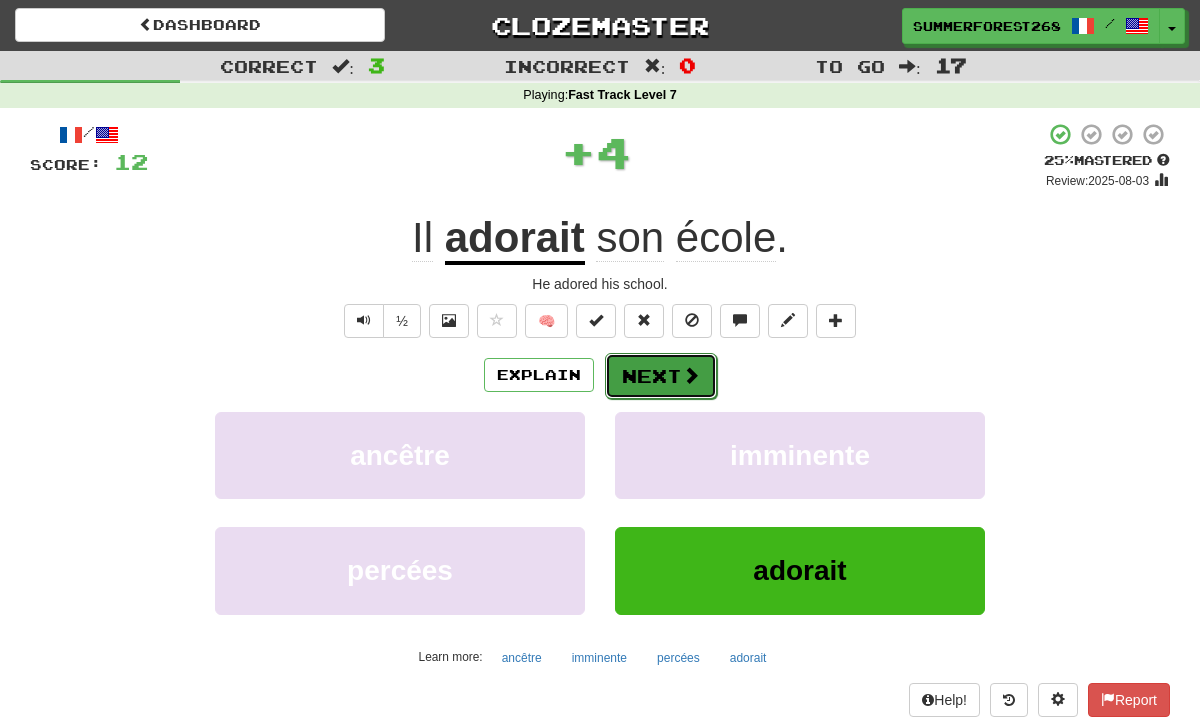 click on "Next" at bounding box center [661, 376] 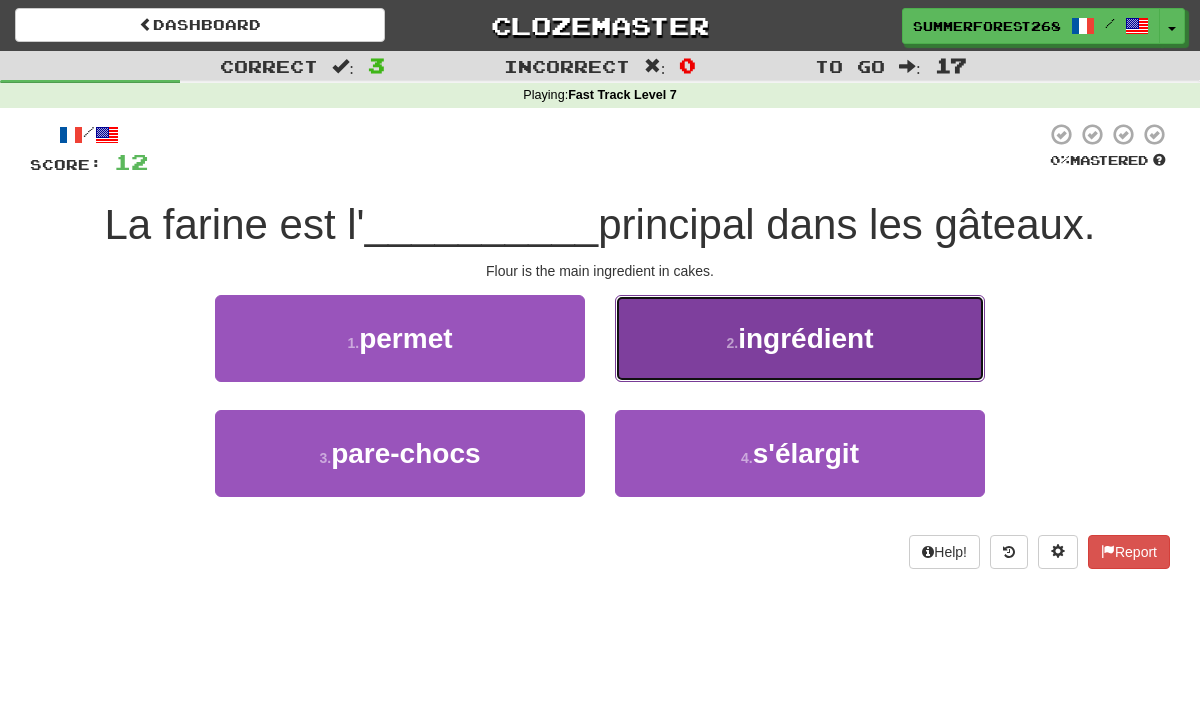 click on "2 .  ingrédient" at bounding box center (800, 338) 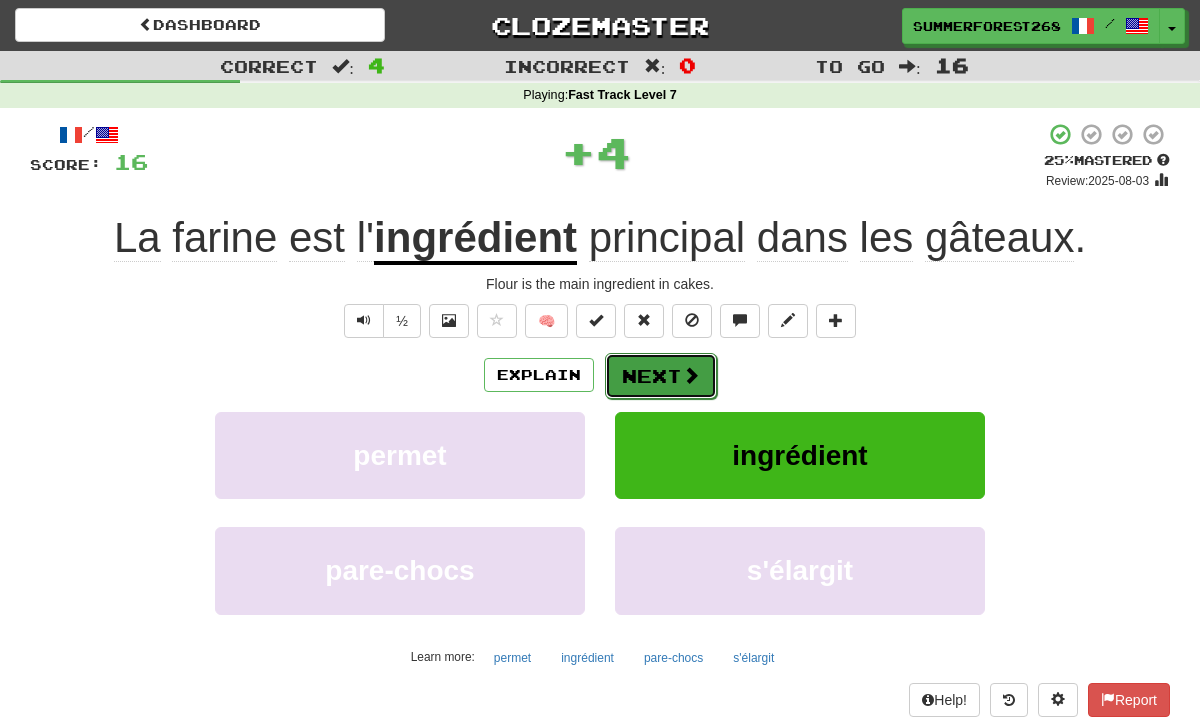 click on "Next" at bounding box center [661, 376] 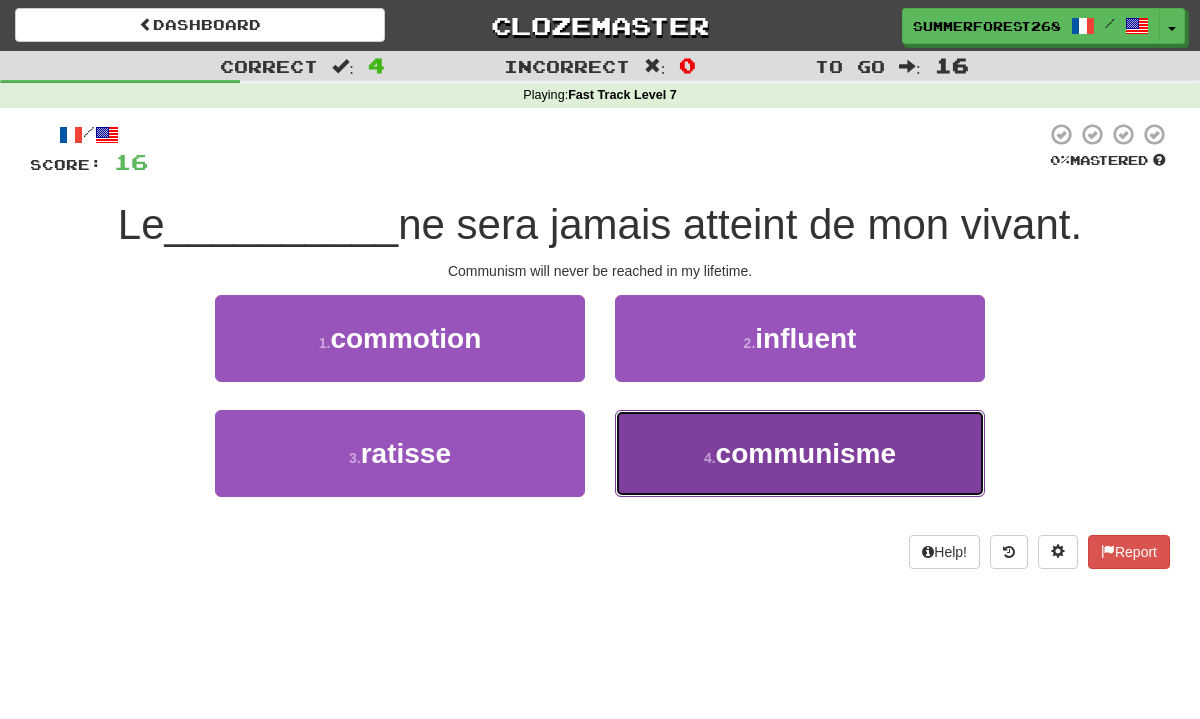 click on "4 .  communisme" at bounding box center [800, 453] 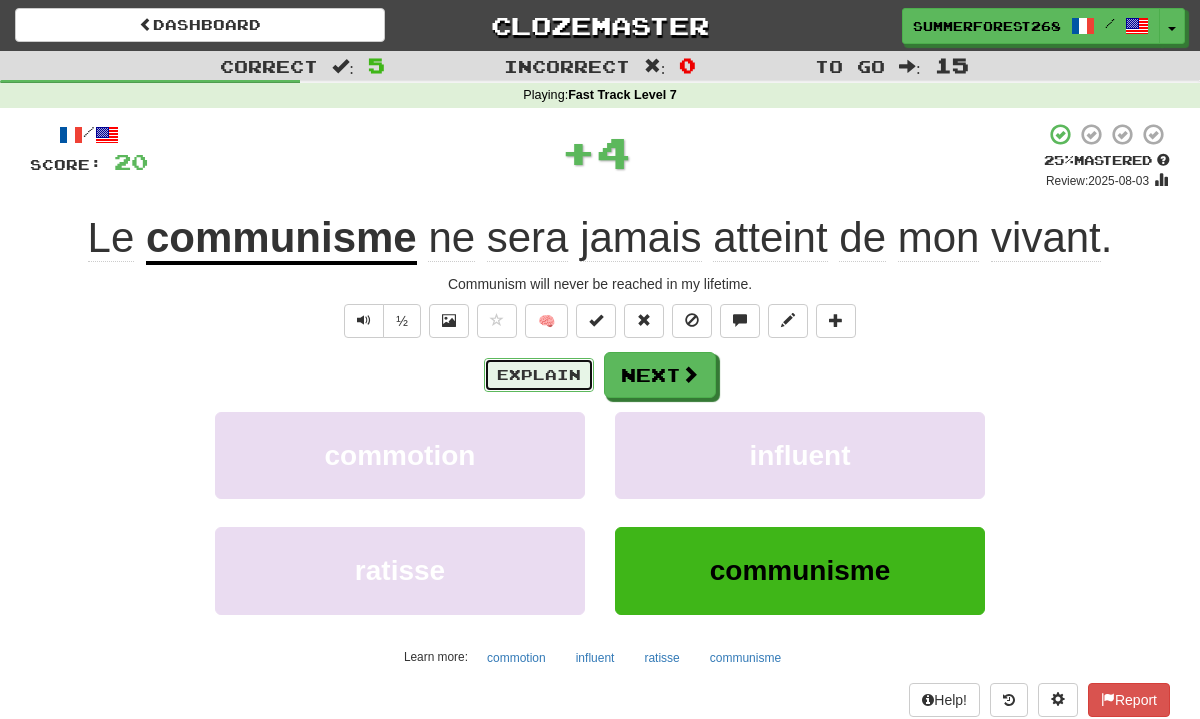click on "Explain" at bounding box center [539, 375] 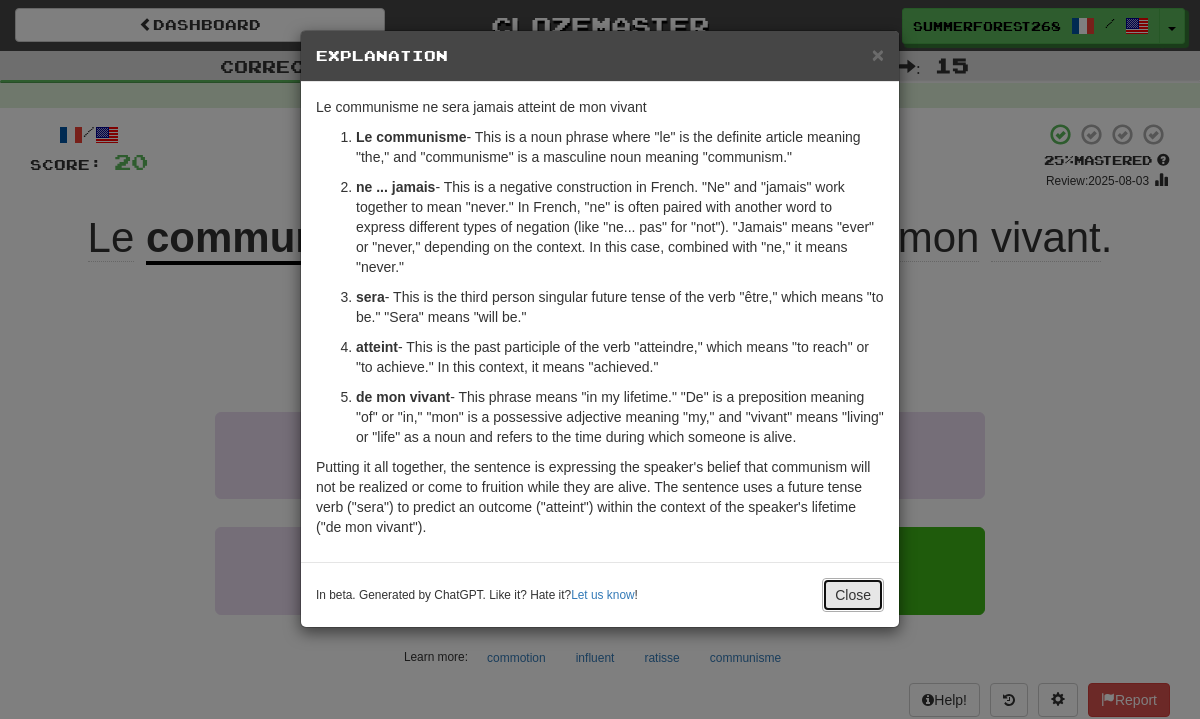 click on "Close" at bounding box center [853, 595] 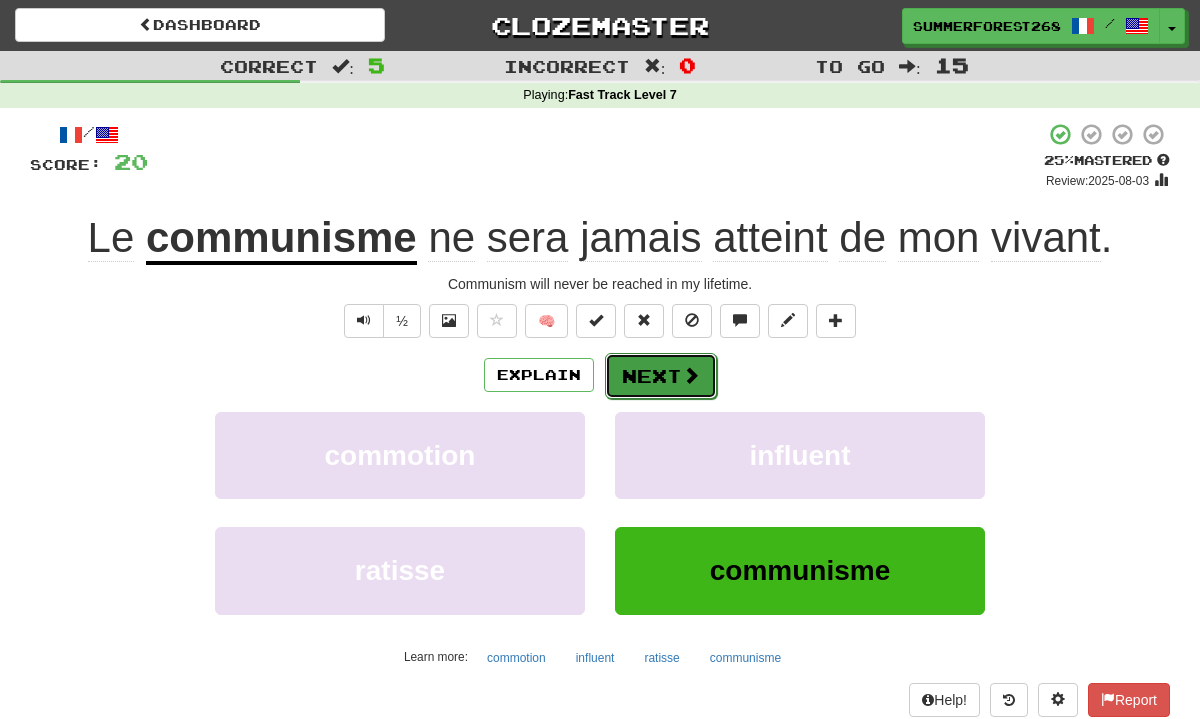 click on "Next" at bounding box center [661, 376] 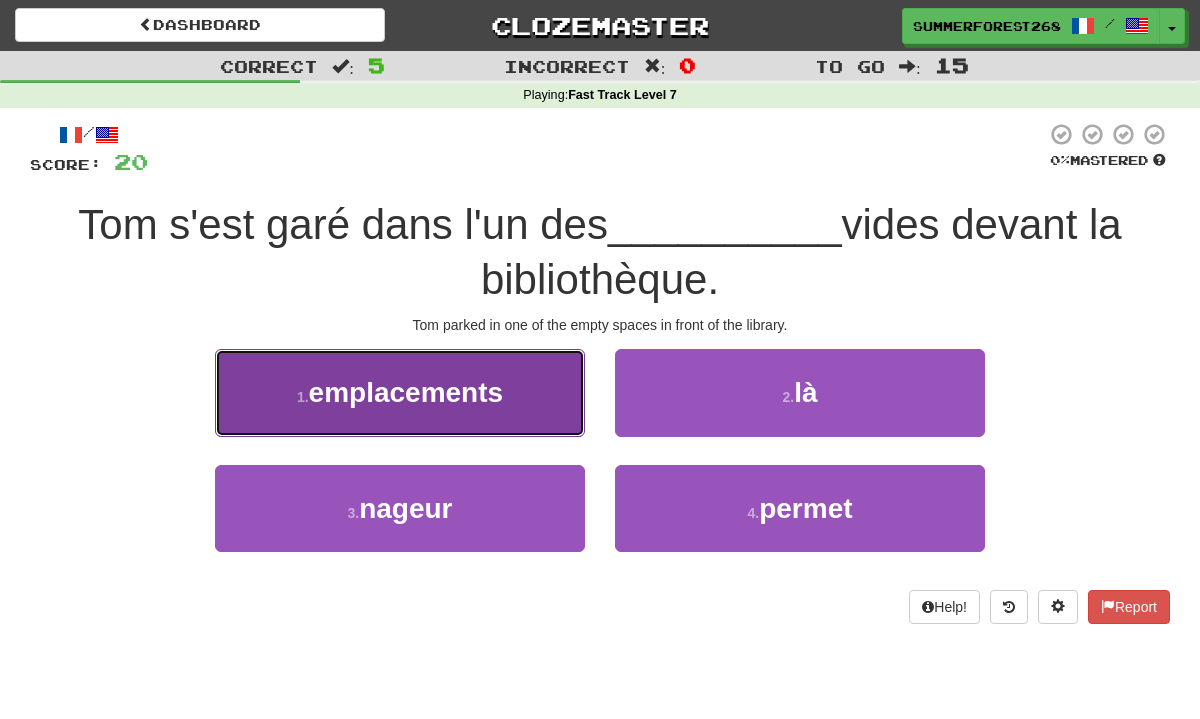 click on "1 .  emplacements" at bounding box center (400, 392) 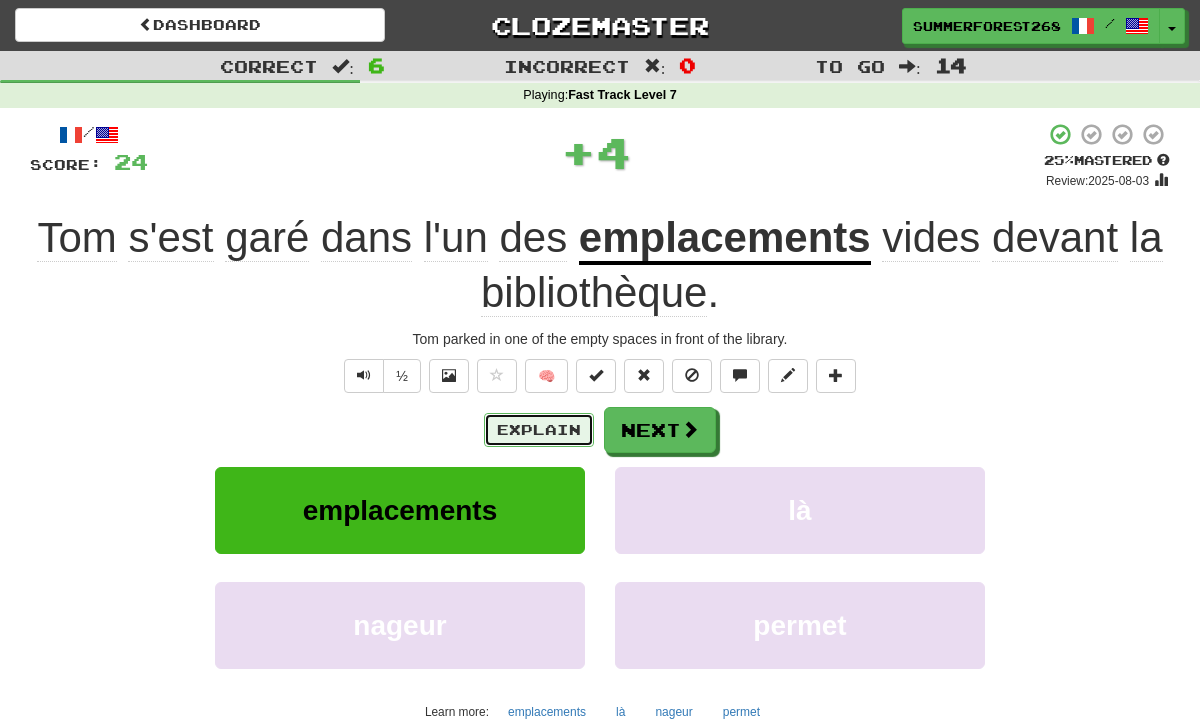 click on "Explain" at bounding box center (539, 430) 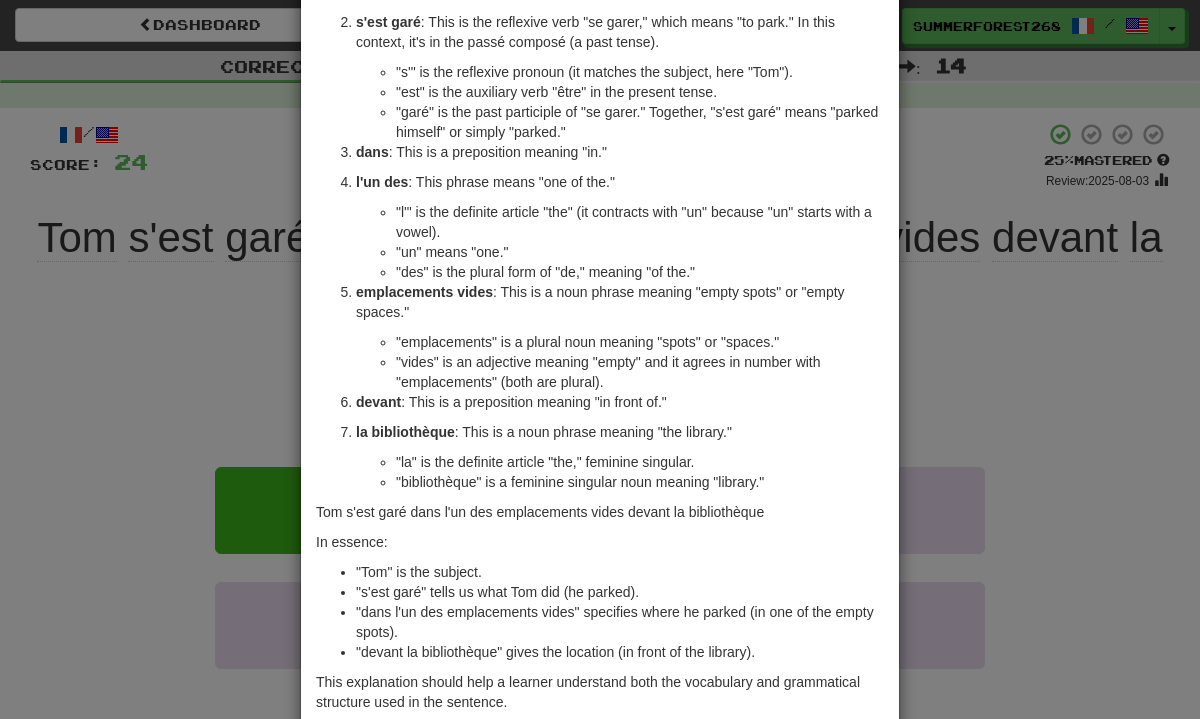 scroll, scrollTop: 208, scrollLeft: 0, axis: vertical 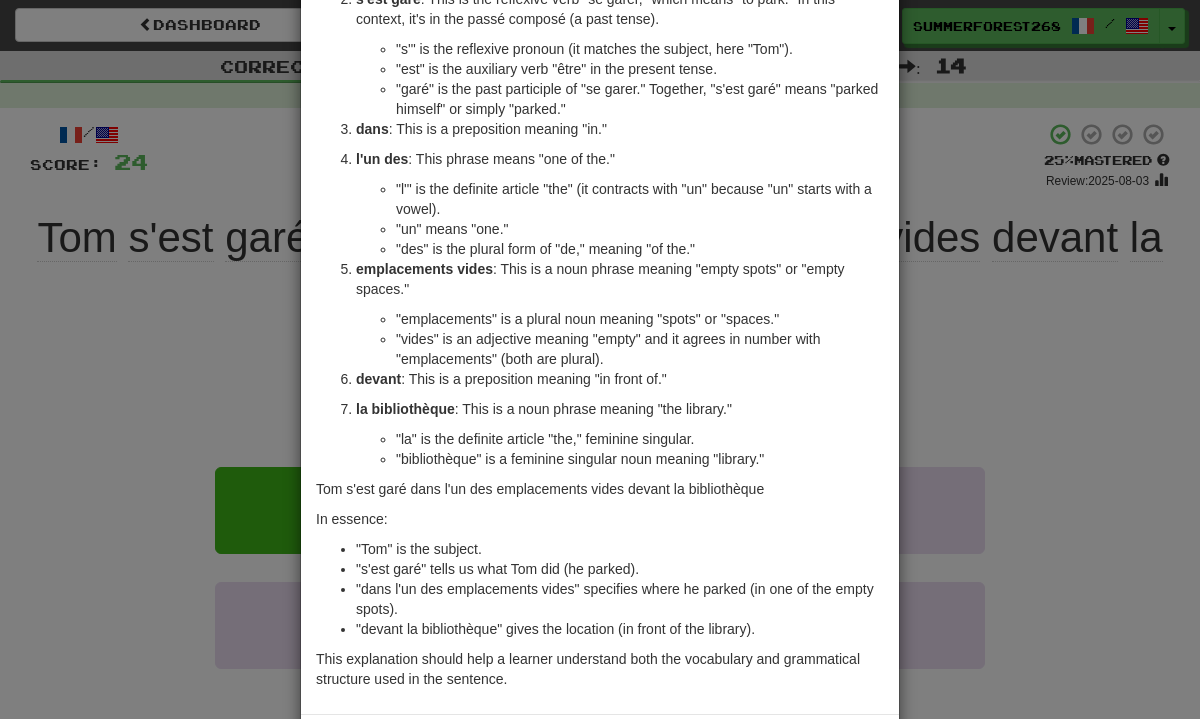 click on "× Explanation Absolutely! Let's break down the French sentence "Tom s'est garé dans l'un des emplacements vides devant la bibliothèque." and explain it in English for someone learning French.
Tom : This is the subject of the sentence. It's a name, so it doesn't change.
s'est garé : This is the reflexive verb "se garer," which means "to park." In this context, it's in the passé composé (a past tense).
"s'" is the reflexive pronoun (it matches the subject, here "Tom").
"est" is the auxiliary verb "être" in the present tense.
"garé" is the past participle of "se garer."
Together, "s'est garé" means "parked himself" or simply "parked."
dans : This is a preposition meaning "in."
l'un des : This phrase means "one of the."
"l'" is the definite article "the" (it contracts with "un" because "un" starts with a vowel).
"un" means "one."
"des" is the plural form of "de," meaning "of the."
emplacements vides
devant
la bibliothèque" at bounding box center (600, 359) 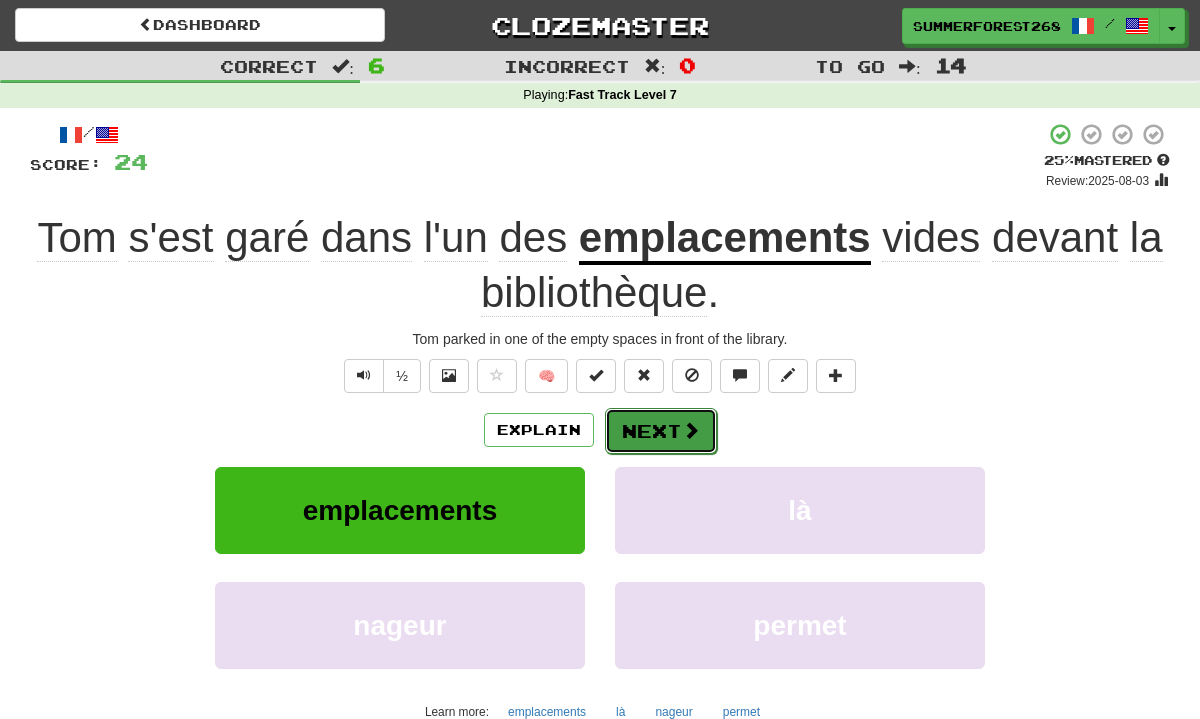 click at bounding box center (691, 430) 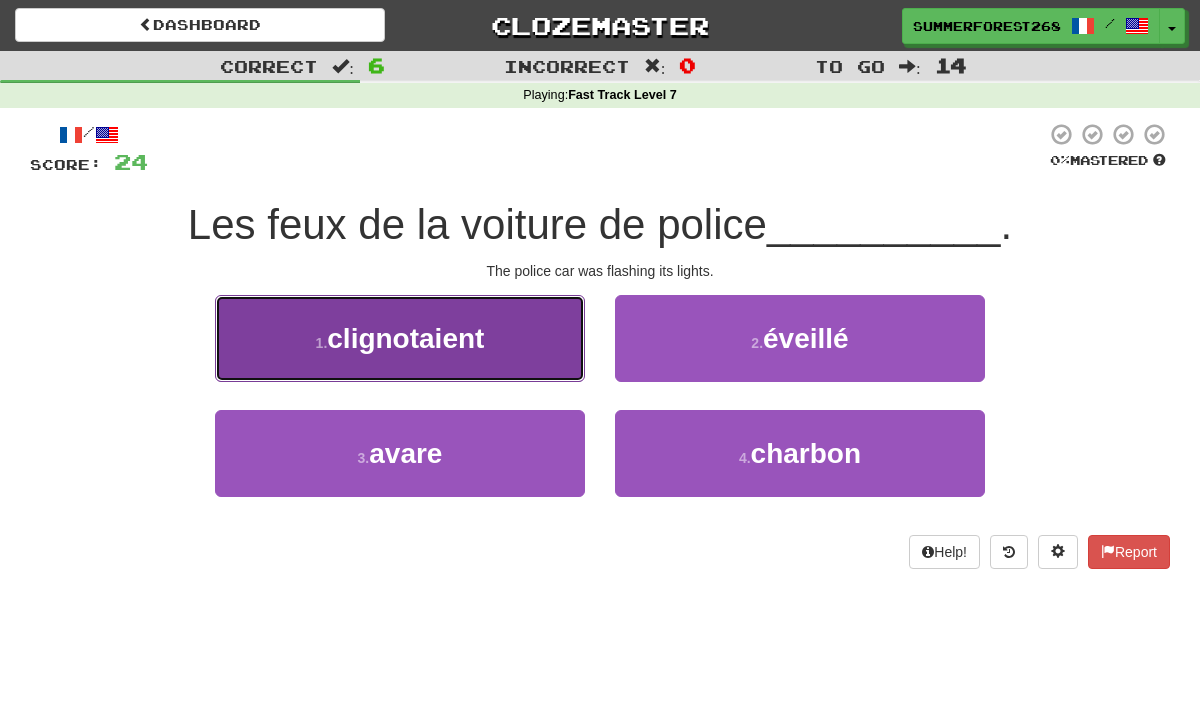 click on "1 .  clignotaient" at bounding box center (400, 338) 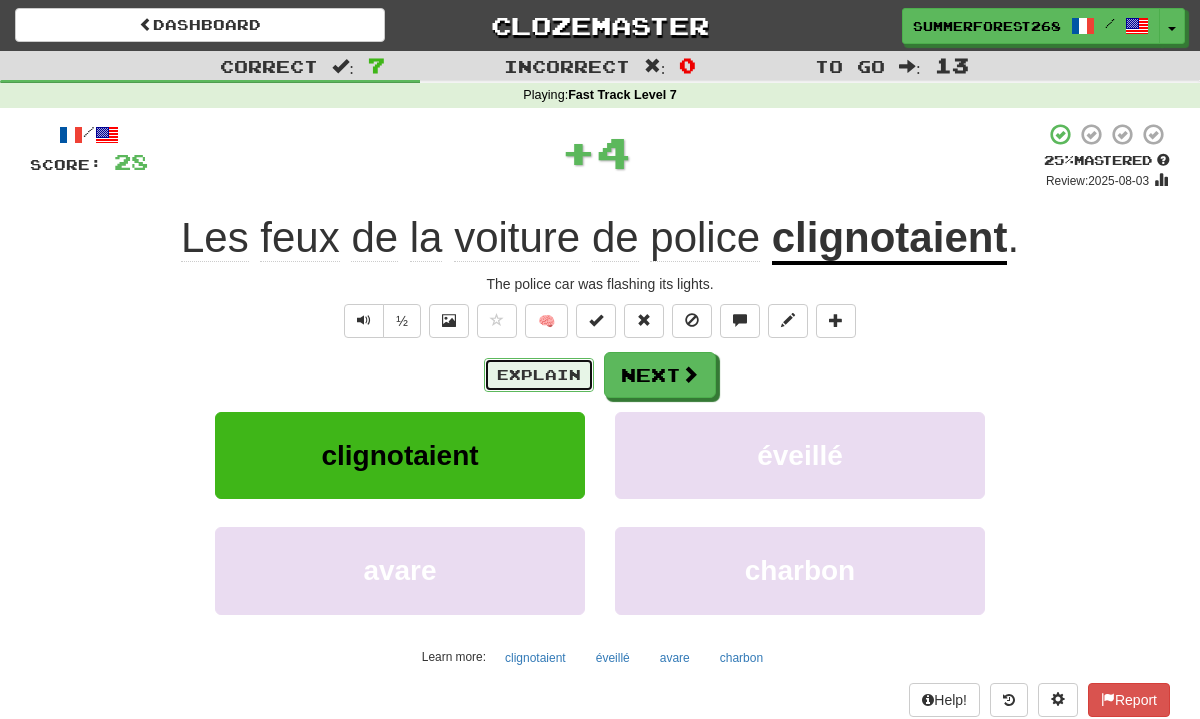 click on "Explain" at bounding box center (539, 375) 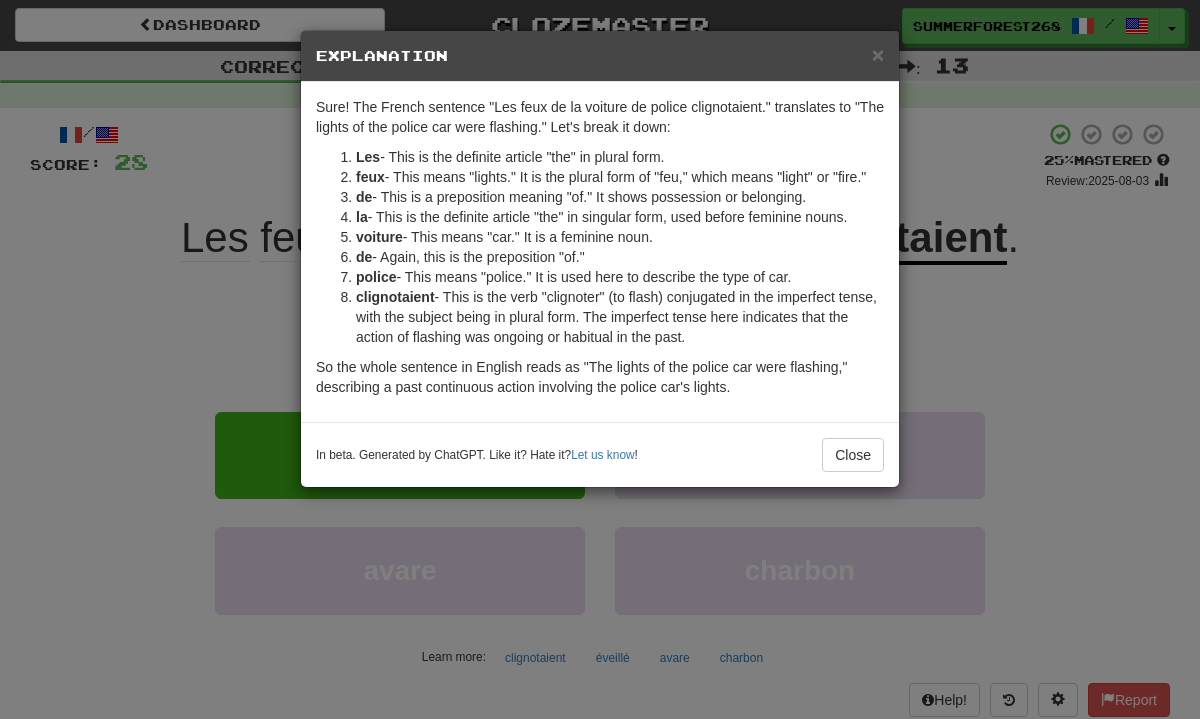 click on "Les feux de la voiture de police clignotaient." at bounding box center [600, 359] 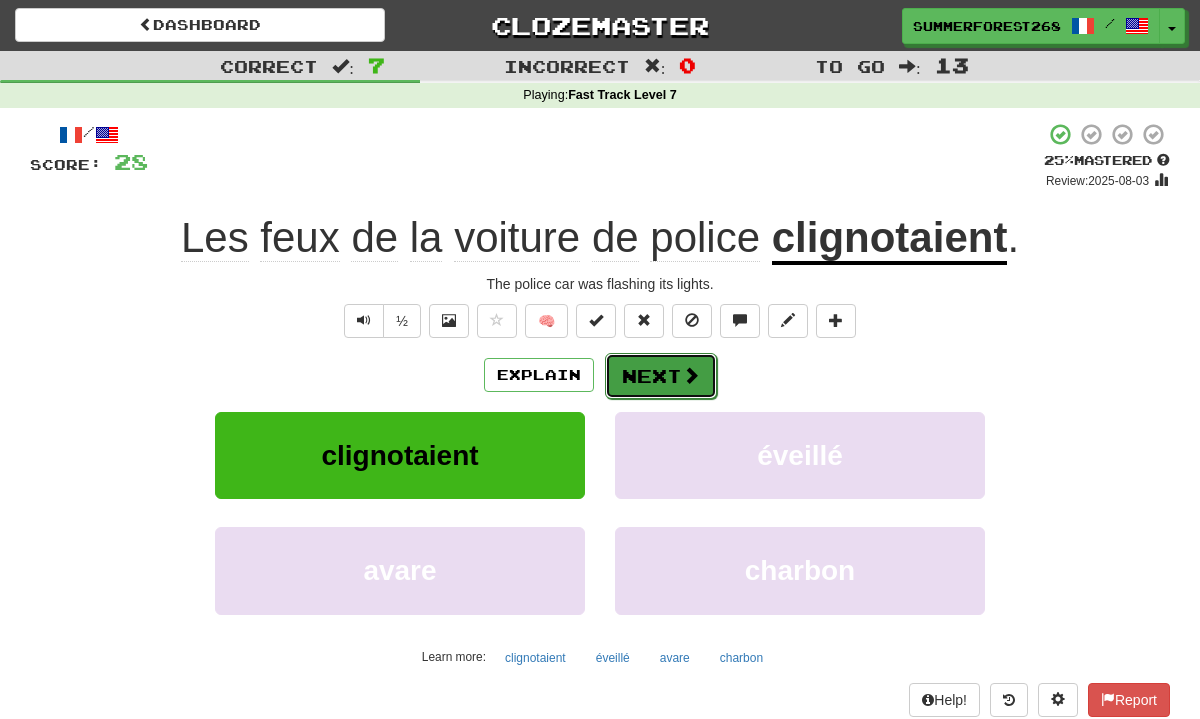 click on "Next" at bounding box center [661, 376] 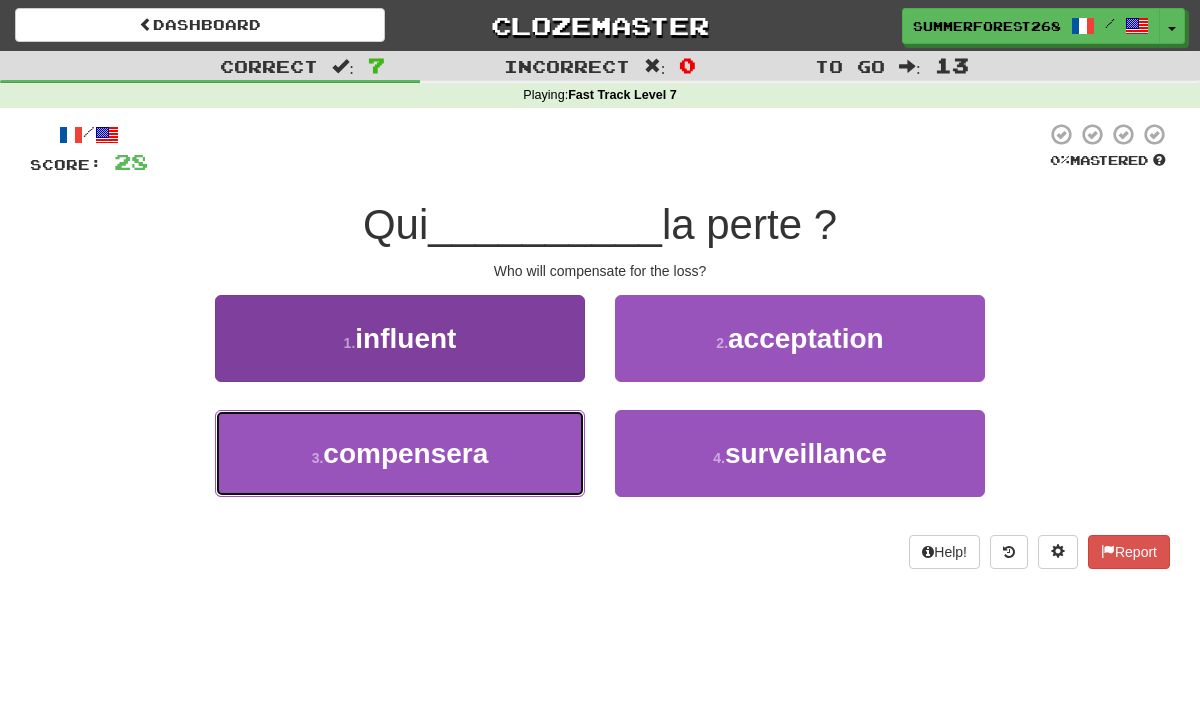 click on "3 .  compensera" at bounding box center (400, 453) 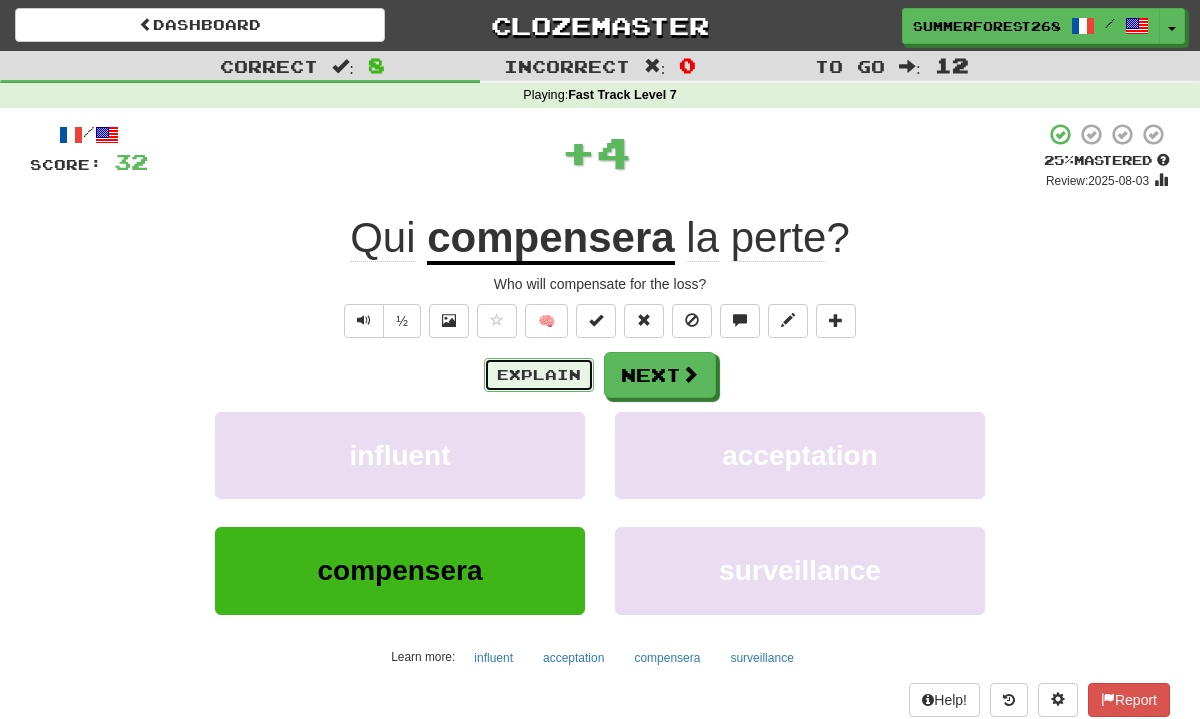 click on "Explain" at bounding box center [539, 375] 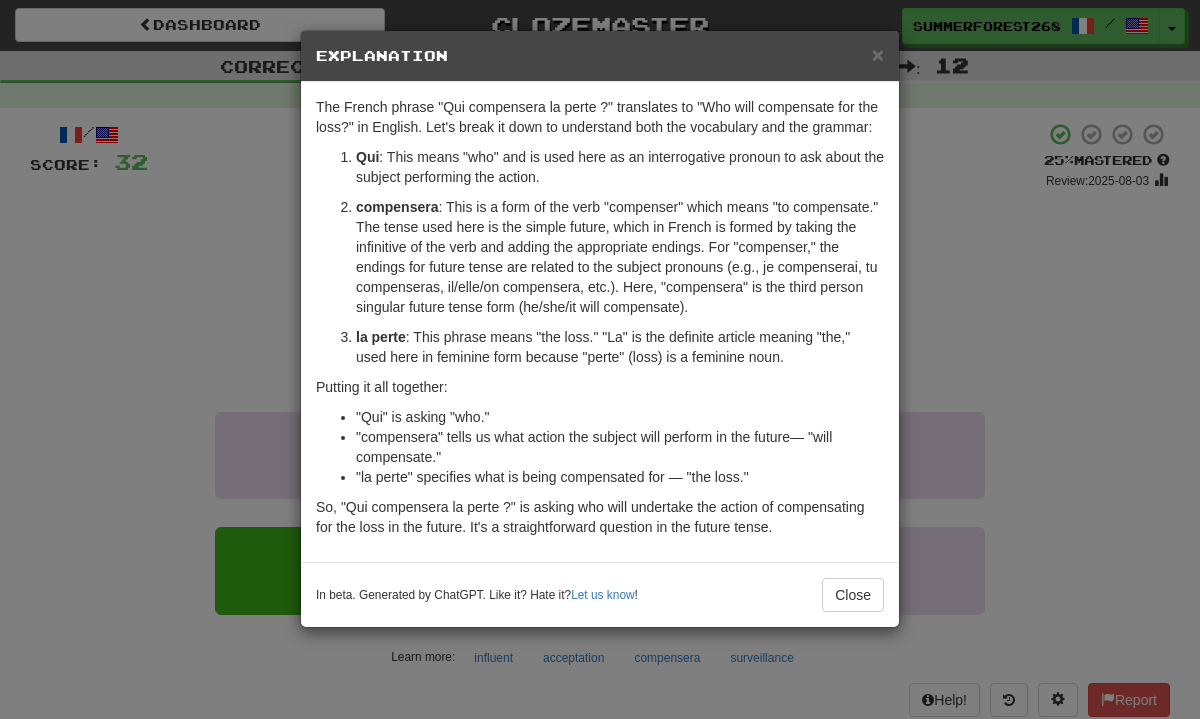 click on "Qui compensera la perte ?" at bounding box center [600, 359] 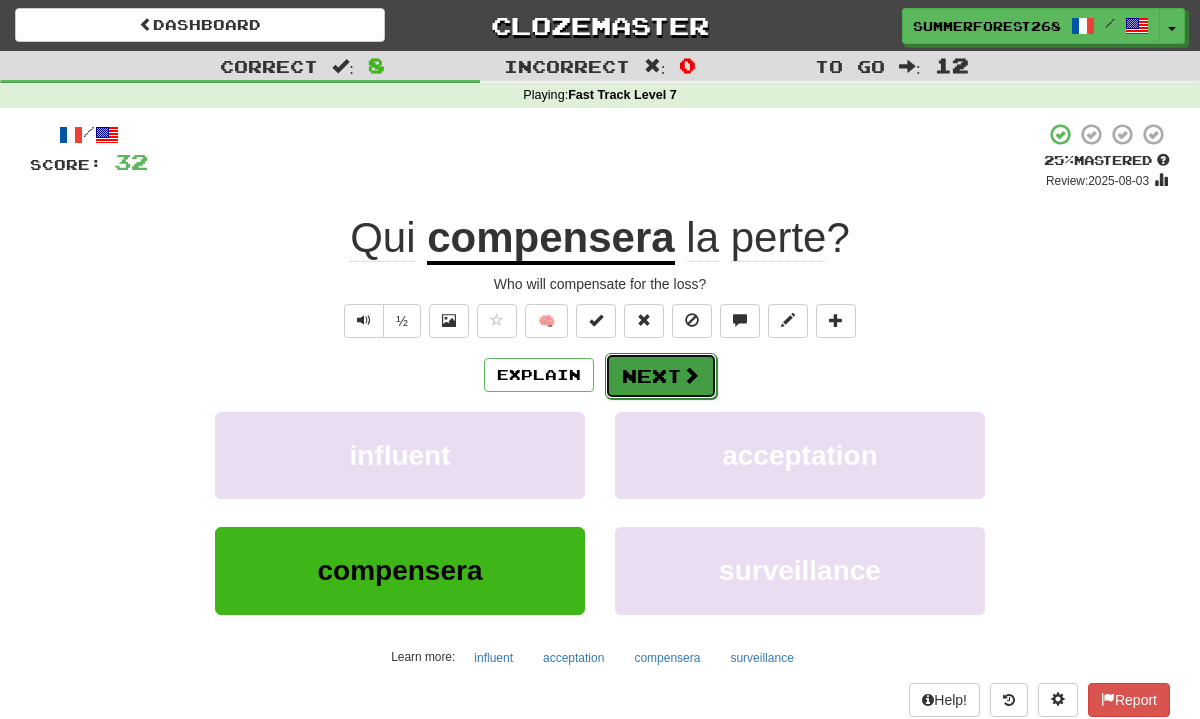click on "Next" at bounding box center (661, 376) 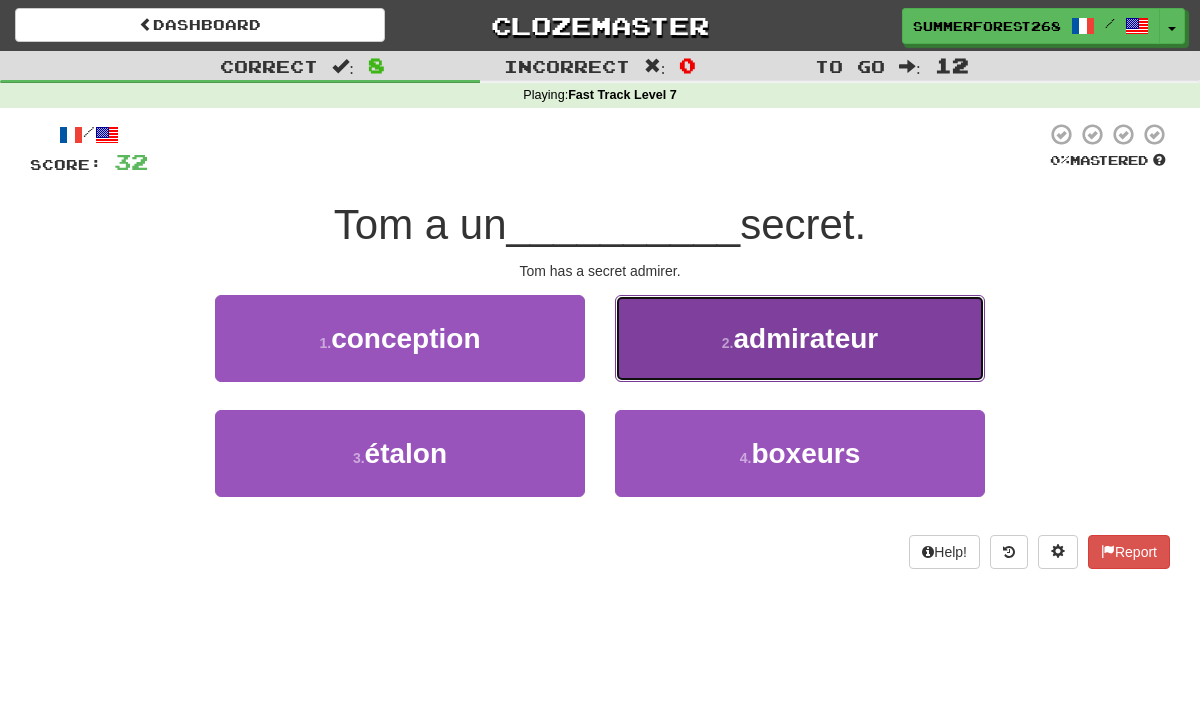 click on "2 .  admirateur" at bounding box center (800, 338) 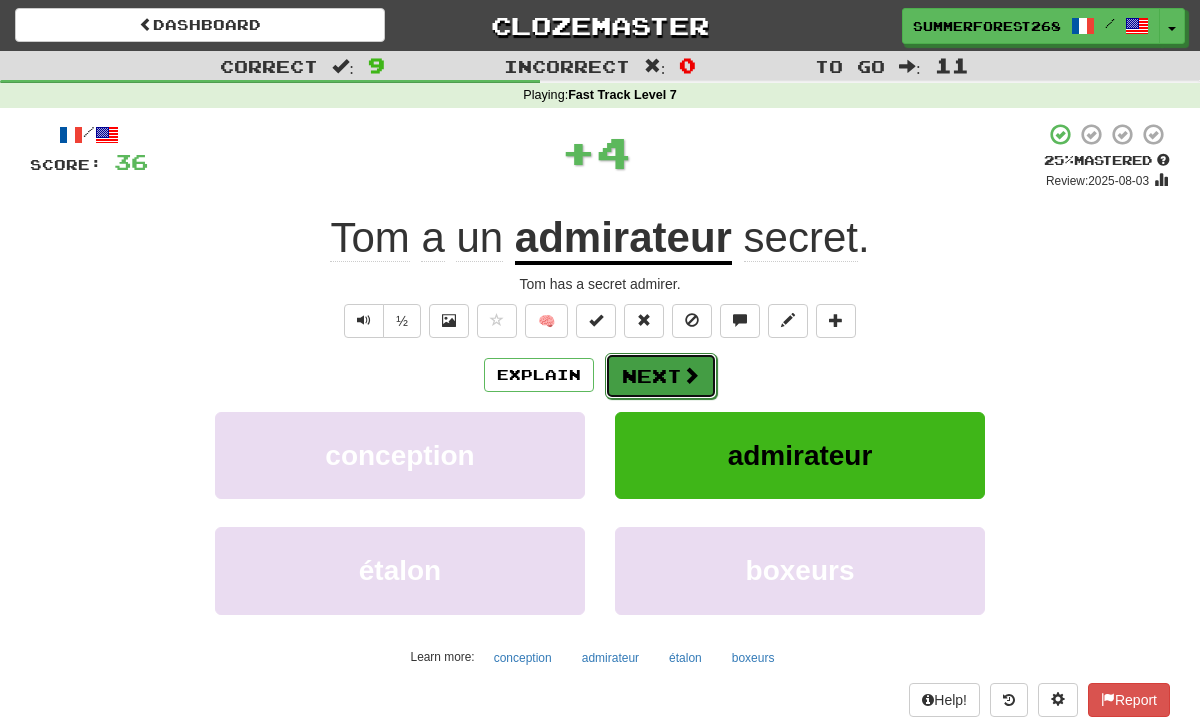 click on "Next" at bounding box center [661, 376] 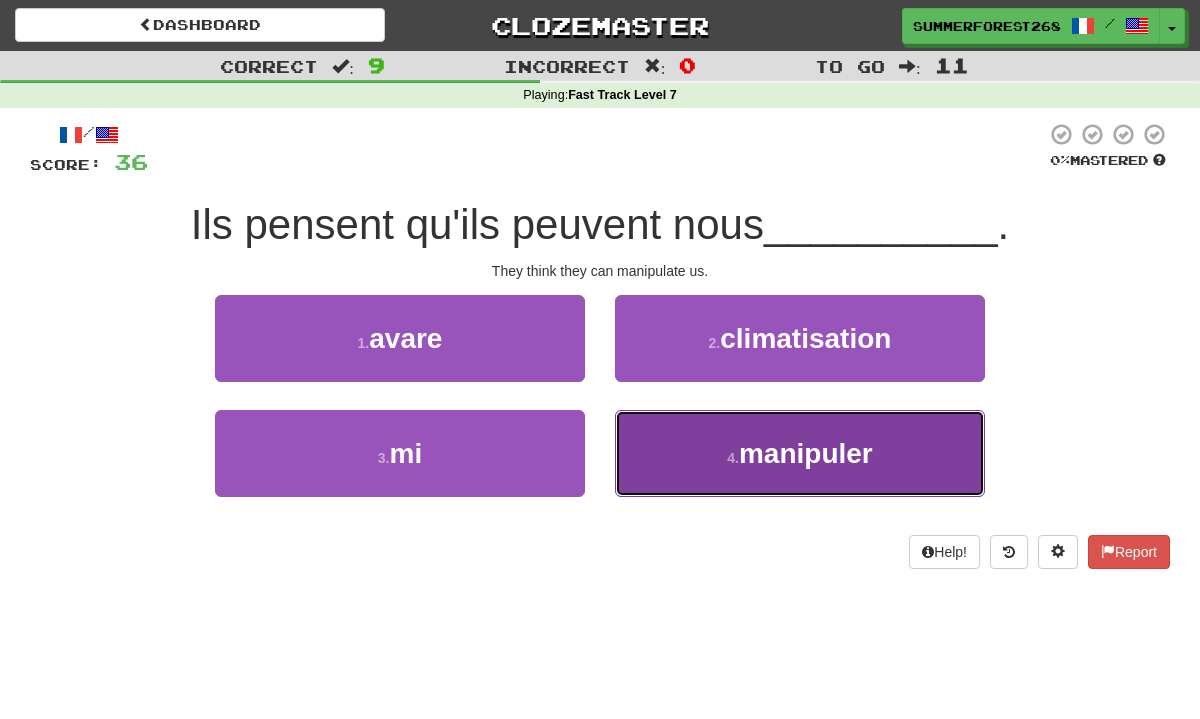 click on "4 .  manipuler" at bounding box center [800, 453] 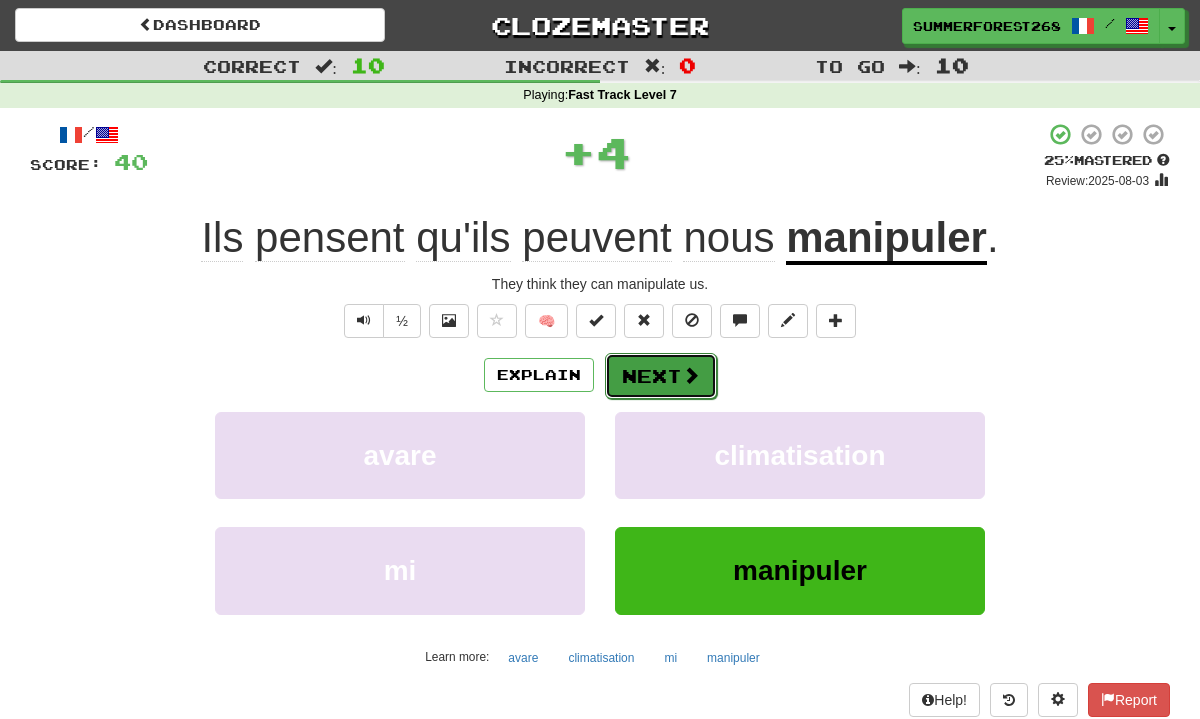 click on "Next" at bounding box center [661, 376] 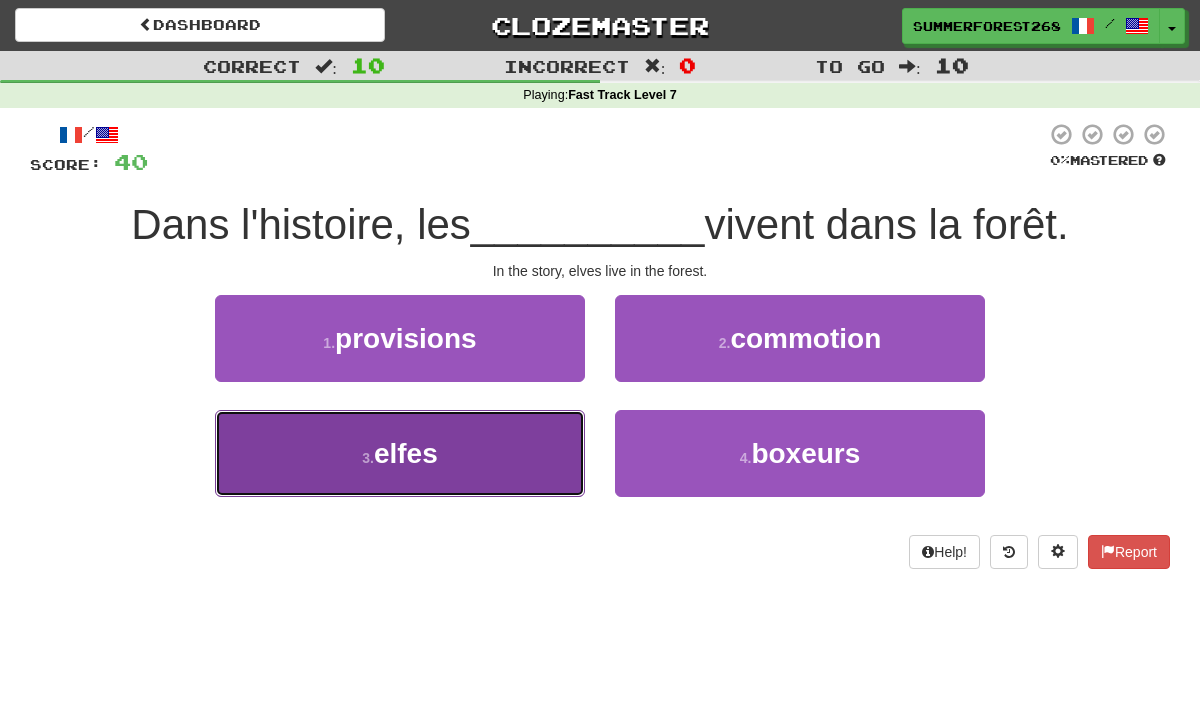 click on "3 .  elfes" at bounding box center (400, 453) 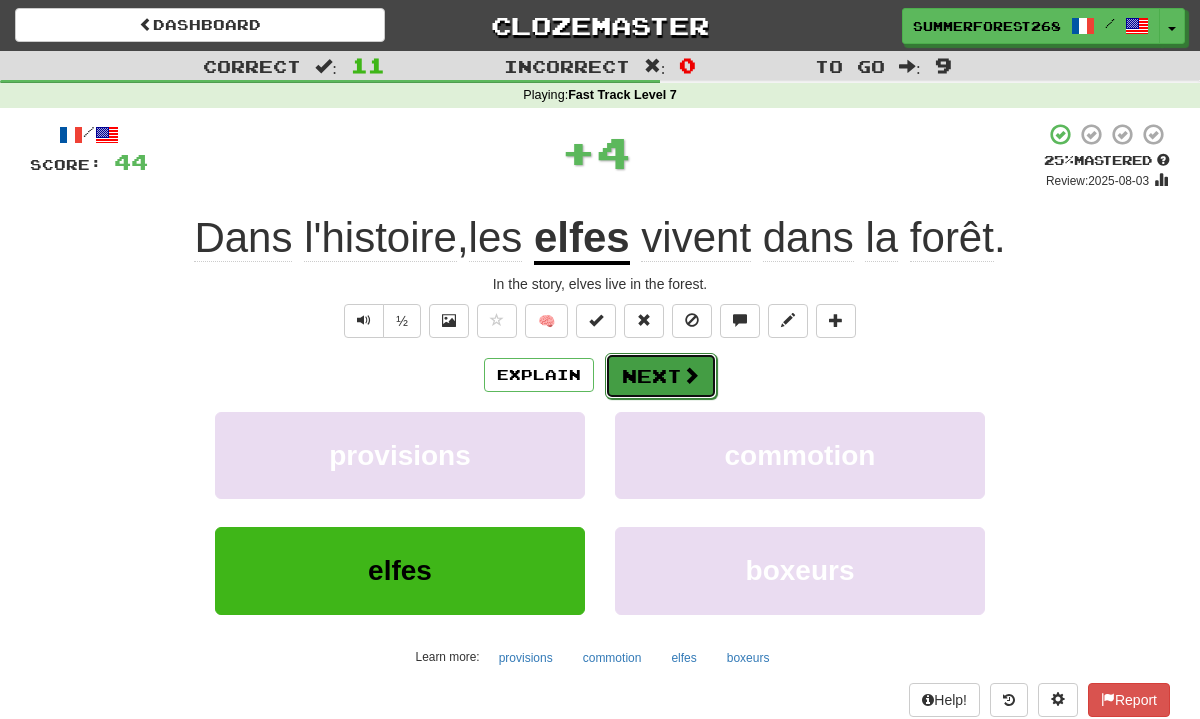 click on "Next" at bounding box center (661, 376) 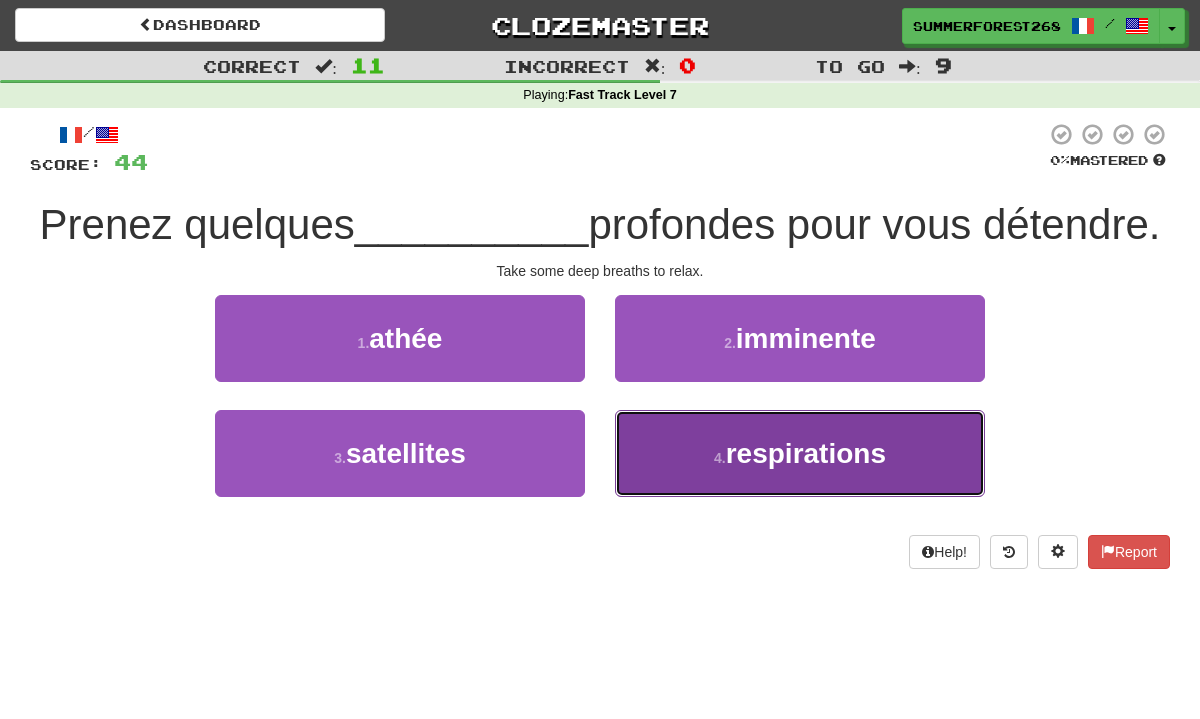 click on "4 .  respirations" at bounding box center (800, 453) 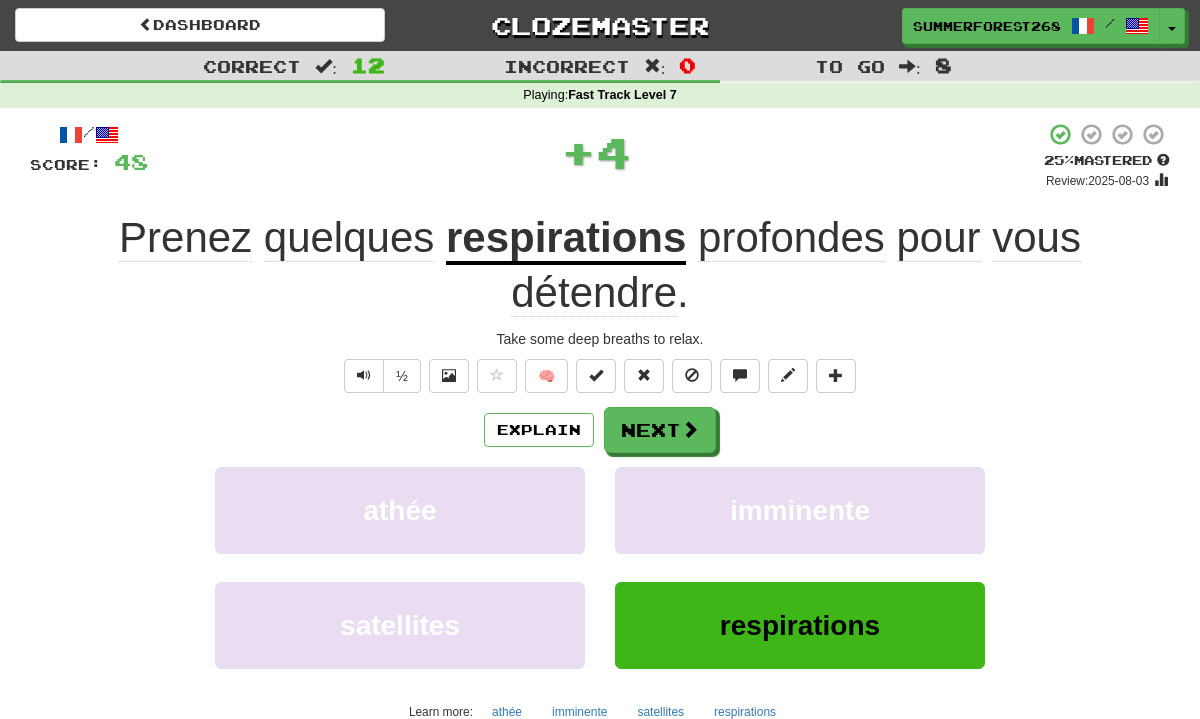 click on "Explain Next" at bounding box center [600, 430] 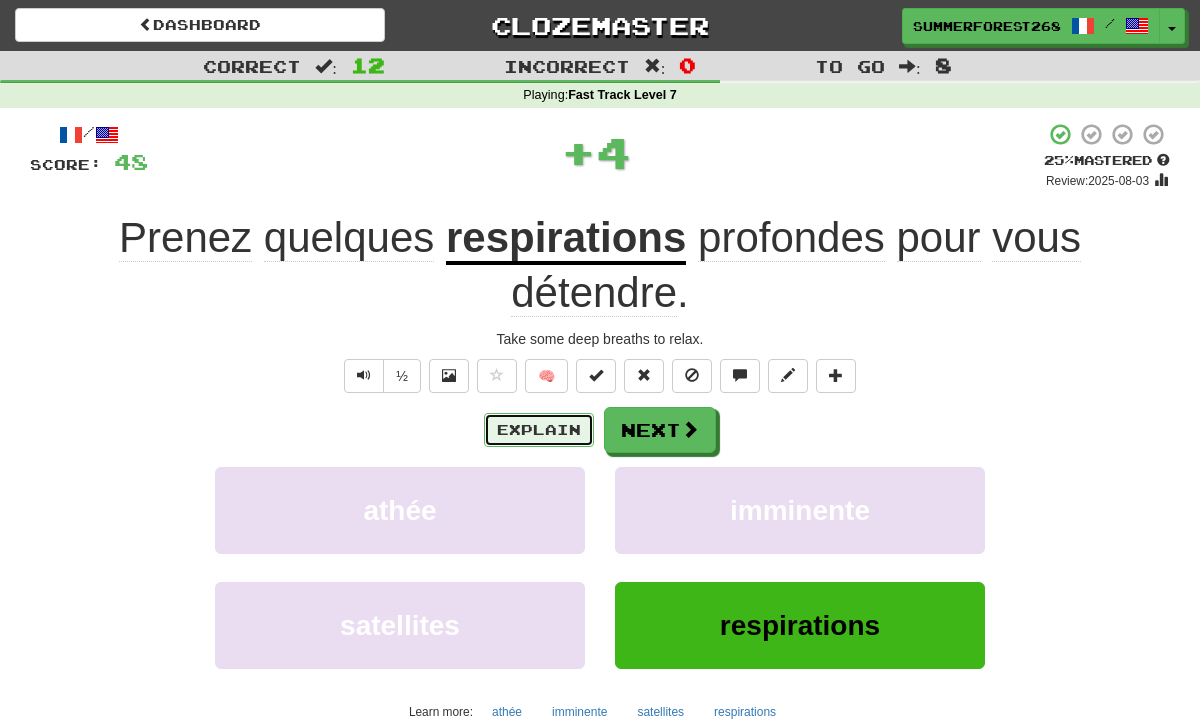 click on "Explain" at bounding box center [539, 430] 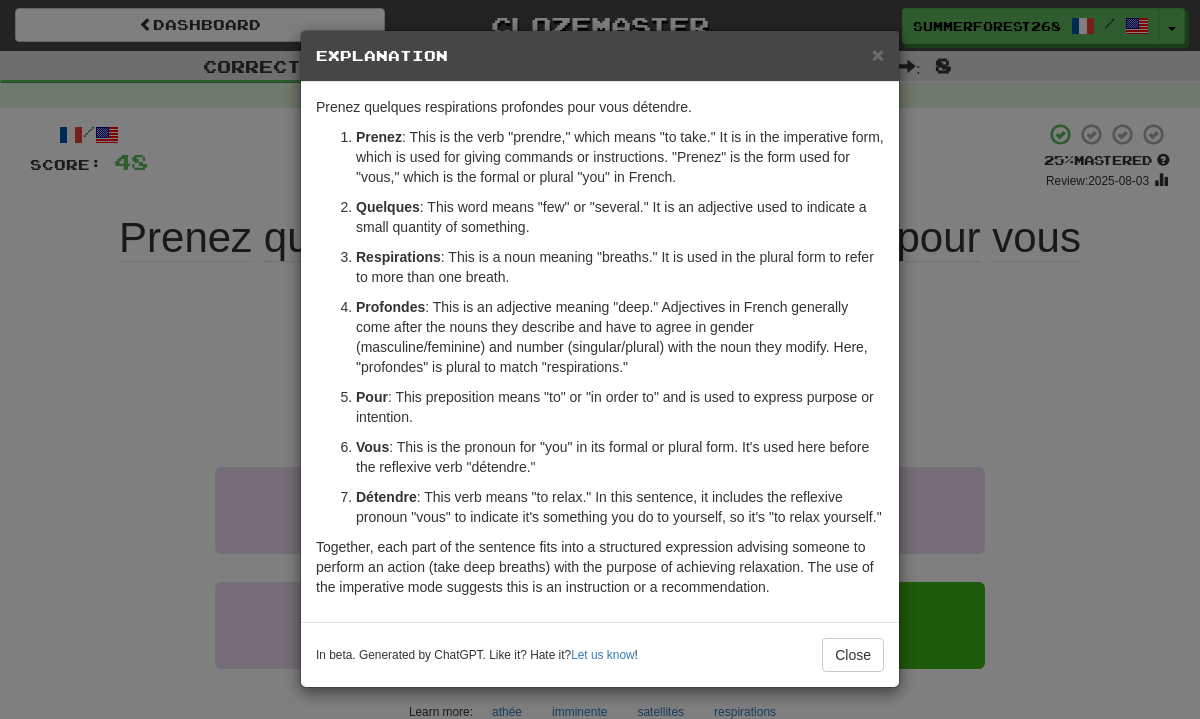 click on "Prenez quelques respirations profondes pour vous détendre." at bounding box center (600, 359) 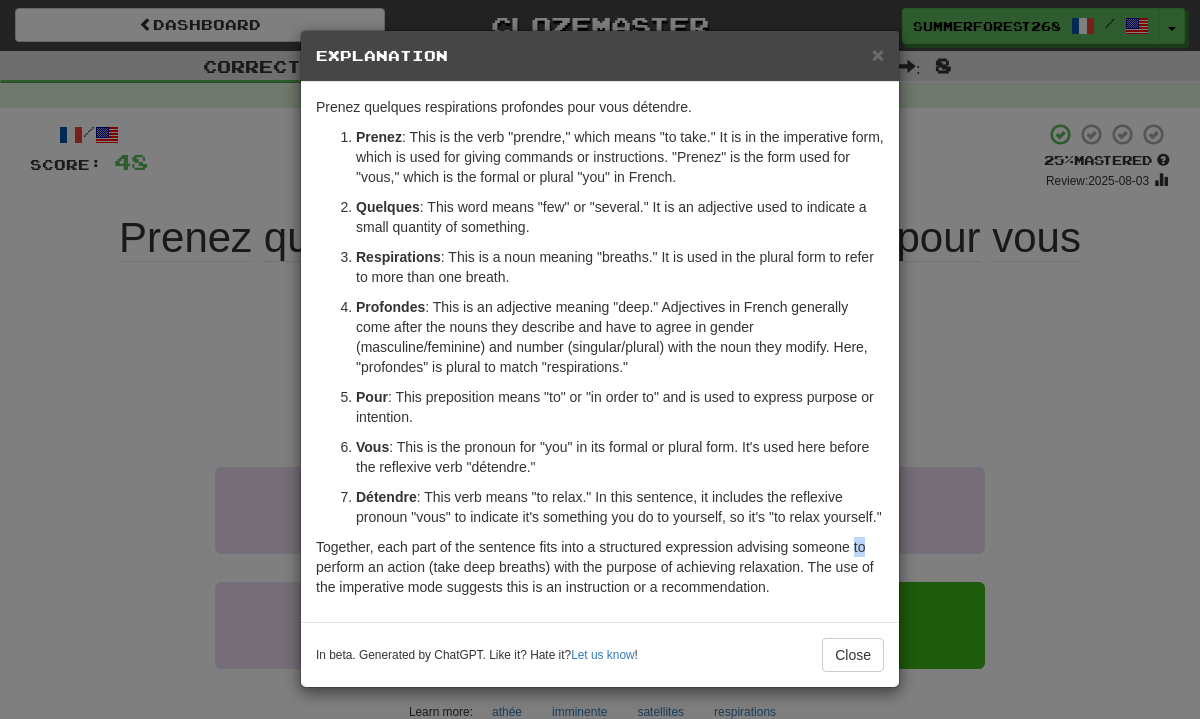 click on "Prenez quelques respirations profondes pour vous détendre." at bounding box center (600, 359) 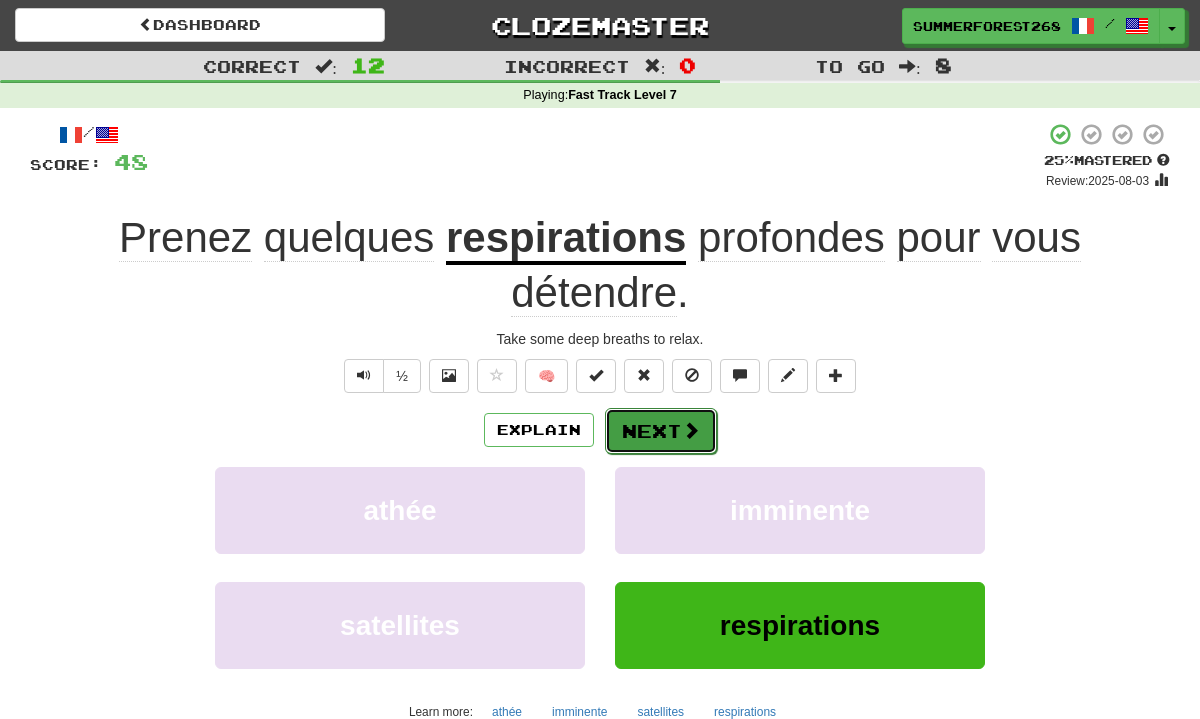 click at bounding box center [691, 430] 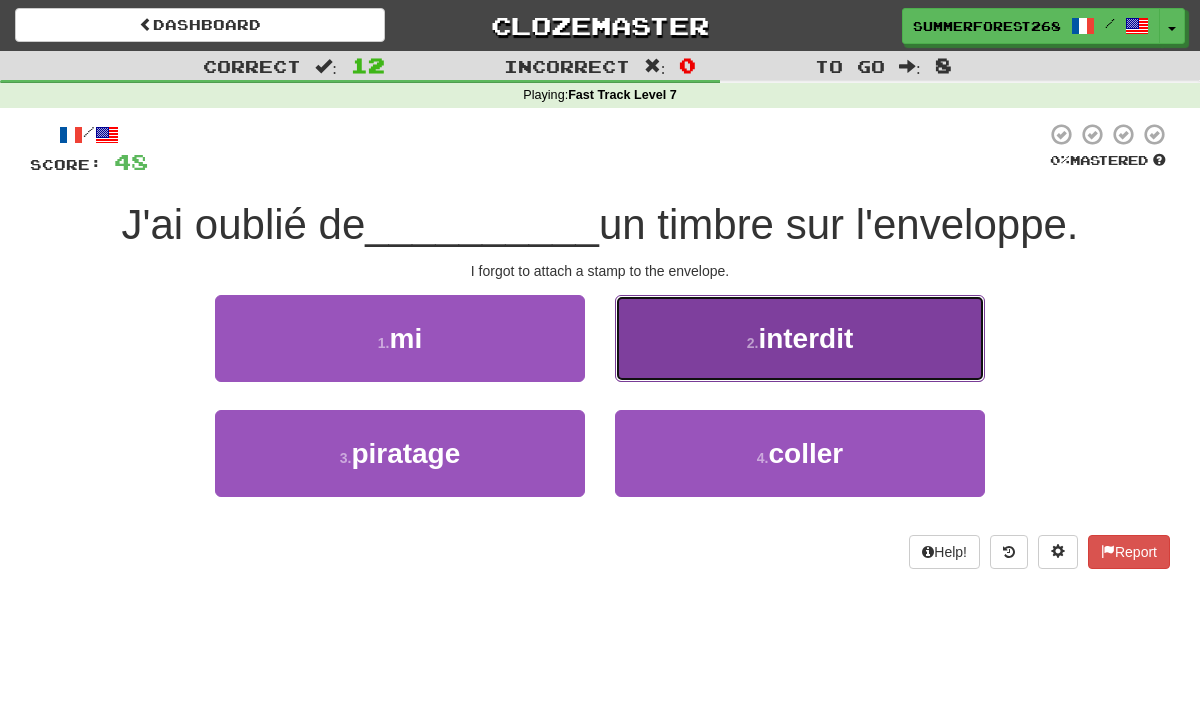 click on "2 ." at bounding box center [753, 343] 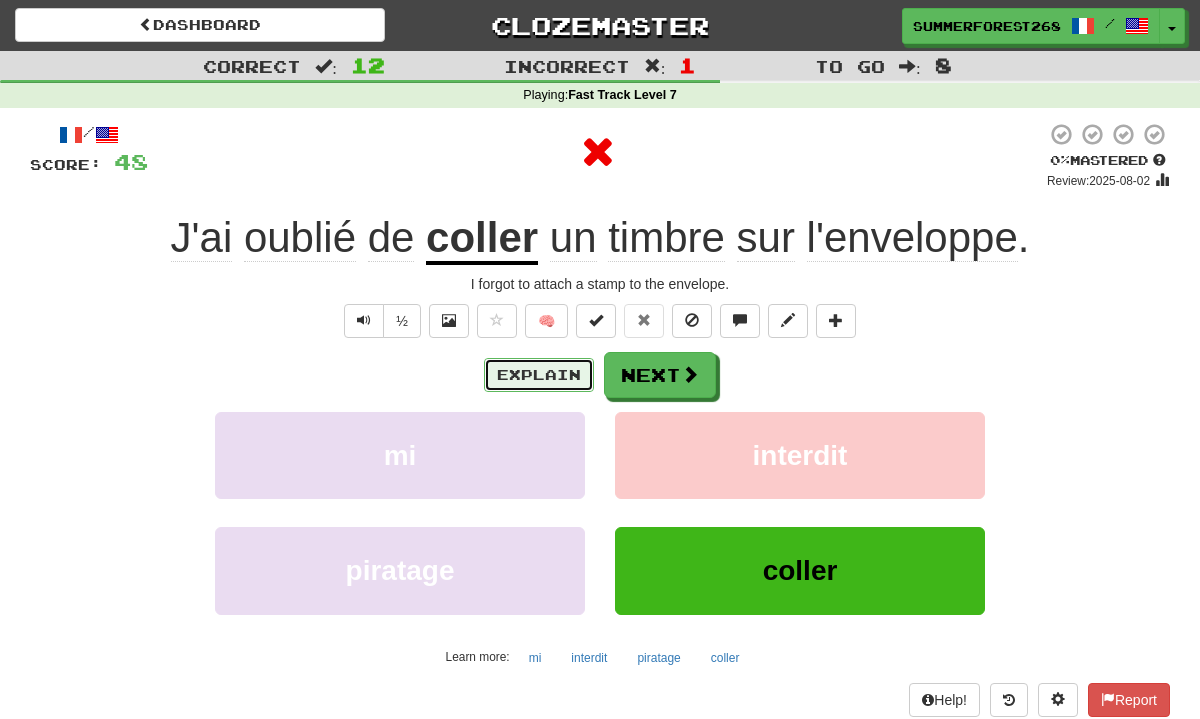 click on "Explain" at bounding box center [539, 375] 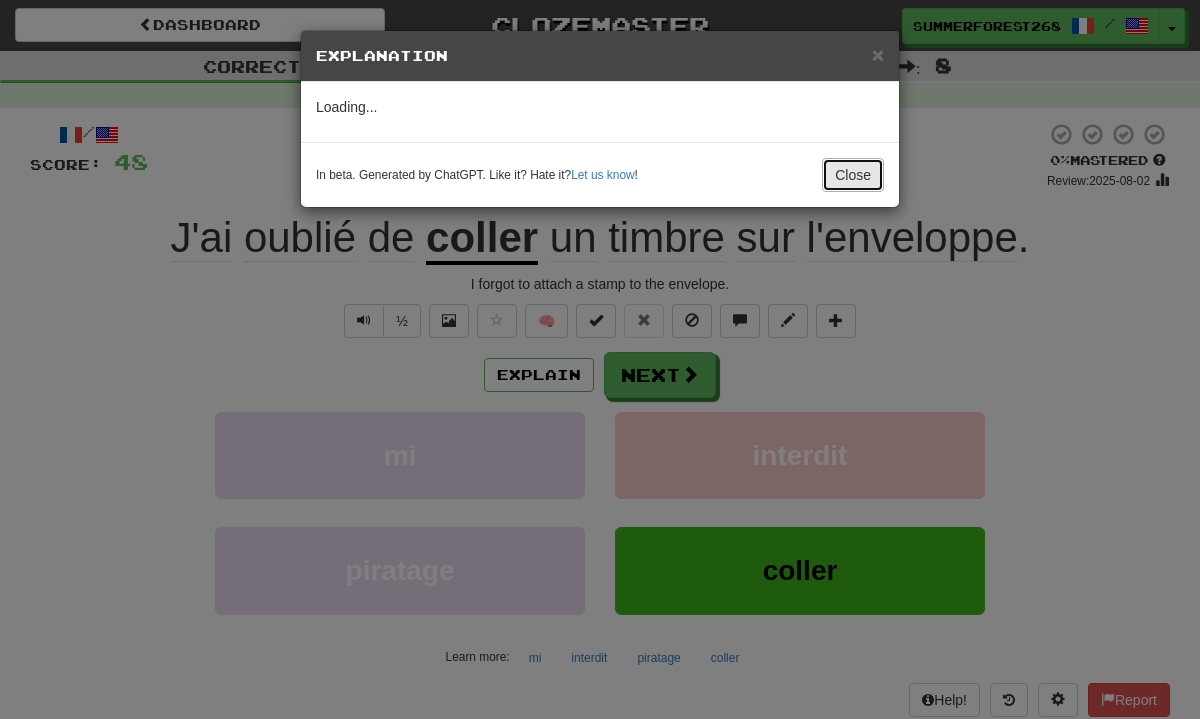 click on "Close" at bounding box center (853, 175) 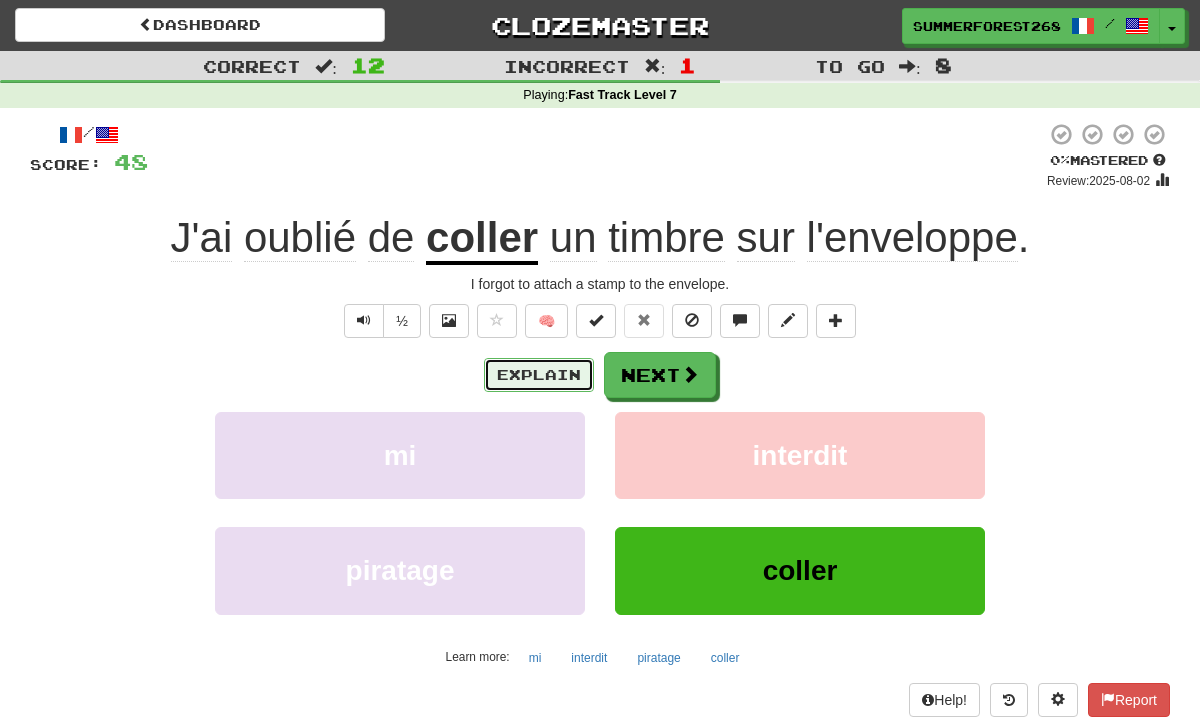 click on "Explain" at bounding box center (539, 375) 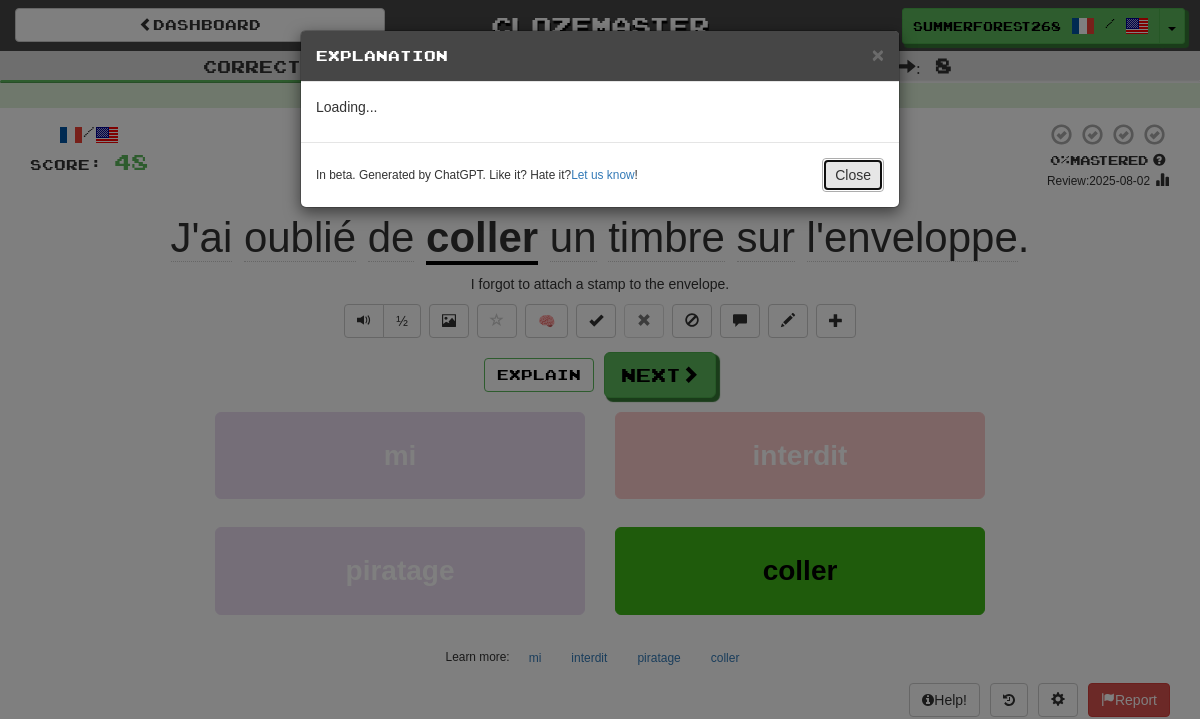 click on "Close" at bounding box center (853, 175) 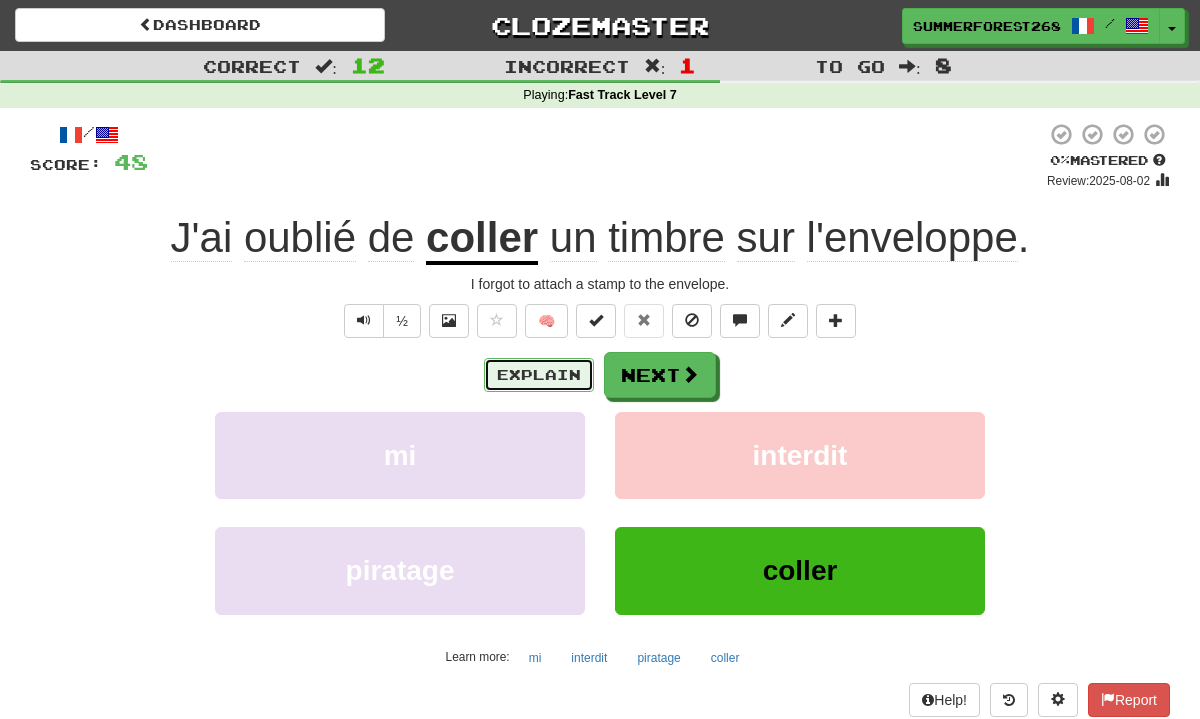 click on "Explain" at bounding box center (539, 375) 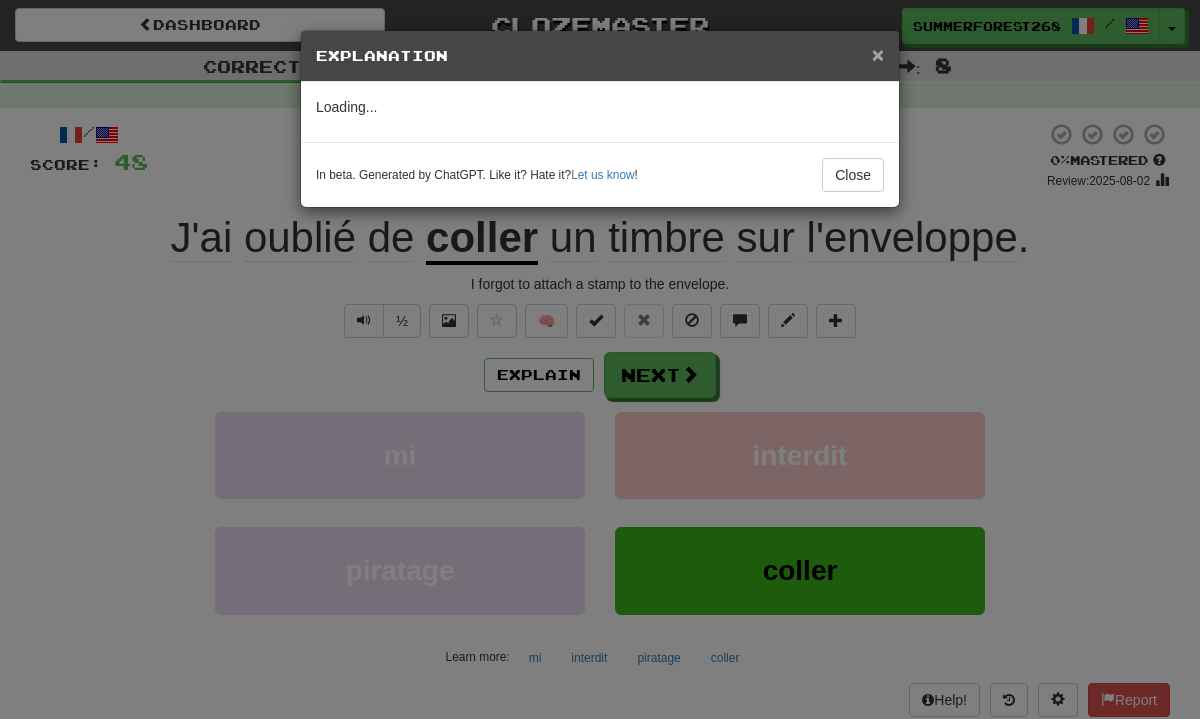 click on "×" at bounding box center [878, 54] 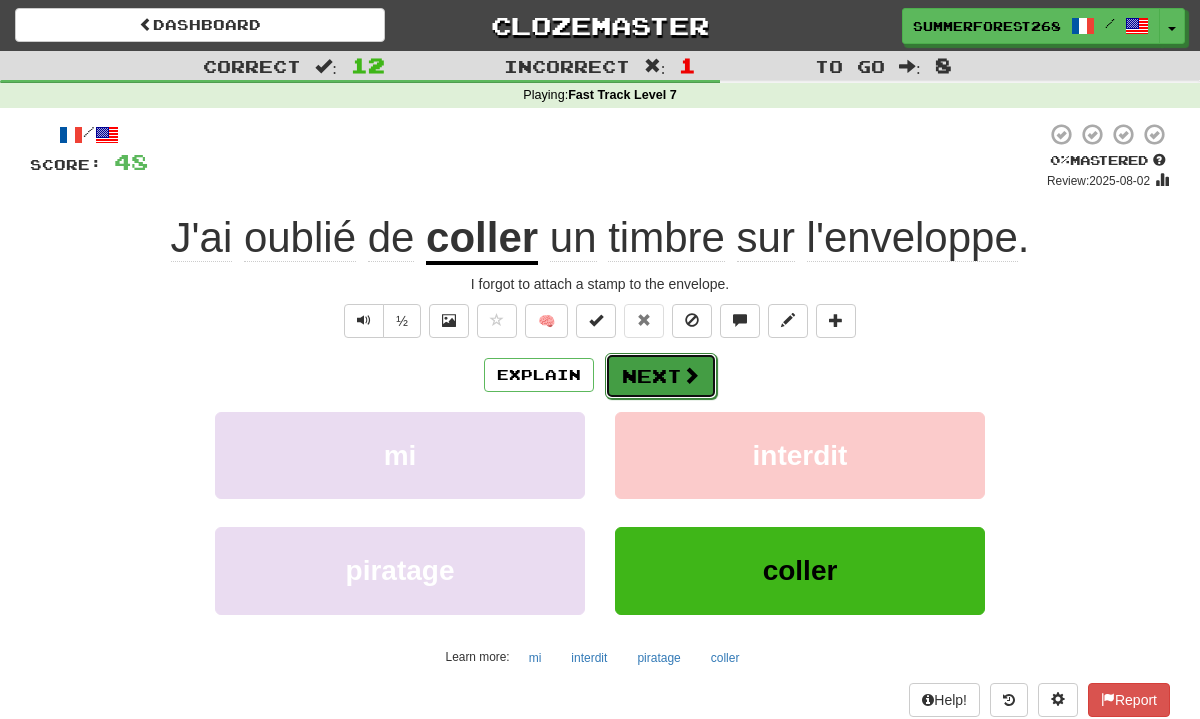 click at bounding box center [691, 375] 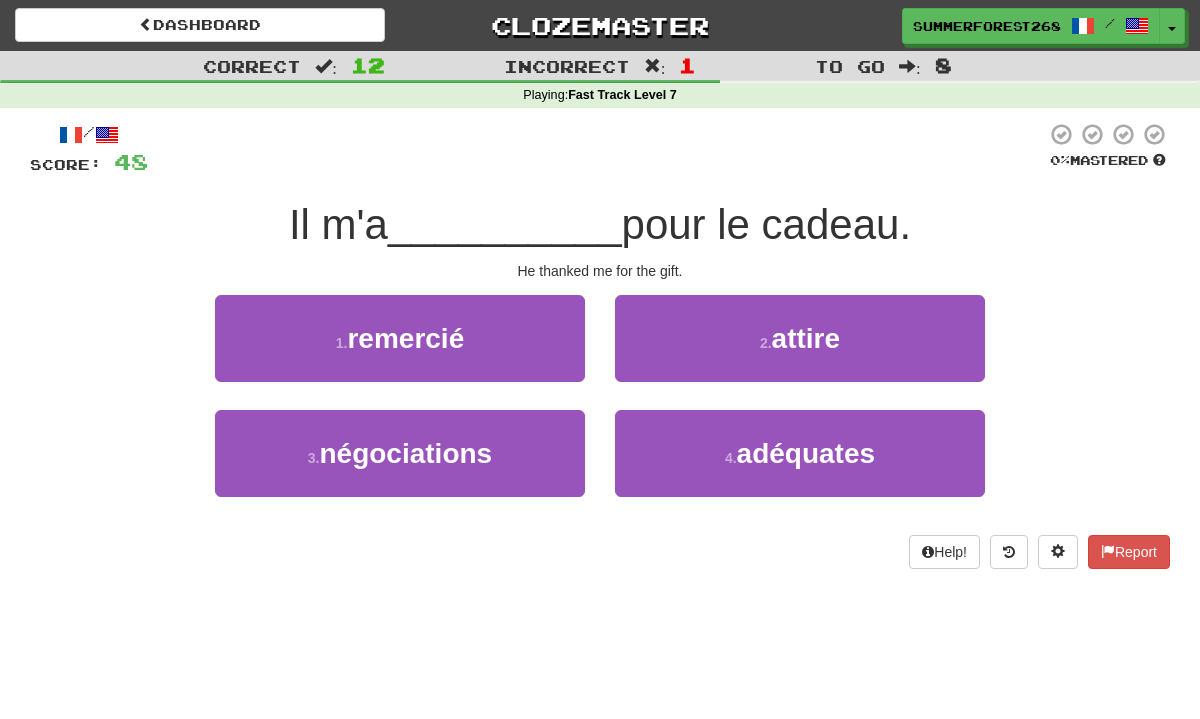 click on "1 .  remercié" at bounding box center (400, 352) 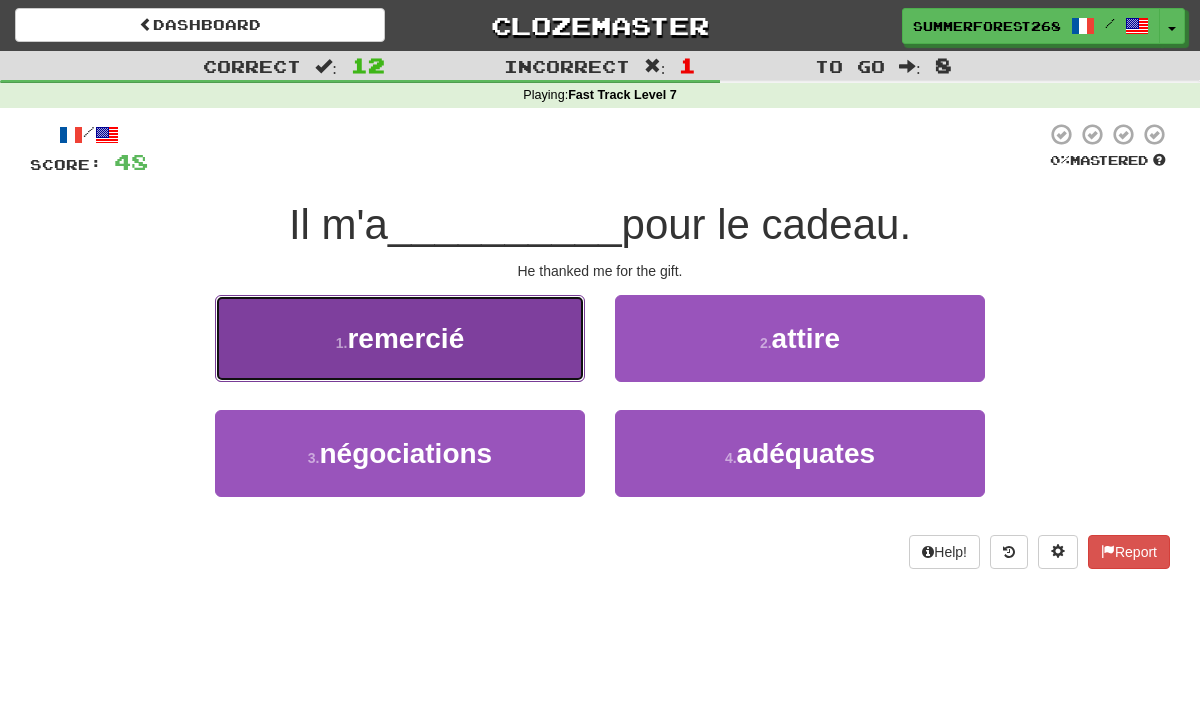 click on "1 .  remercié" at bounding box center [400, 338] 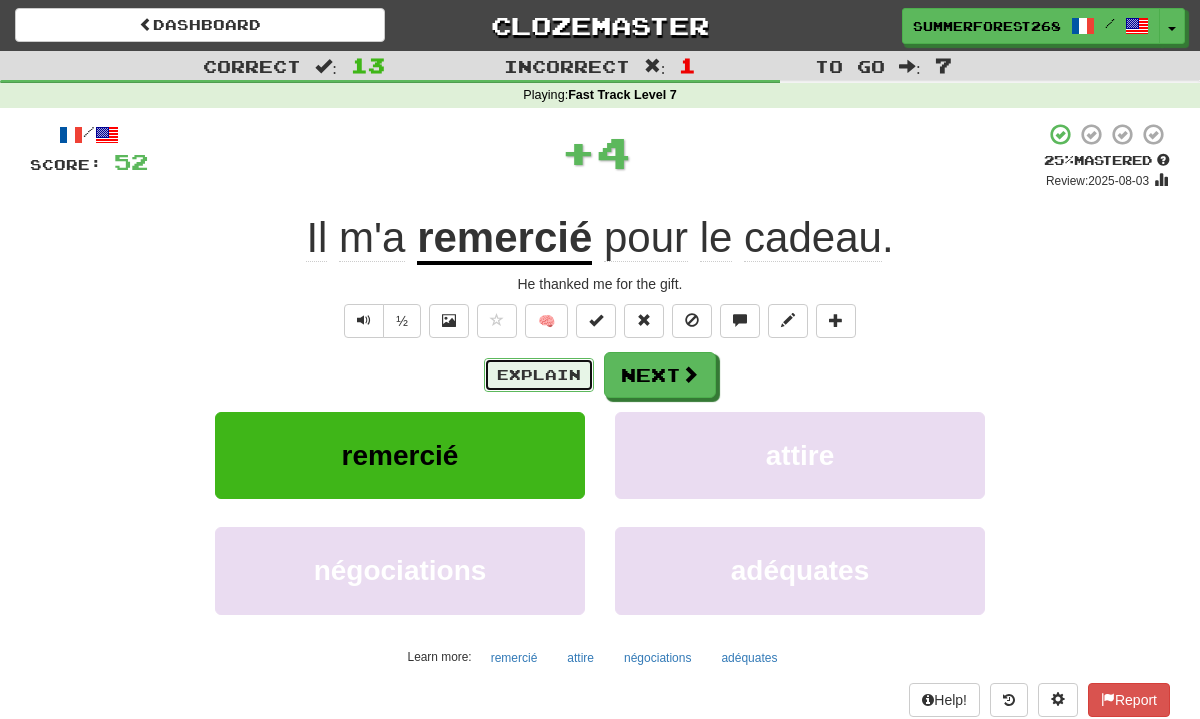 click on "Explain" at bounding box center [539, 375] 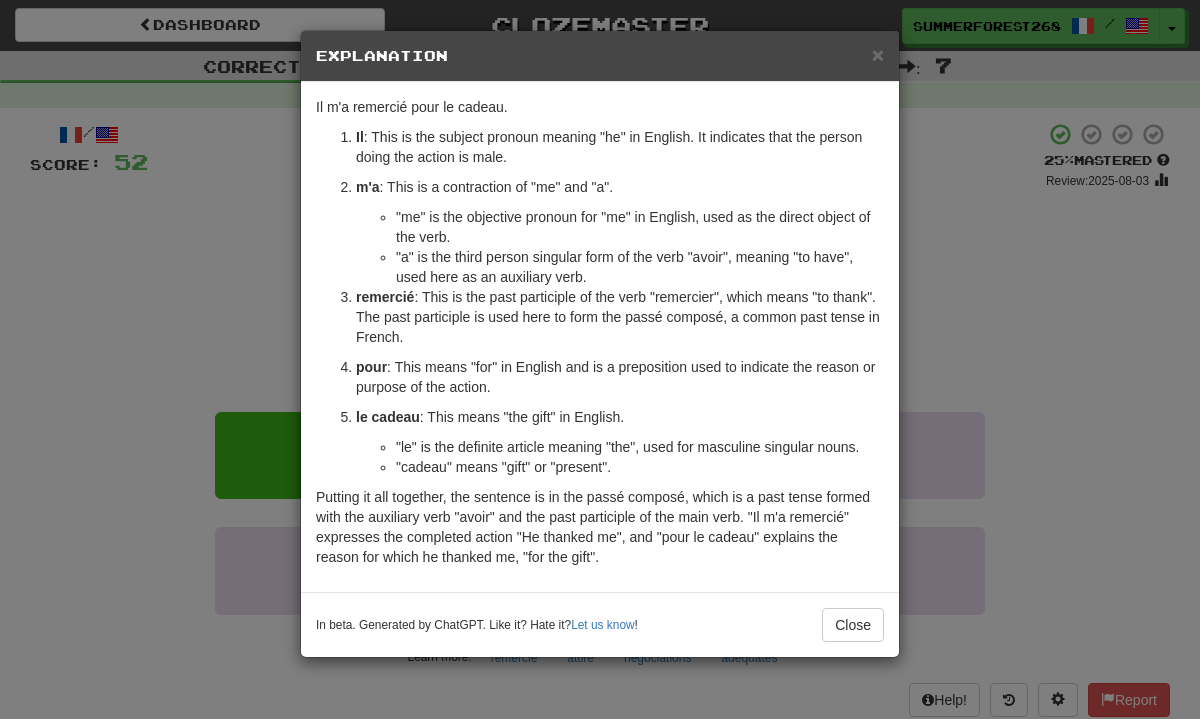 click on "× Explanation Certainly! The French sentence "Il m'a remercié pour le cadeau." translates to "He thanked me for the gift." in English. Let's break it down:
Il : This is the subject pronoun meaning "he" in English. It indicates that the person doing the action is male.
m'a : This is a contraction of "me" and "a".
"me" is the objective pronoun for "me" in English, used as the direct object of the verb.
"a" is the third person singular form of the verb "avoir", meaning "to have", used here as an auxiliary verb.
remercié : This is the past participle of the verb "remercier", which means "to thank". The past participle is used here to form the passé composé, a common past tense in French.
pour : This means "for" in English and is a preposition used to indicate the reason or purpose of the action.
le cadeau : This means "the gift" in English.
"le" is the definite article meaning "the", used for masculine singular nouns.
"cadeau" means "gift" or "present".
!" at bounding box center [600, 359] 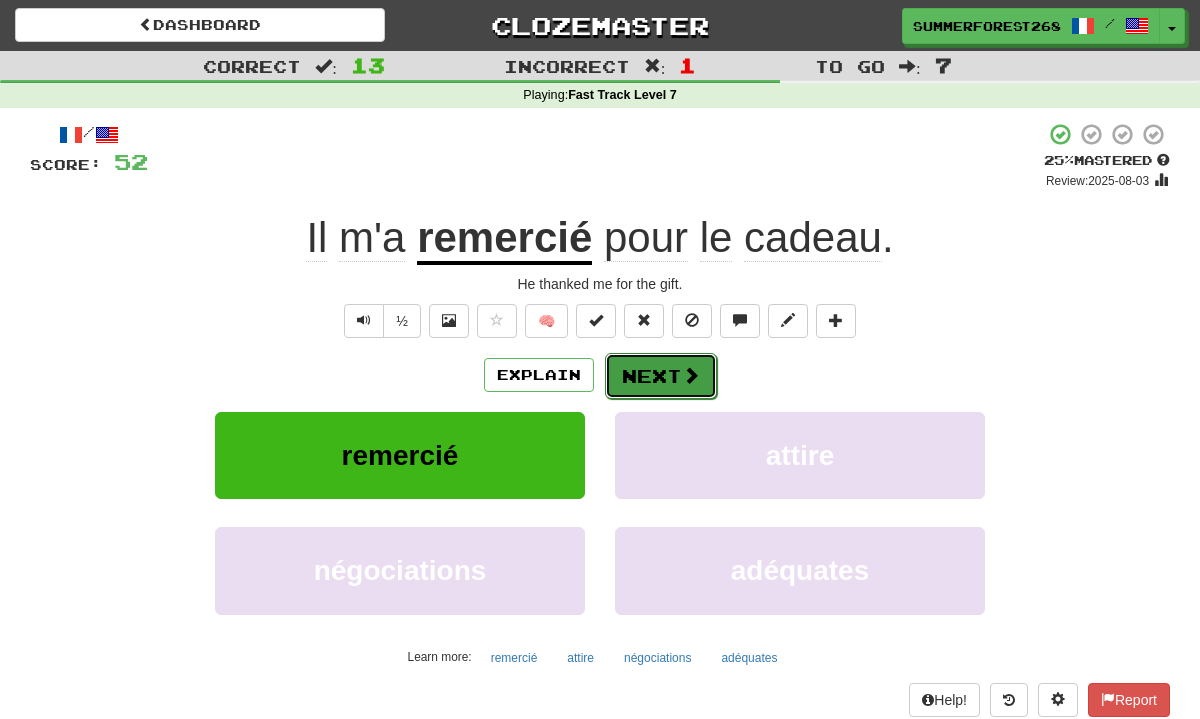 click on "Next" at bounding box center [661, 376] 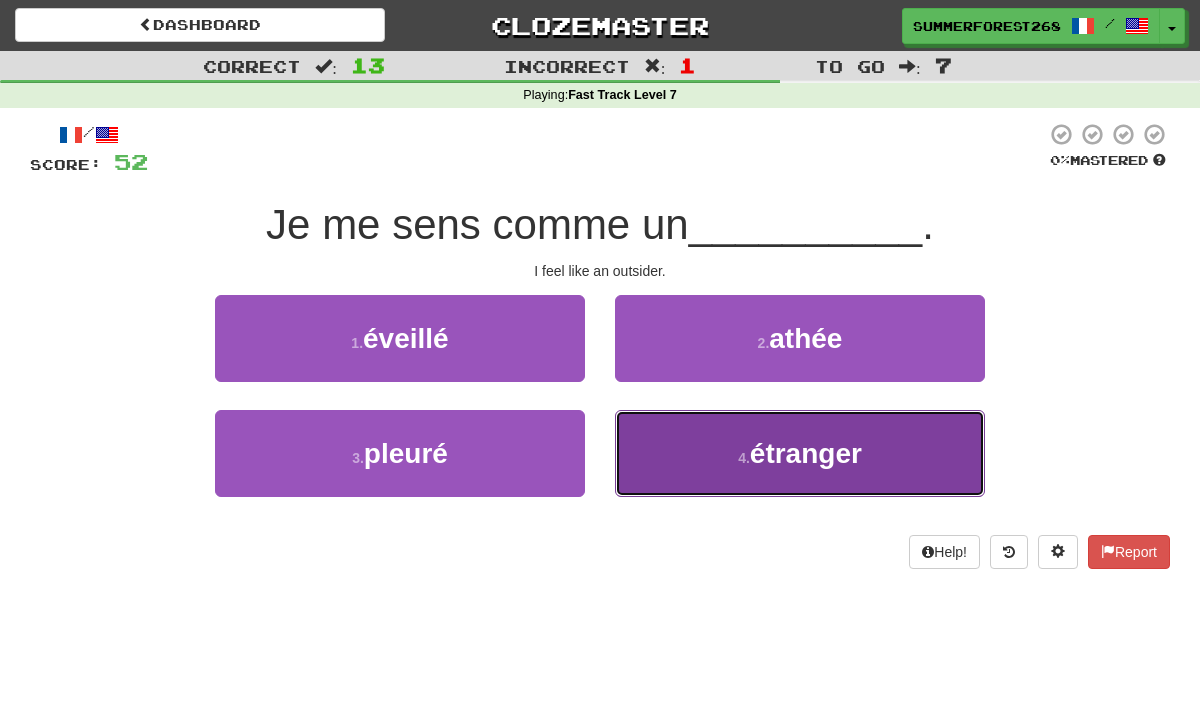 click on "4 .  étranger" at bounding box center (800, 453) 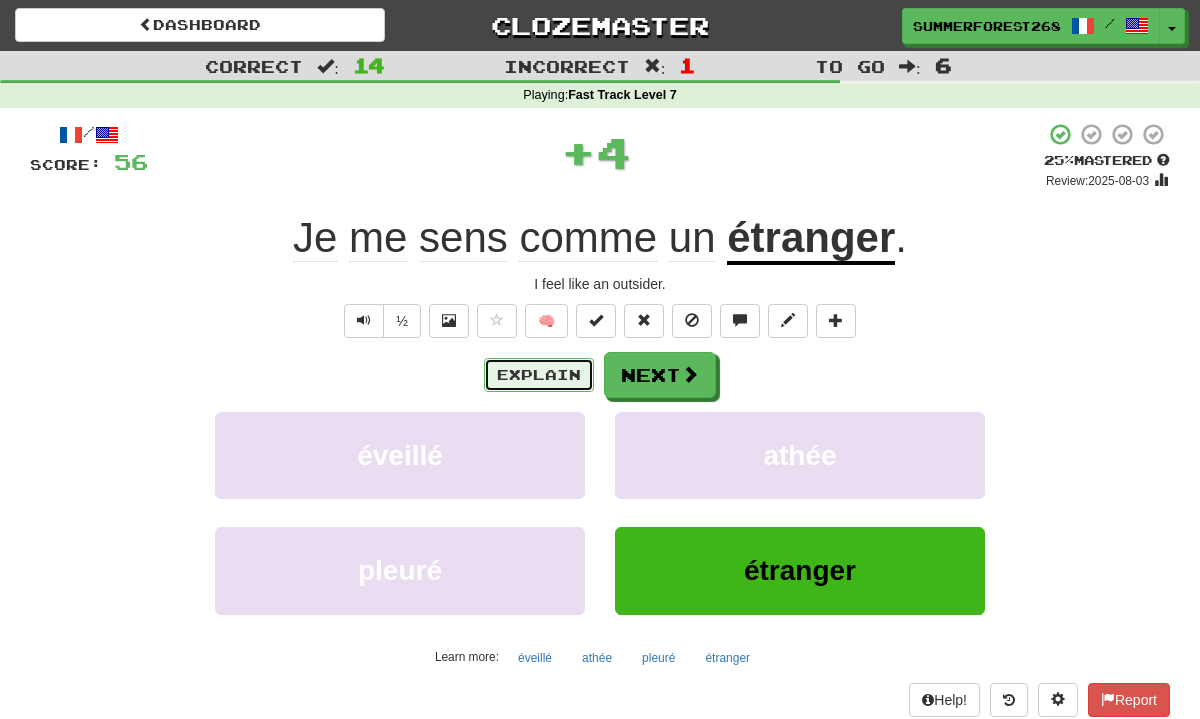 click on "Explain" at bounding box center [539, 375] 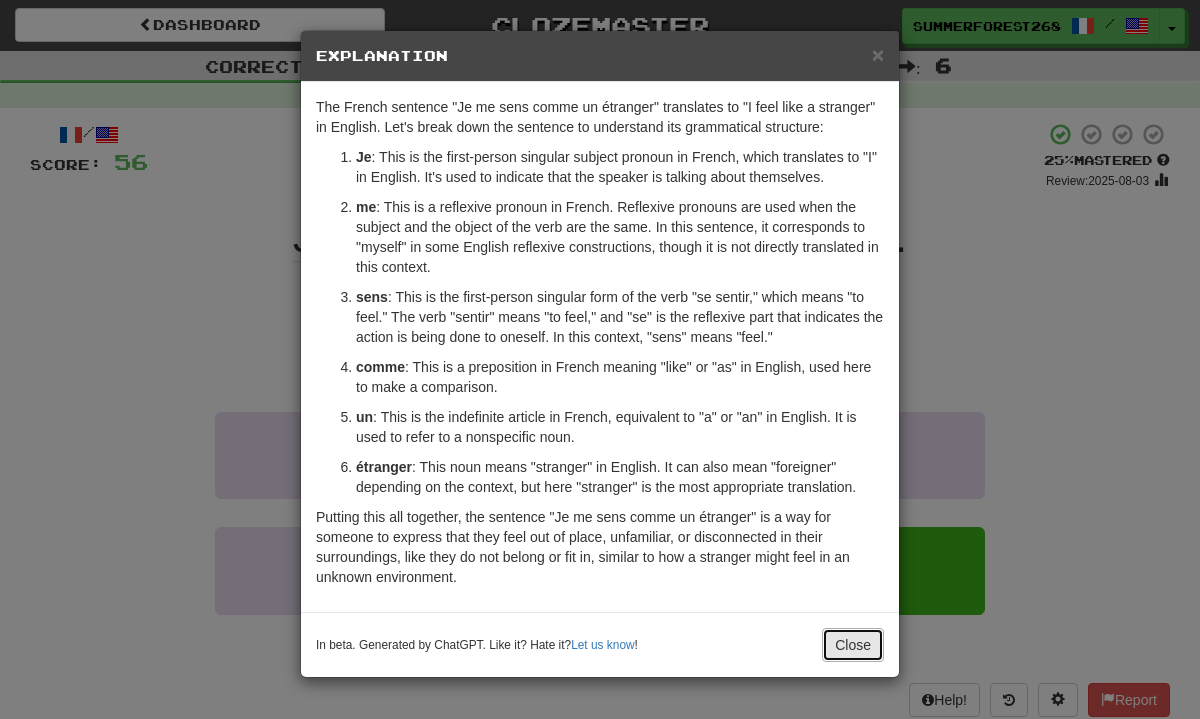 click on "Close" at bounding box center (853, 645) 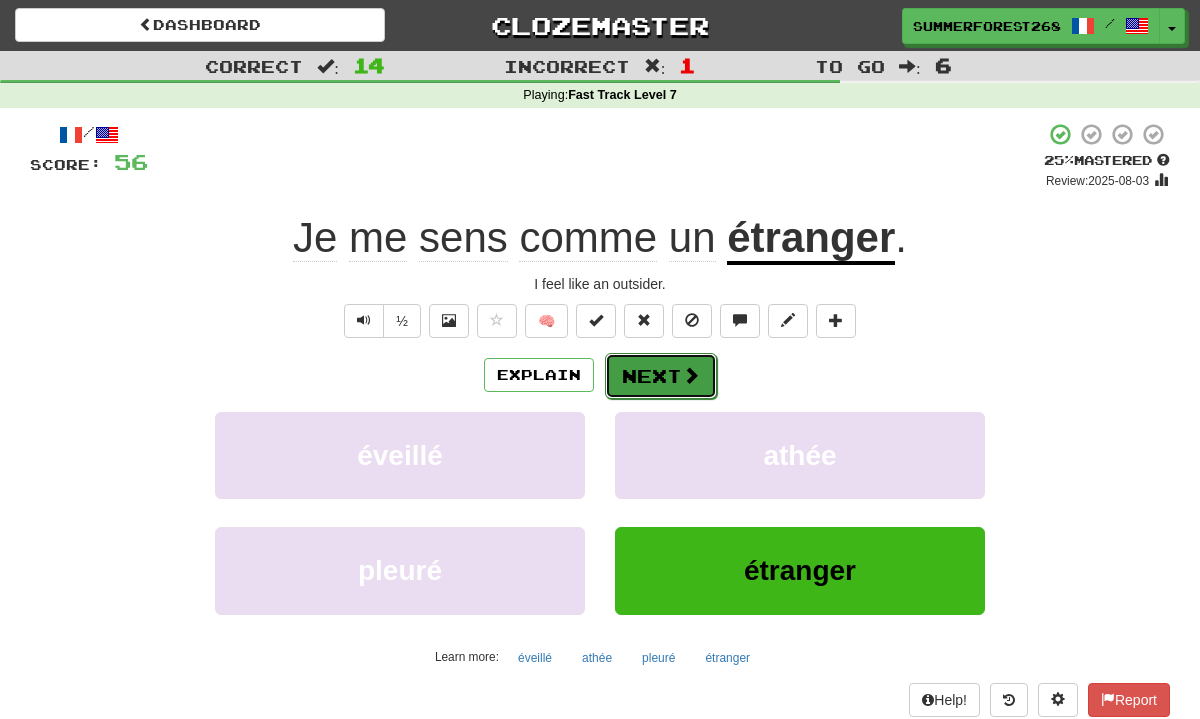 click on "Next" at bounding box center (661, 376) 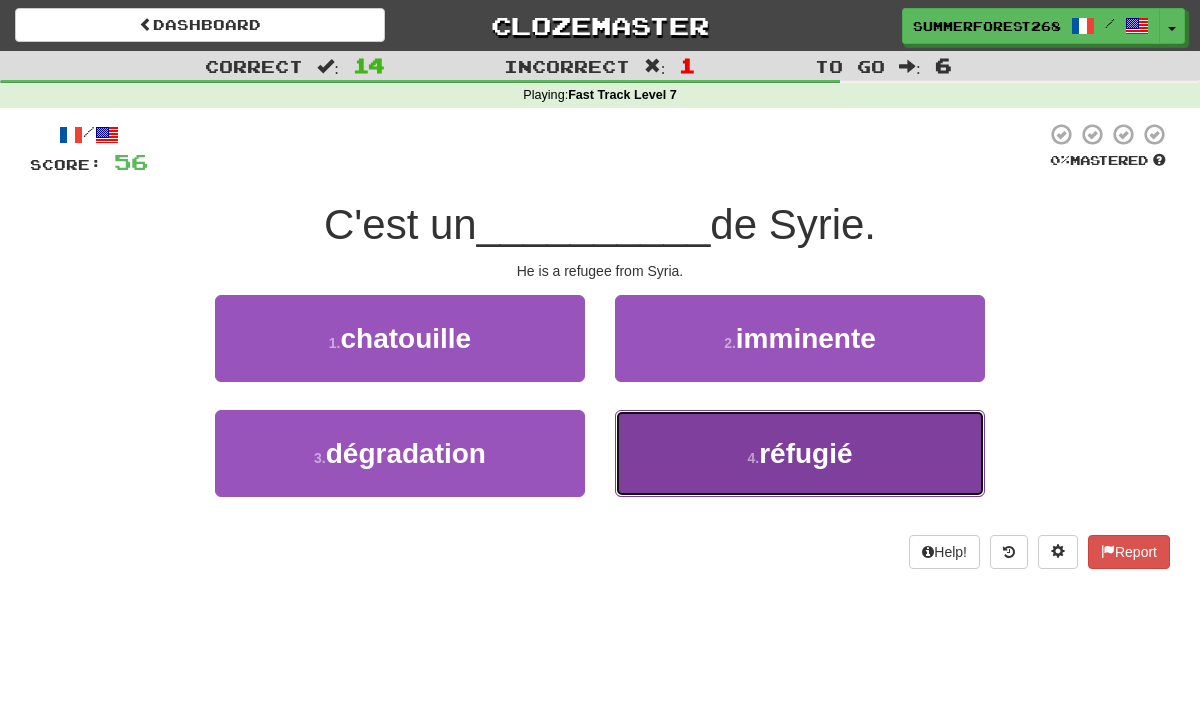 click on "4 .  réfugié" at bounding box center [800, 453] 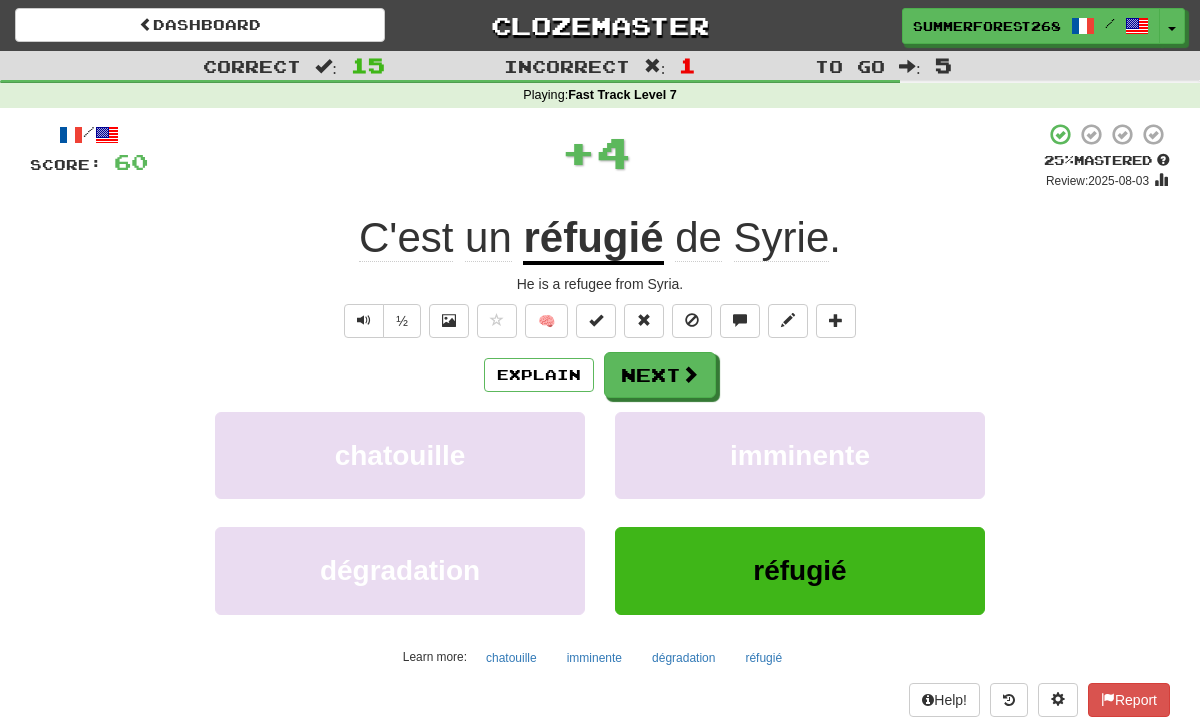 click on "Explain Next chatouille imminente dégradation réfugié Learn more: chatouille imminente dégradation réfugié" at bounding box center (600, 512) 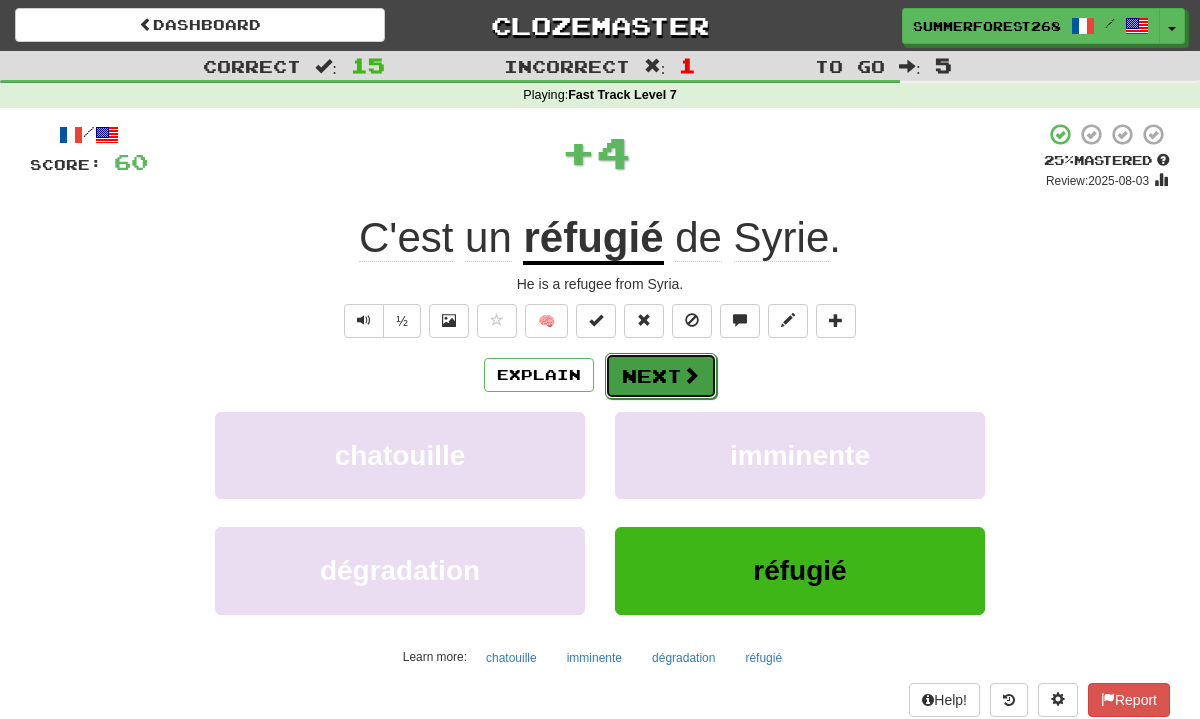 click on "Next" at bounding box center [661, 376] 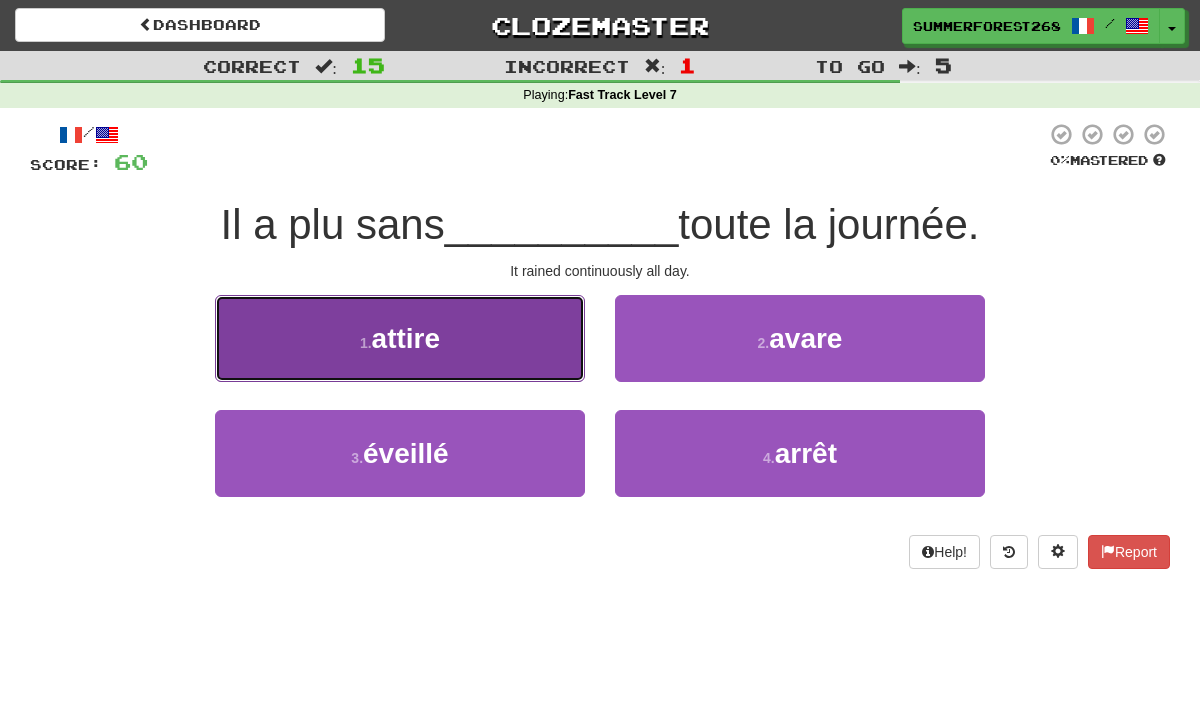 click on "1 .  attire" at bounding box center (400, 338) 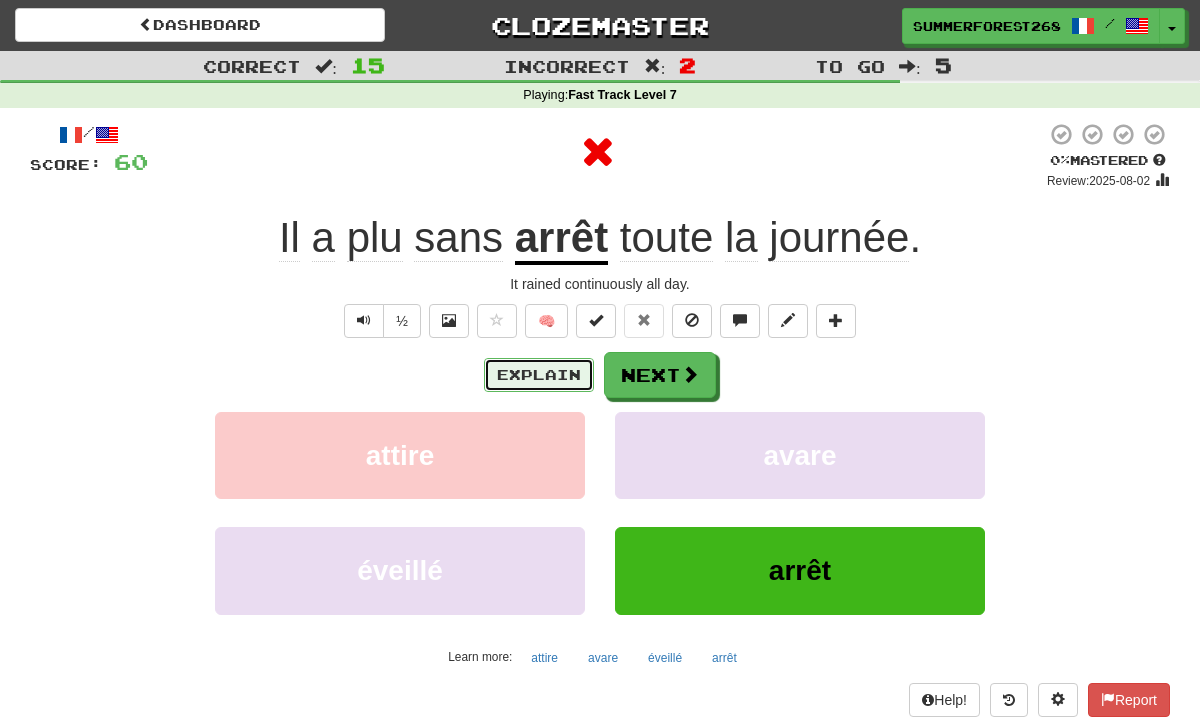 click on "Explain" at bounding box center [539, 375] 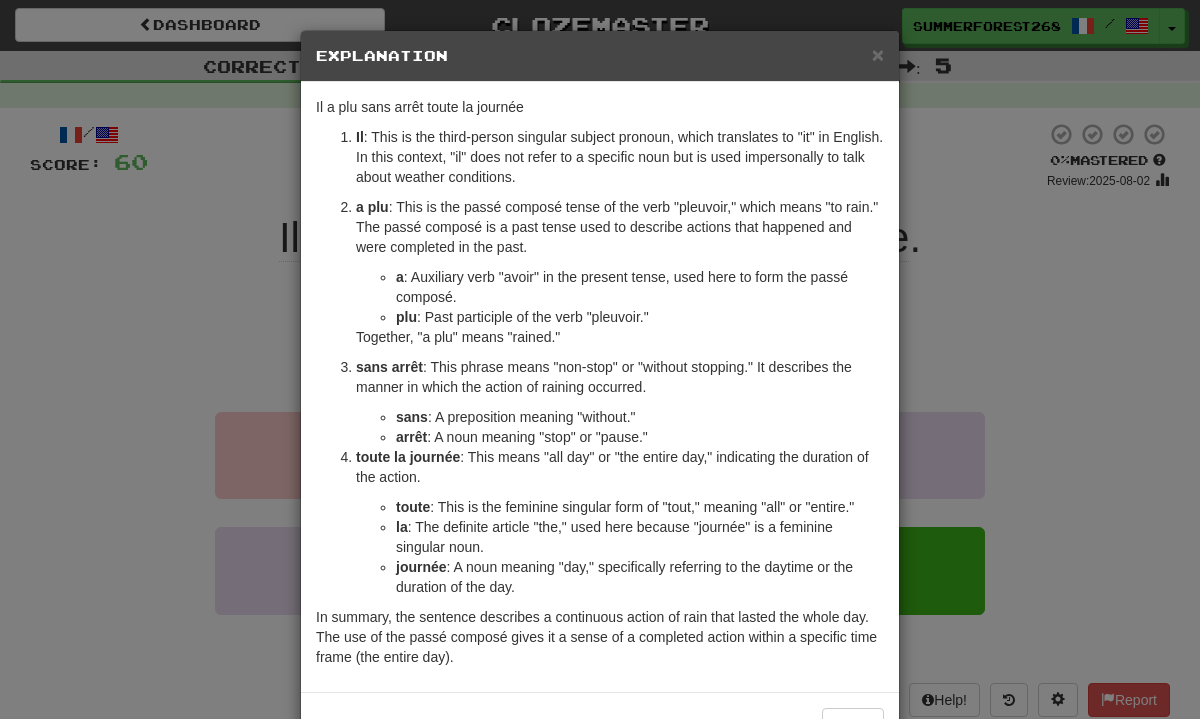 click on "× Explanation The French sentence "Il a plu sans arrêt toute la journée" translates to "It rained non-stop all day" in English. Let's break down the sentence for a clearer understanding:
Il : This is the third-person singular subject pronoun, which translates to "it" in English. In this context, "il" does not refer to a specific noun but is used impersonally to talk about weather conditions.
a plu : This is the passé composé tense of the verb "pleuvoir," which means "to rain." The passé composé is a past tense used to describe actions that happened and were completed in the past.
a : Auxiliary verb "avoir" in the present tense, used here to form the passé composé.
plu : Past participle of the verb "pleuvoir."
Together, "a plu" means "rained."
sans arrêt : This phrase means "non-stop" or "without stopping." It describes the manner in which the action of raining occurred.
sans : A preposition meaning "without."
arrêt : A noun meaning "stop" or "pause."" at bounding box center [600, 359] 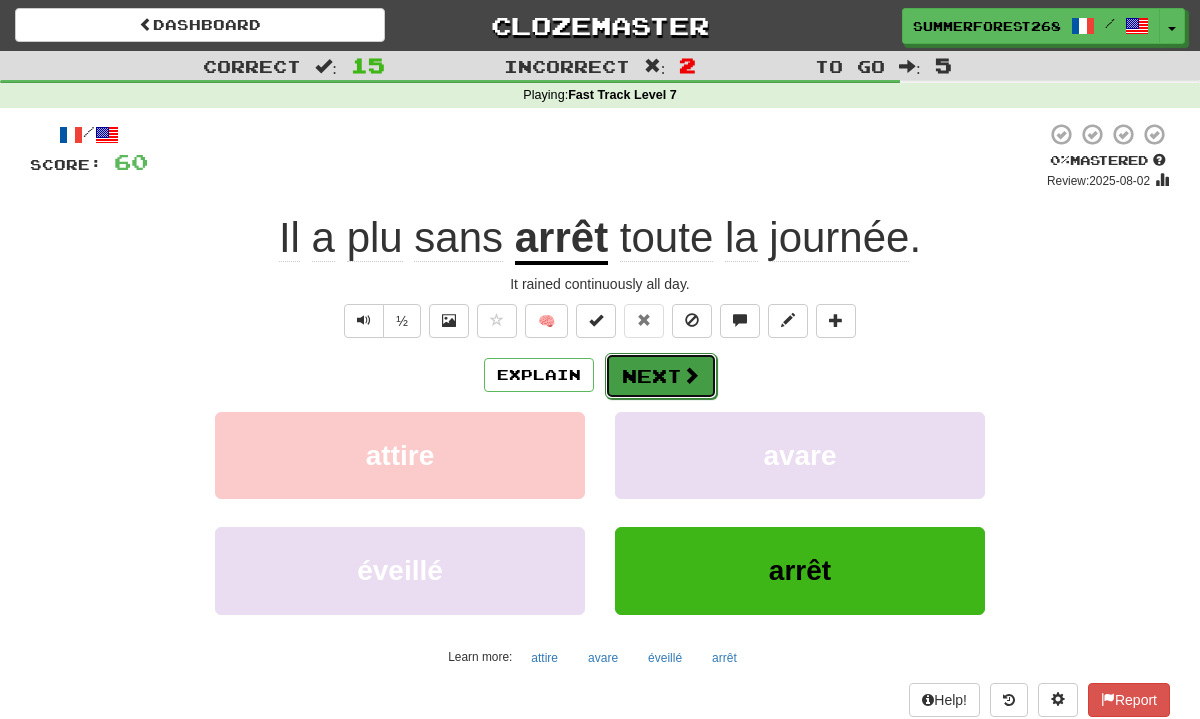 click on "Next" at bounding box center [661, 376] 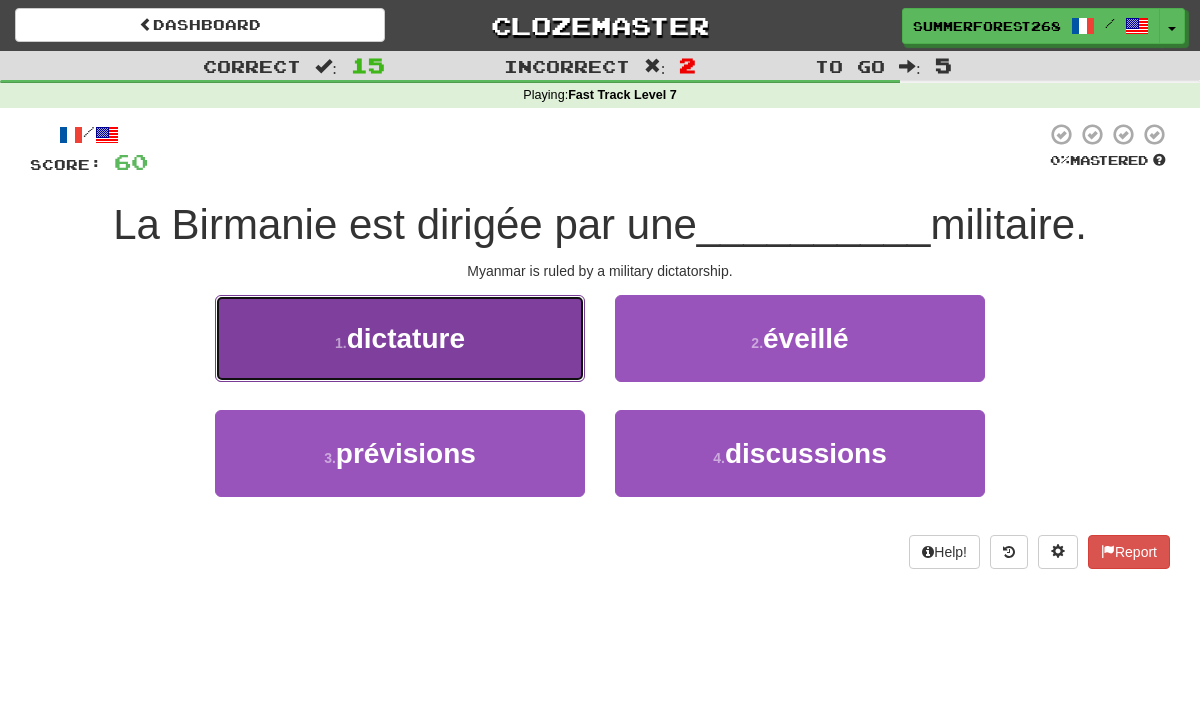 click on "1 .  dictature" at bounding box center [400, 338] 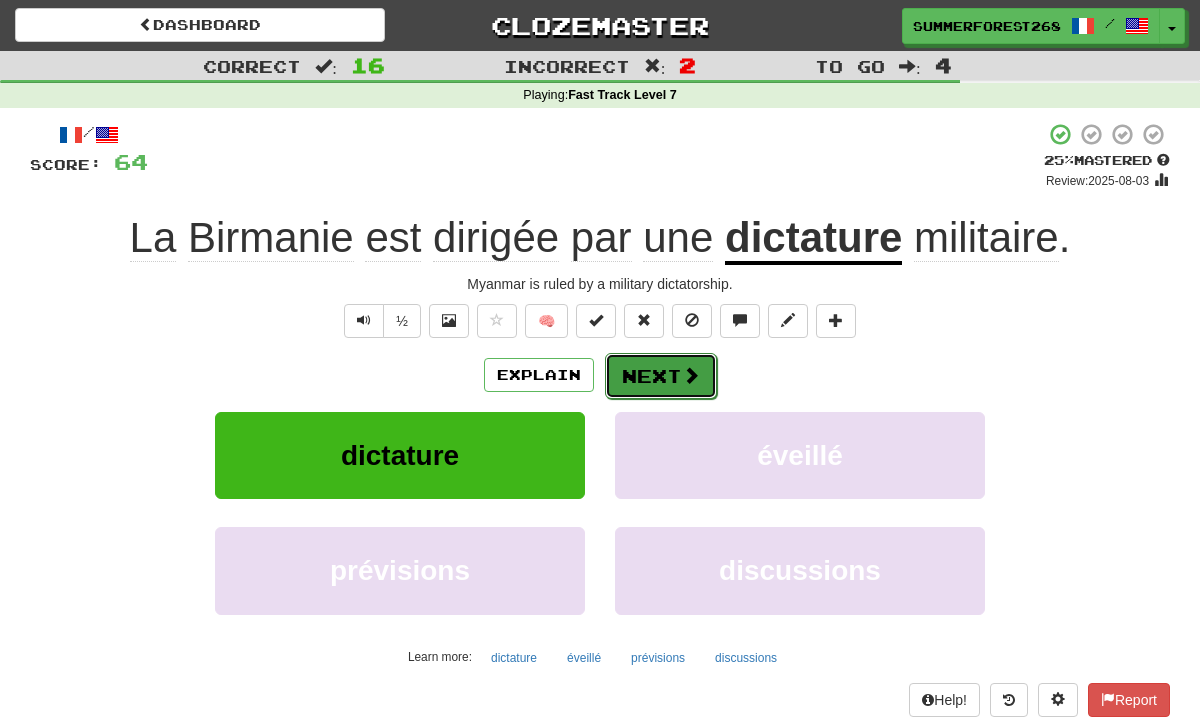click at bounding box center (691, 375) 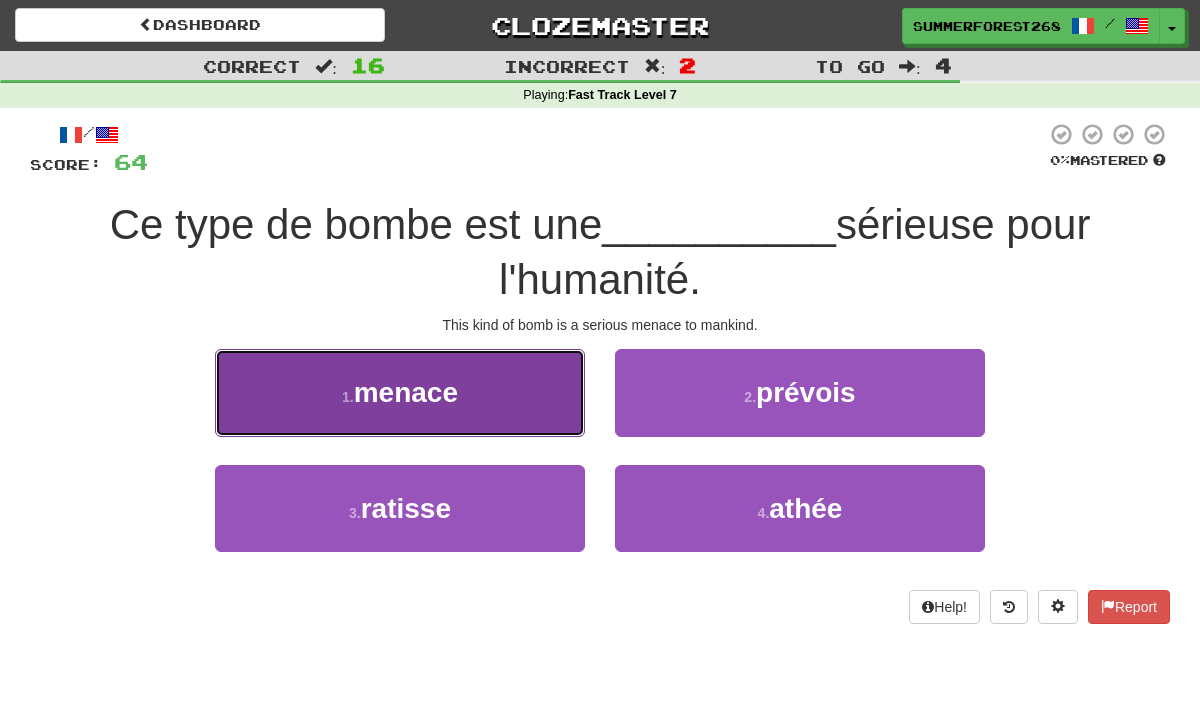 click on "menace" at bounding box center [406, 392] 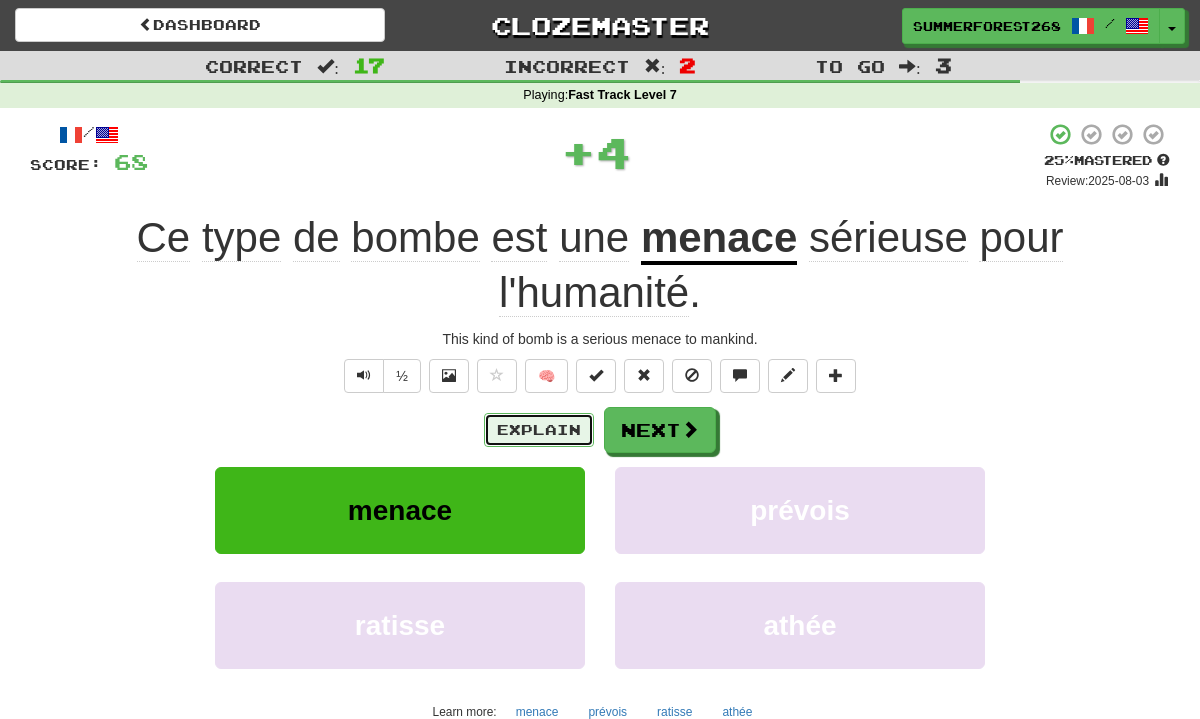 click on "Explain" at bounding box center [539, 430] 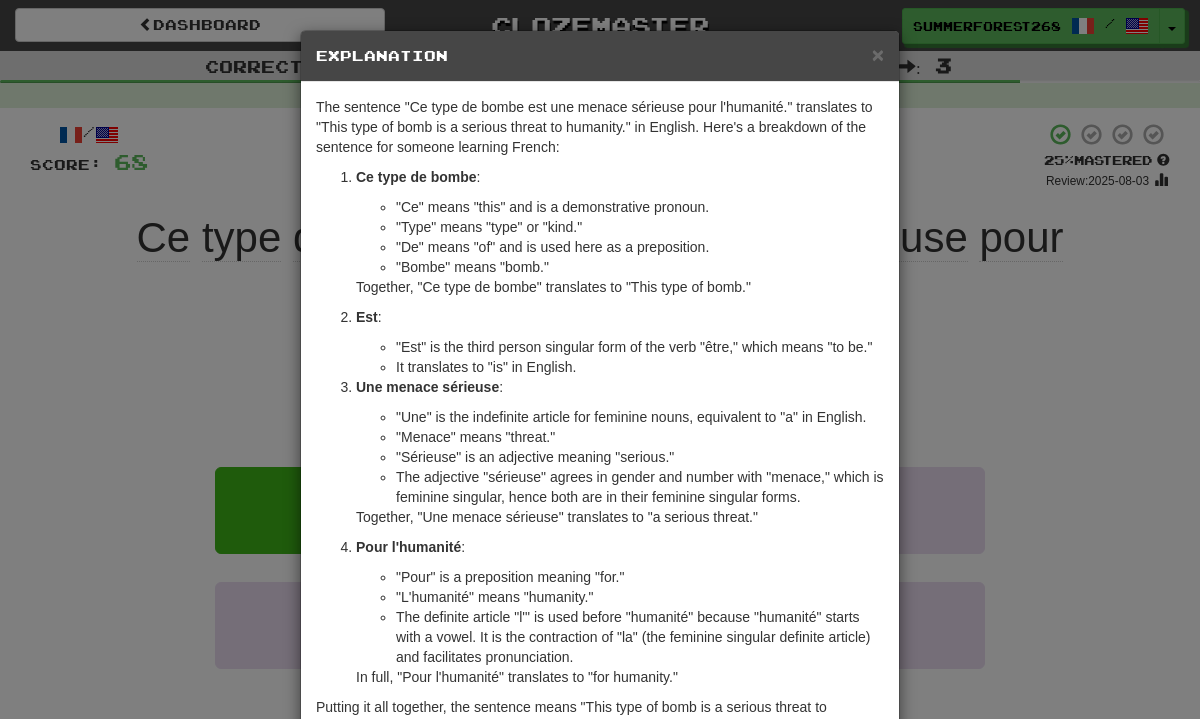 click on "× Explanation The sentence "Ce type de bombe est une menace sérieuse pour l'humanité." translates to "This type of bomb is a serious threat to humanity." in English. Here's a breakdown of the sentence for someone learning French:
Ce type de bombe :
"Ce" means "this" and is a demonstrative pronoun.
"Type" means "type" or "kind."
"De" means "of" and is used here as a preposition.
"Bombe" means "bomb."
Together, "Ce type de bombe" translates to "This type of bomb."
Est :
"Est" is the third person singular form of the verb "être," which means "to be."
It translates to "is" in English.
Une menace sérieuse :
"Une" is the indefinite article for feminine nouns, equivalent to "a" in English.
"Menace" means "threat."
"Sérieuse" is an adjective meaning "serious."
The adjective "sérieuse" agrees in gender and number with "menace," which is feminine singular, hence both are in their feminine singular forms.
Pour l'humanité :
Let us know" at bounding box center [600, 359] 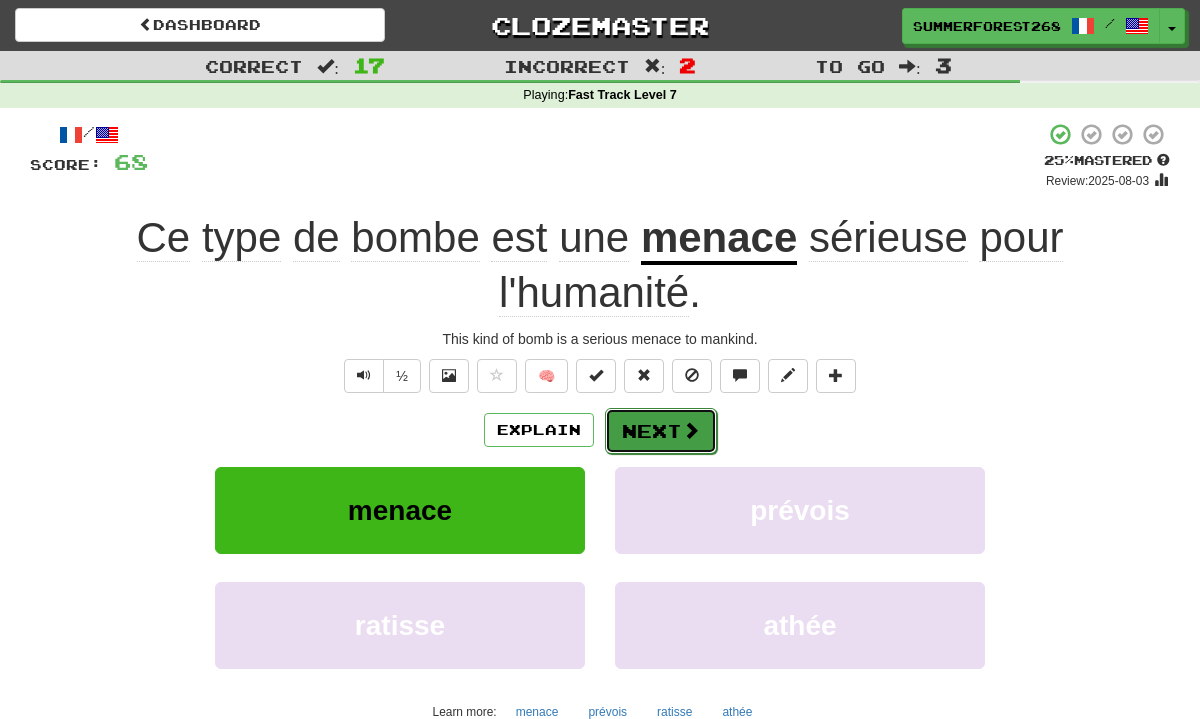 click on "Next" at bounding box center (661, 431) 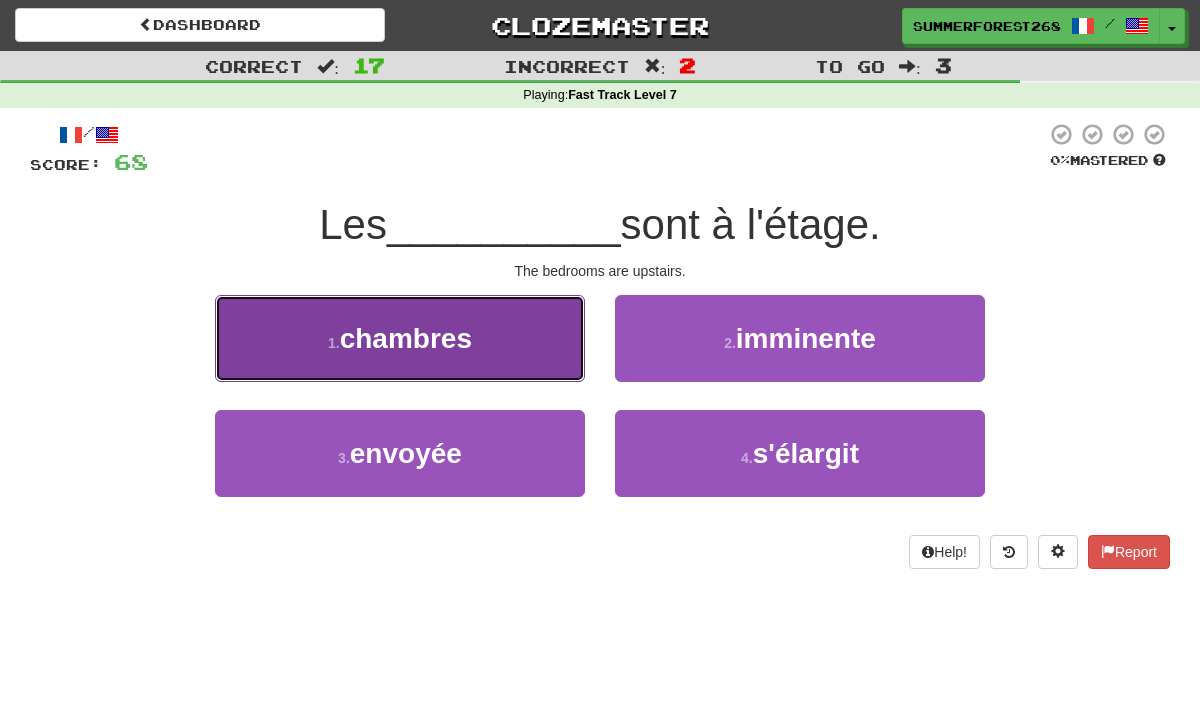 click on "1 .  chambres" at bounding box center [400, 338] 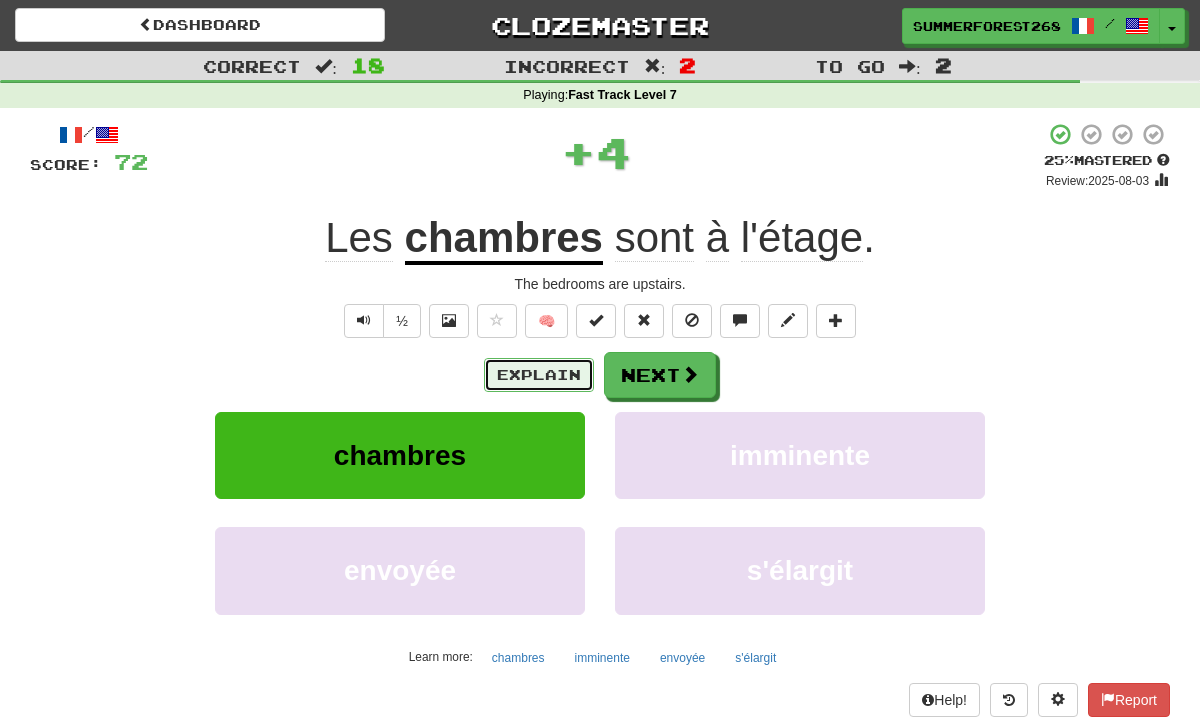 click on "Explain" at bounding box center (539, 375) 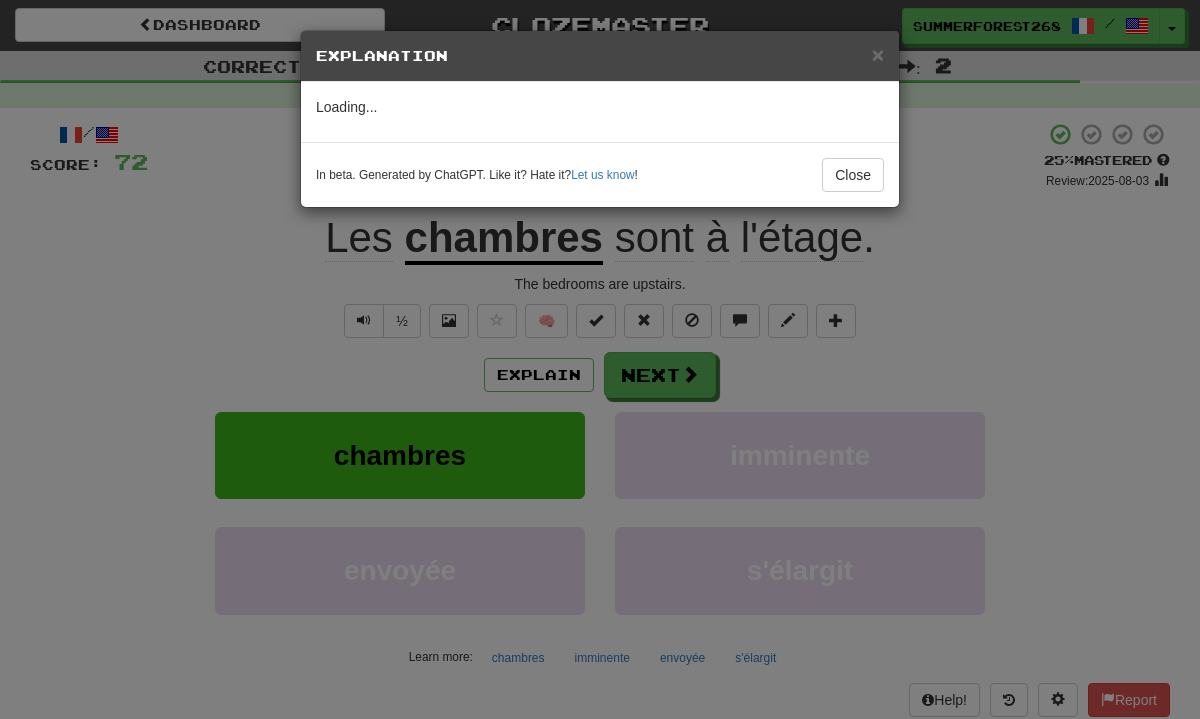 click on "× Explanation Loading... In beta. Generated by ChatGPT. Like it? Hate it?  Let us know ! Close" at bounding box center (600, 359) 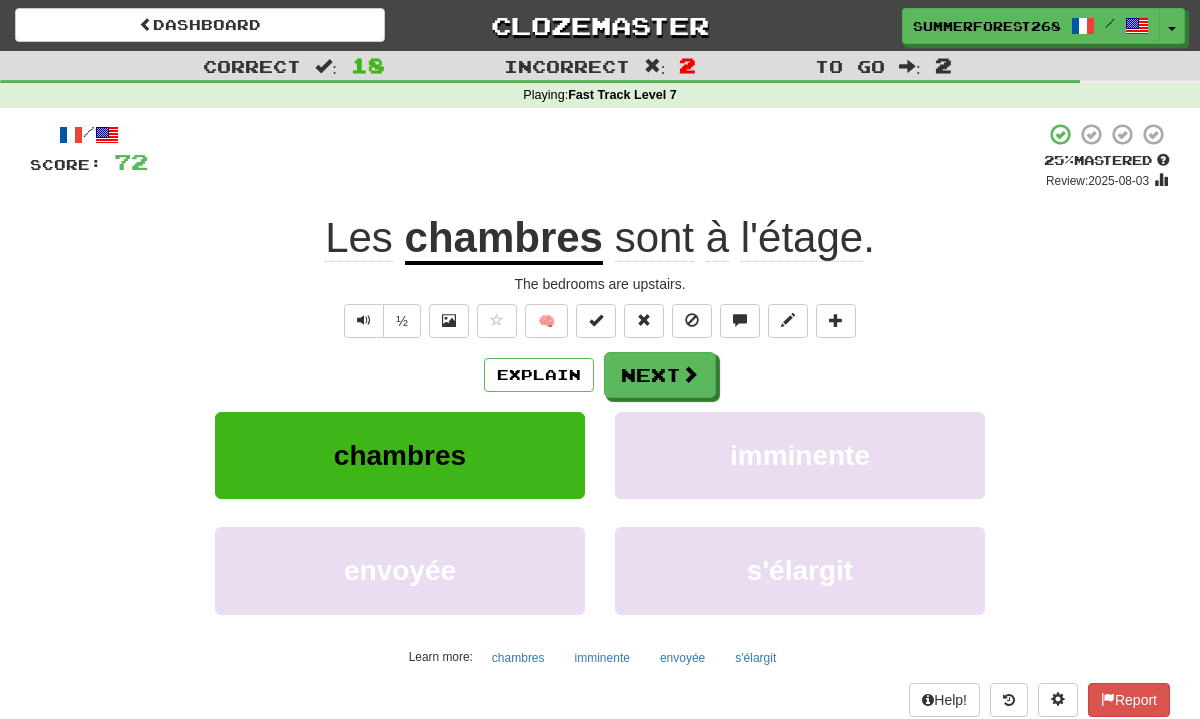 click on "l'étage" at bounding box center [802, 238] 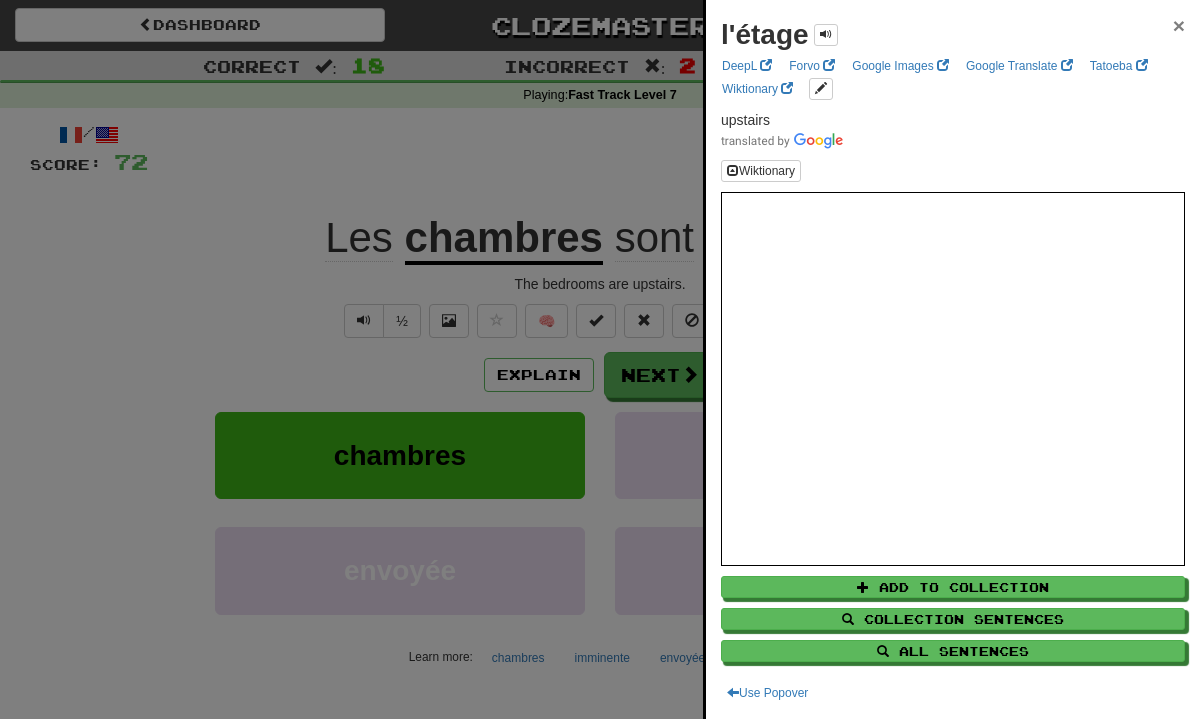 click on "×" at bounding box center [1179, 25] 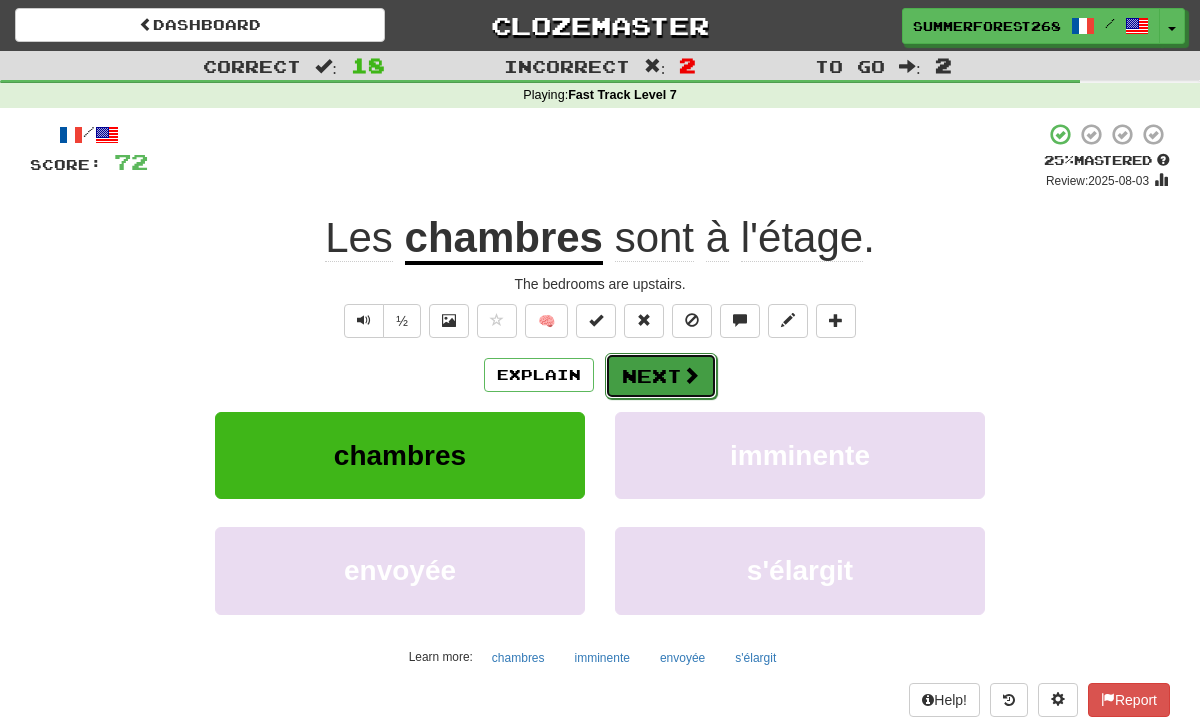 click on "Next" at bounding box center [661, 376] 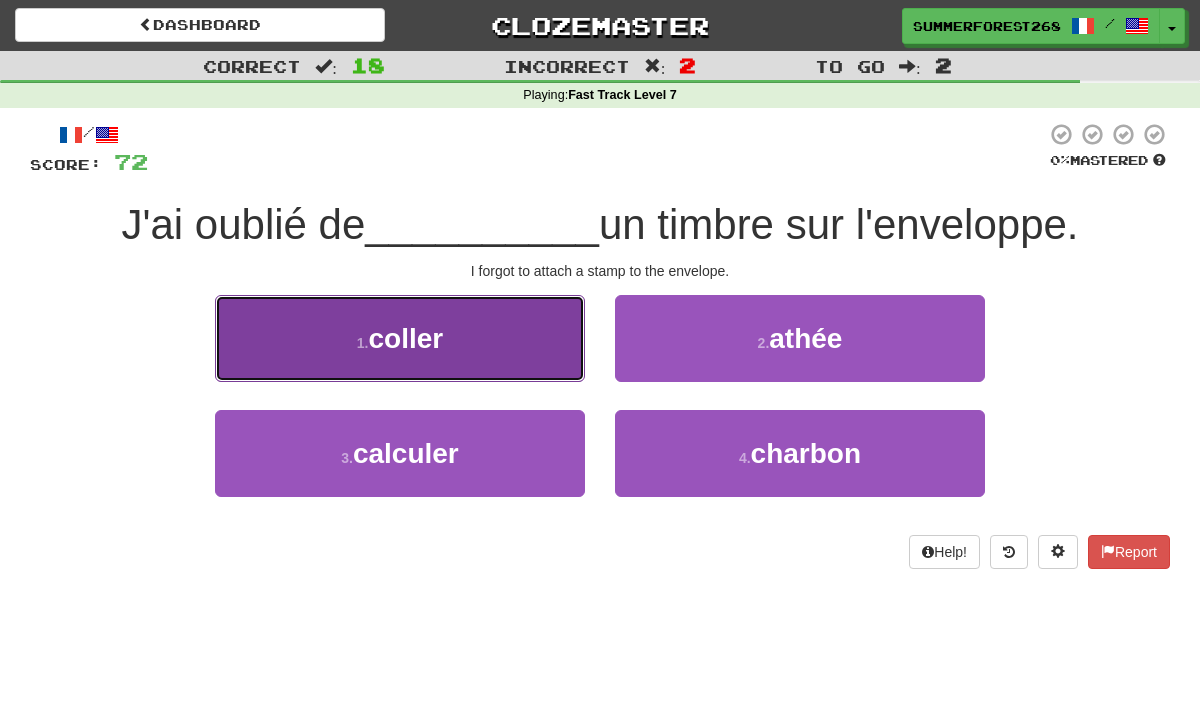 click on "1 .  coller" at bounding box center [400, 338] 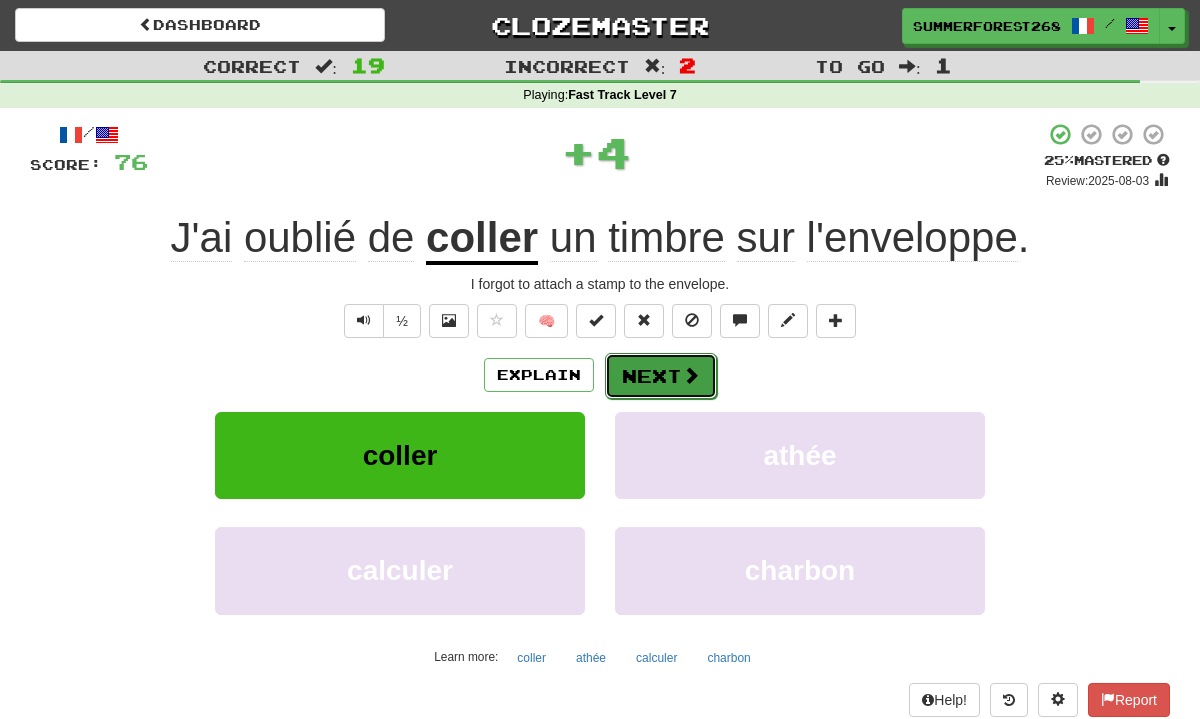 click on "Next" at bounding box center (661, 376) 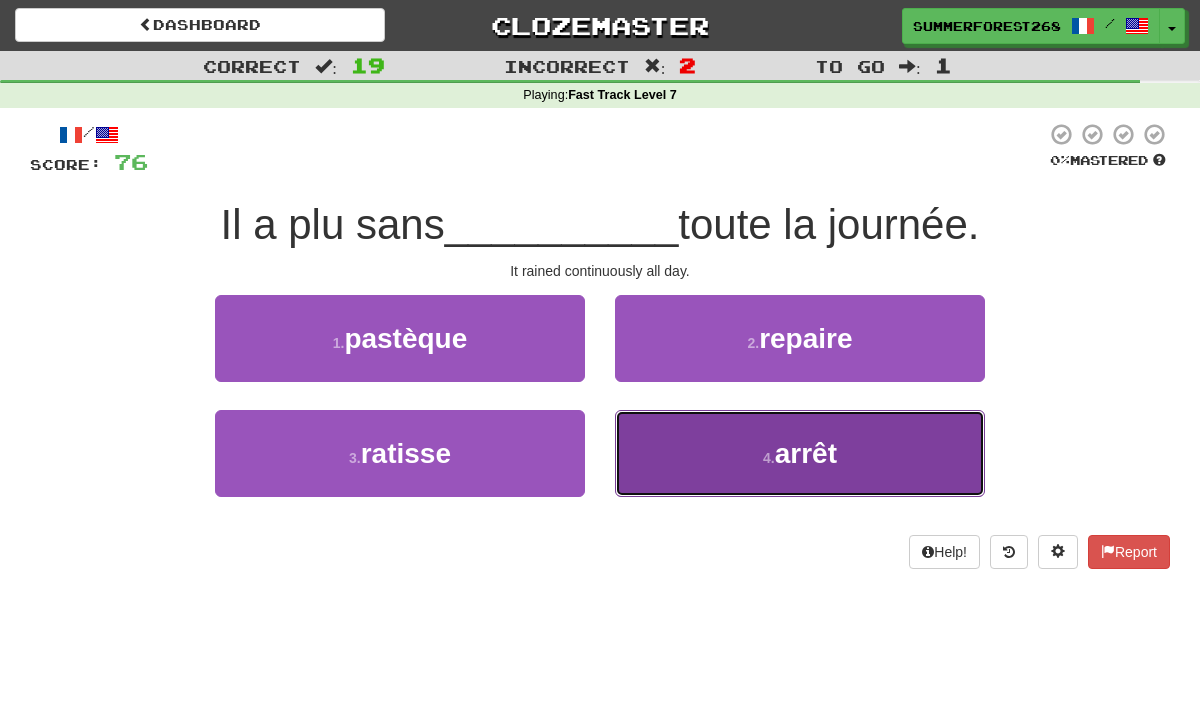 click on "4 .  arrêt" at bounding box center (800, 453) 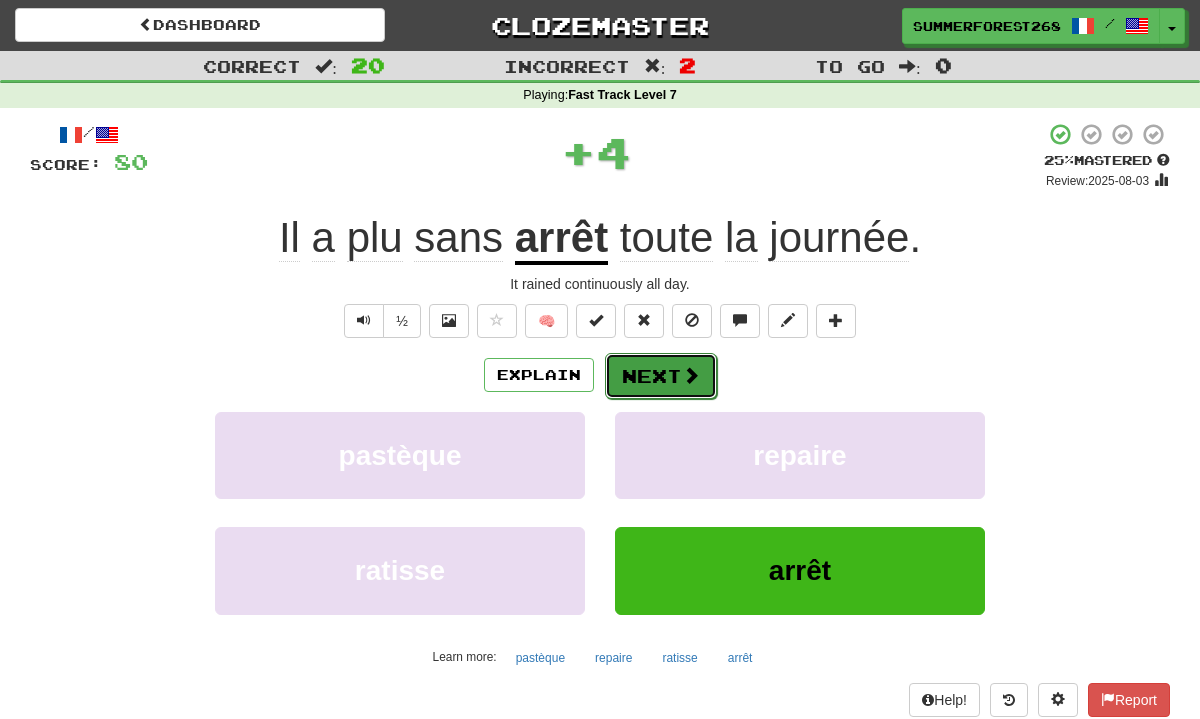 click on "Next" at bounding box center (661, 376) 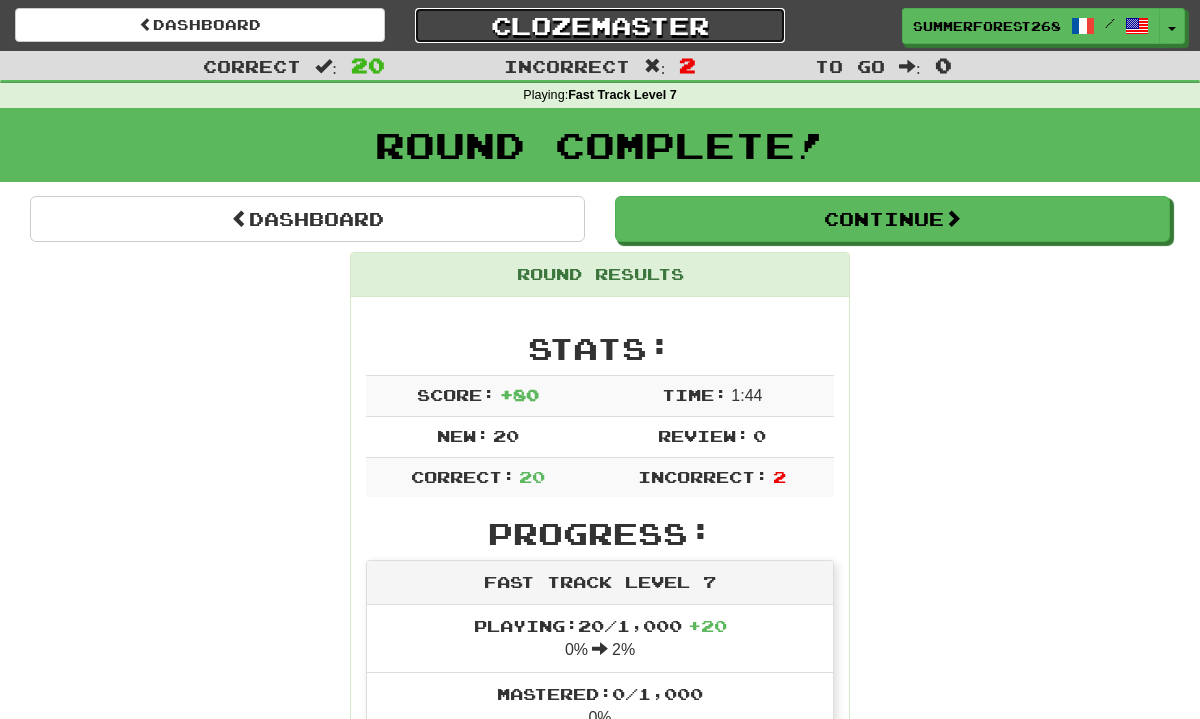 click on "Clozemaster" at bounding box center [600, 25] 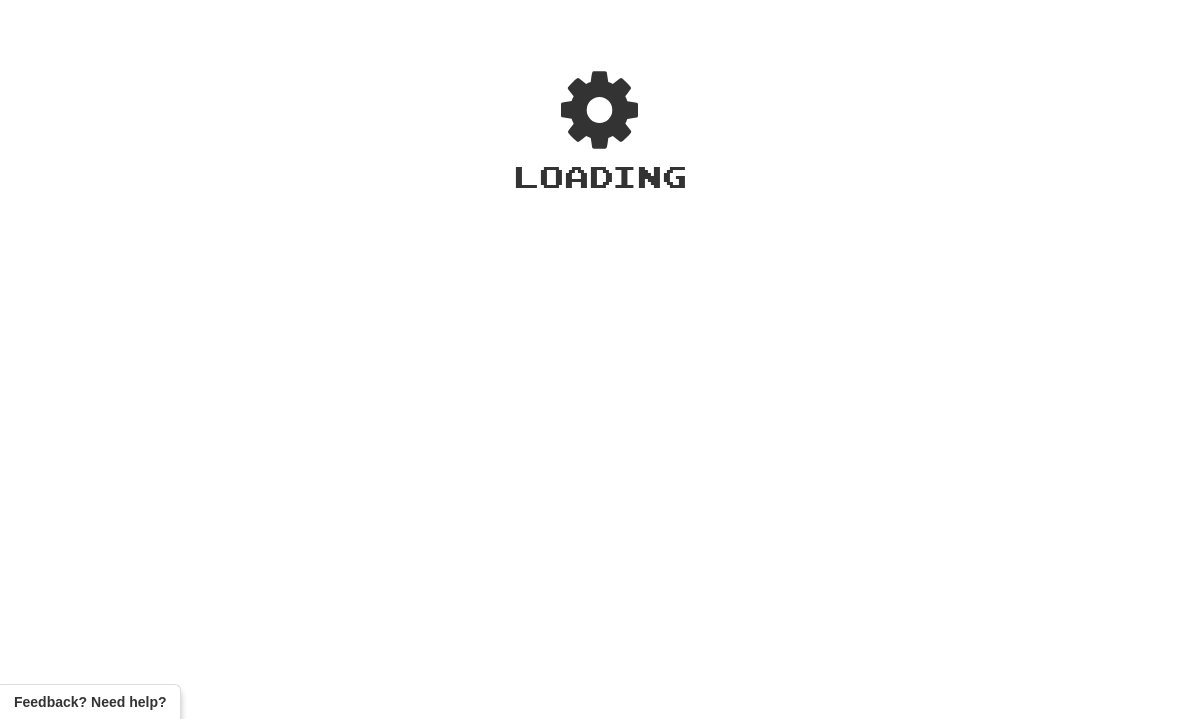 scroll, scrollTop: 0, scrollLeft: 0, axis: both 